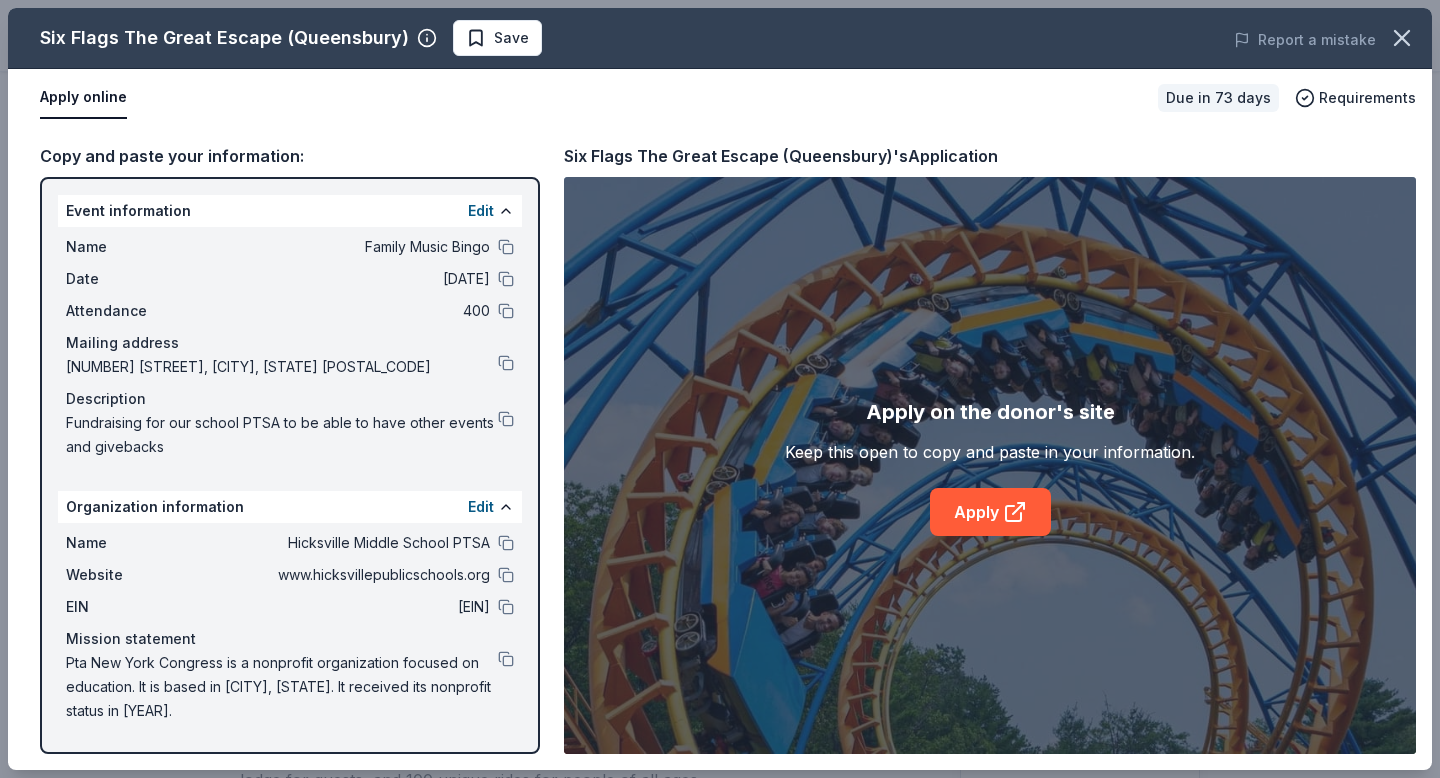 scroll, scrollTop: 186, scrollLeft: 0, axis: vertical 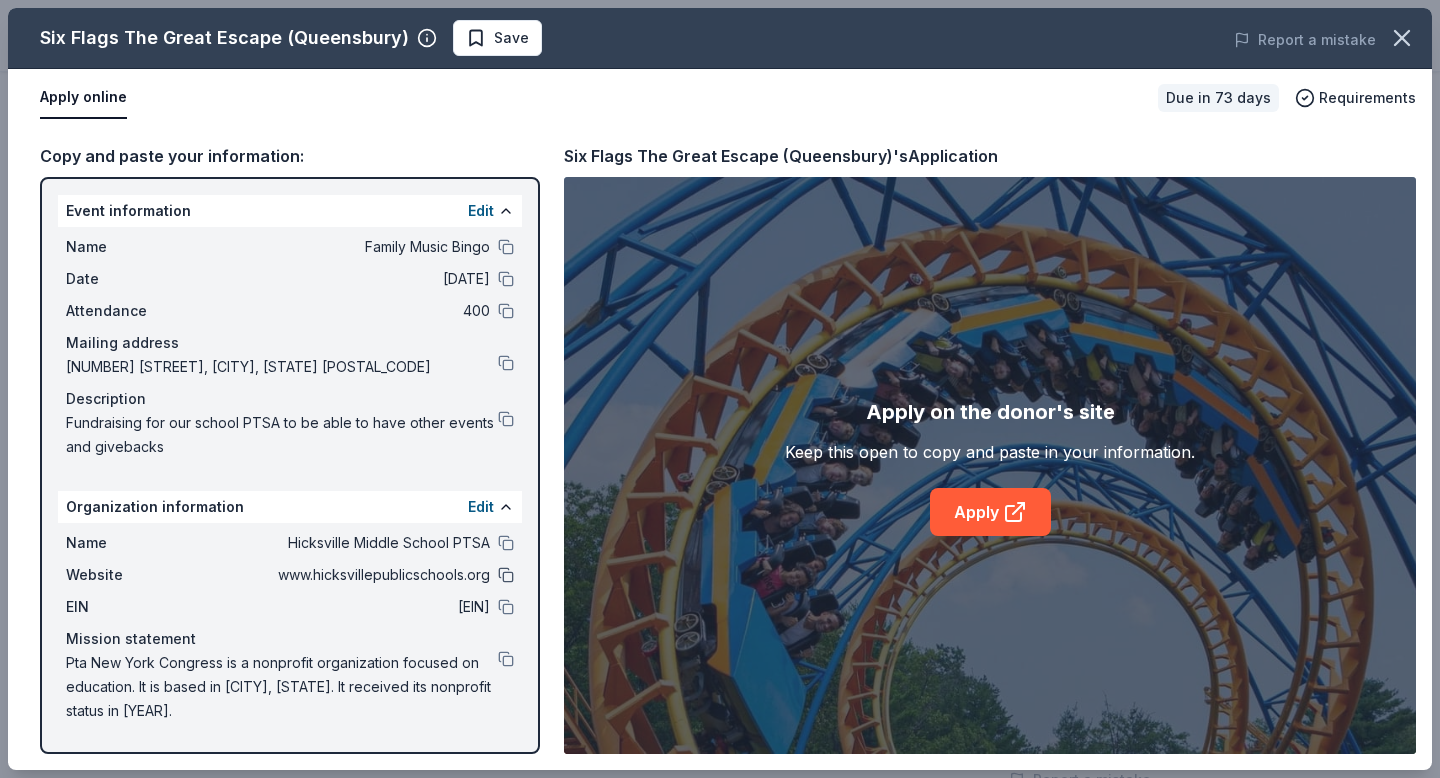 click at bounding box center (506, 575) 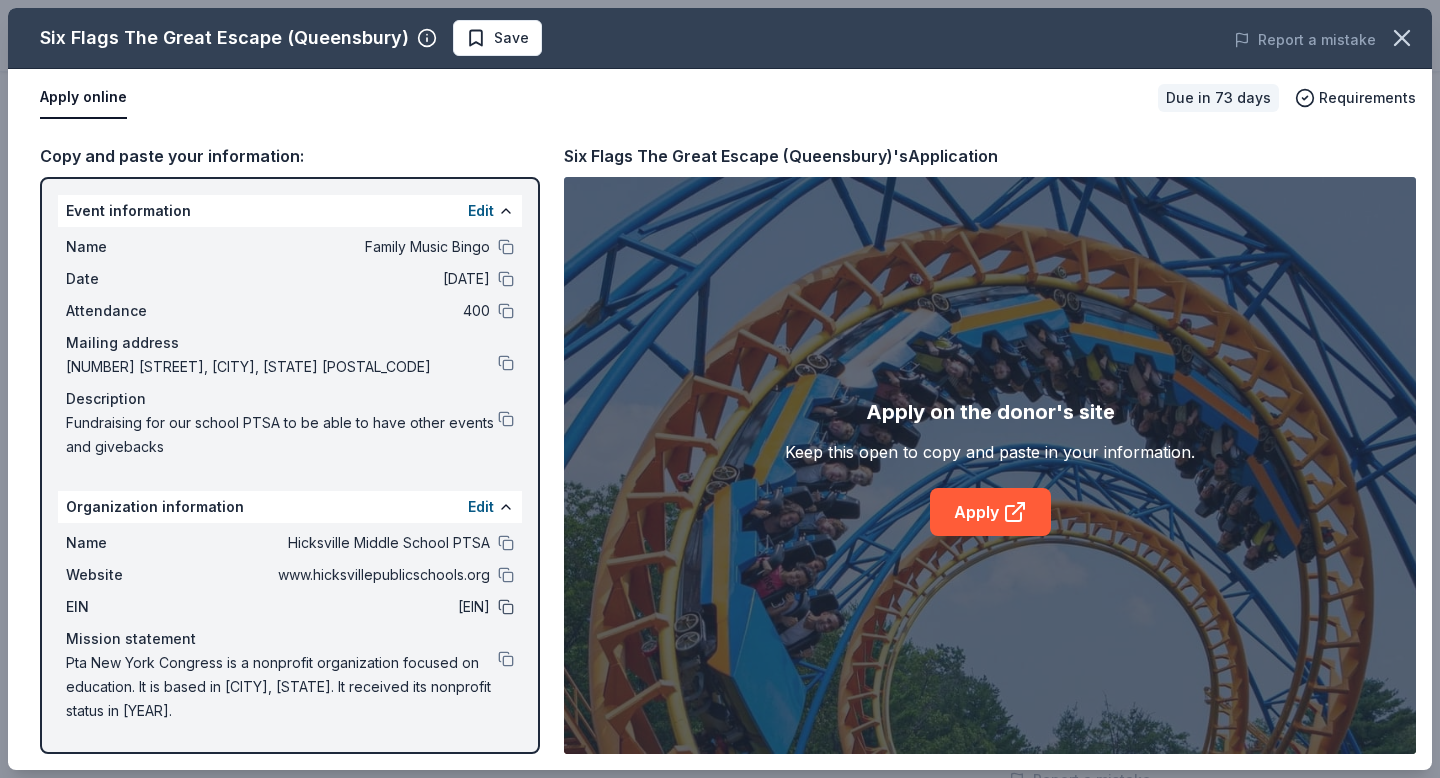 click at bounding box center (506, 607) 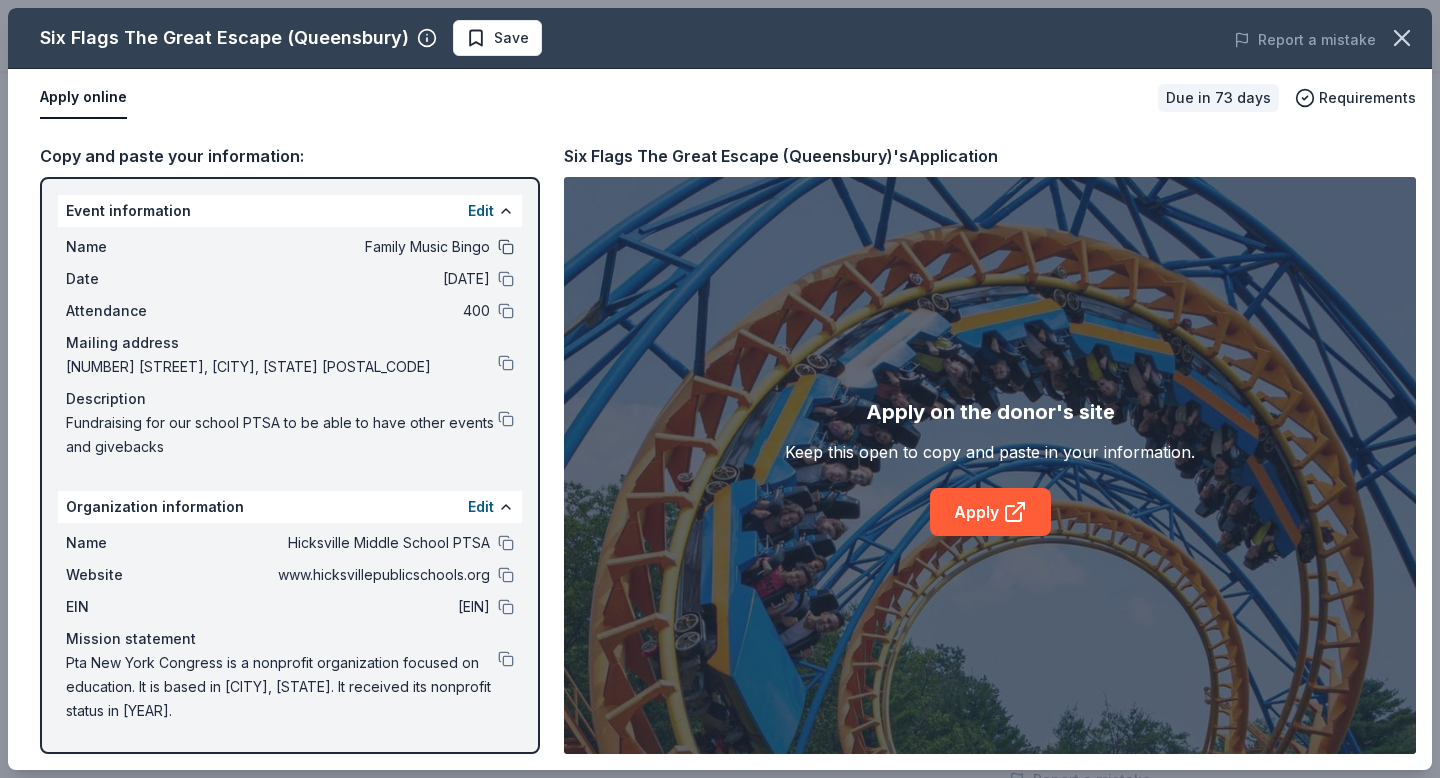 click at bounding box center [506, 247] 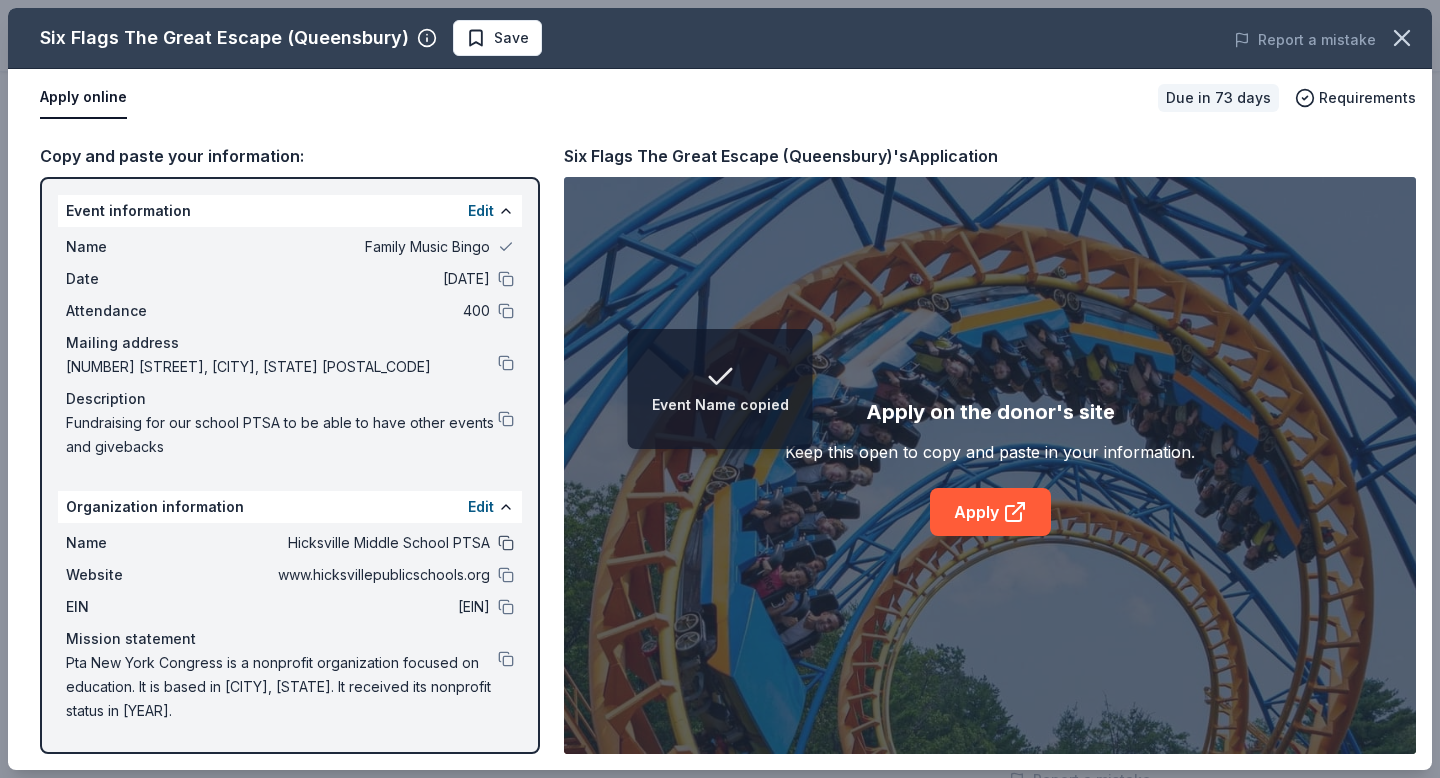 click at bounding box center [506, 543] 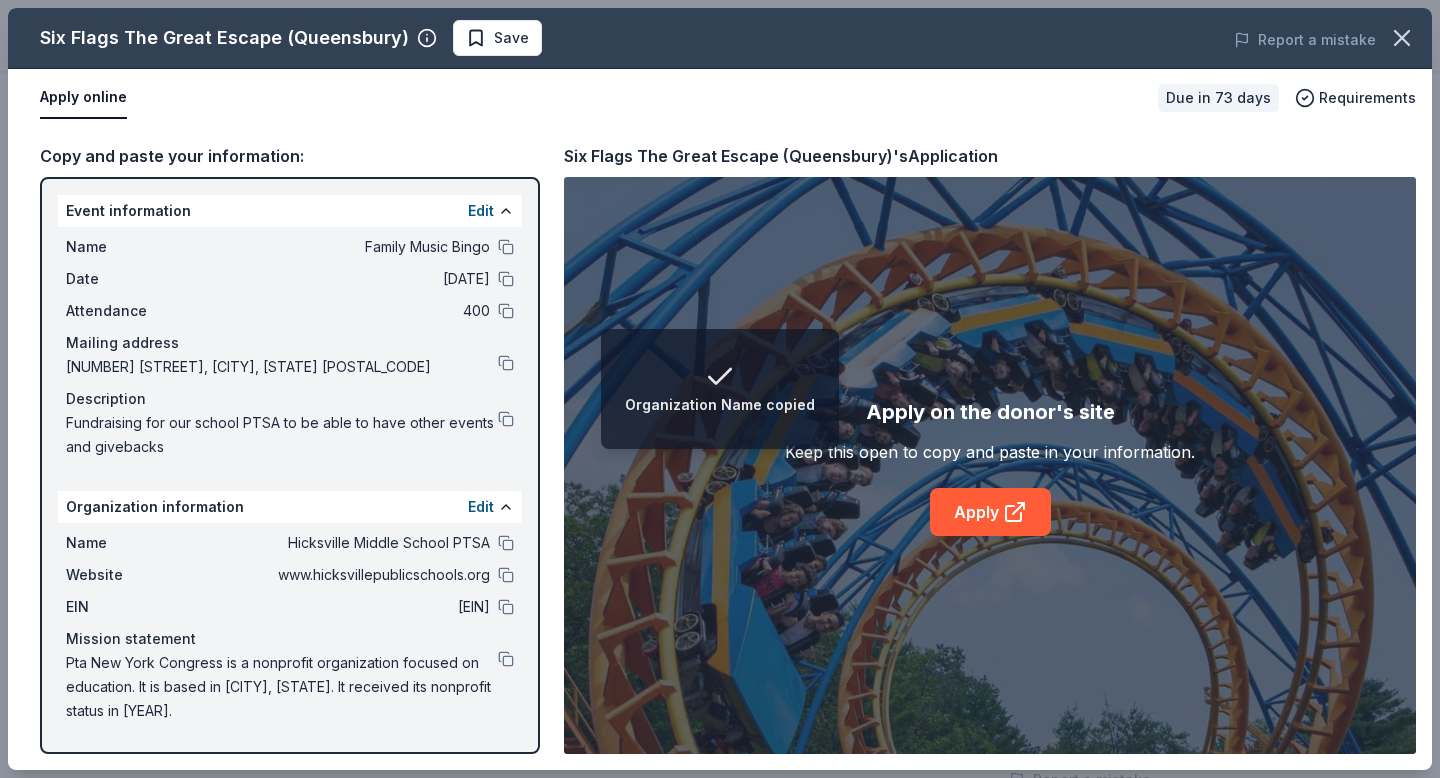 click on "Name Family Music Bingo Date 11/14/25 Attendance 400 Mailing address 36 Boulder Lane, Hicksville, NY 11801 Description Fundraising for our school PTSA to be able to have other events and givebacks" at bounding box center [290, 347] 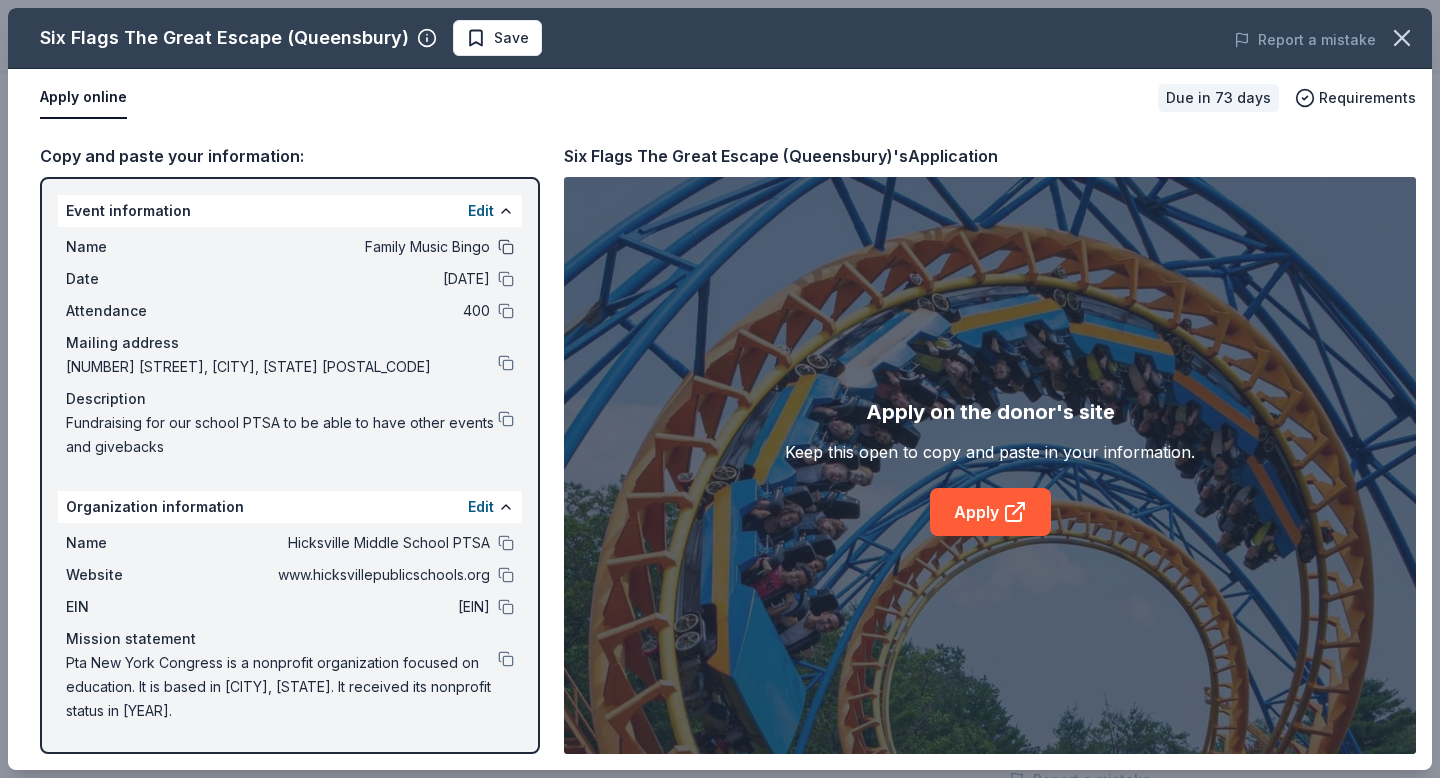 click at bounding box center (506, 247) 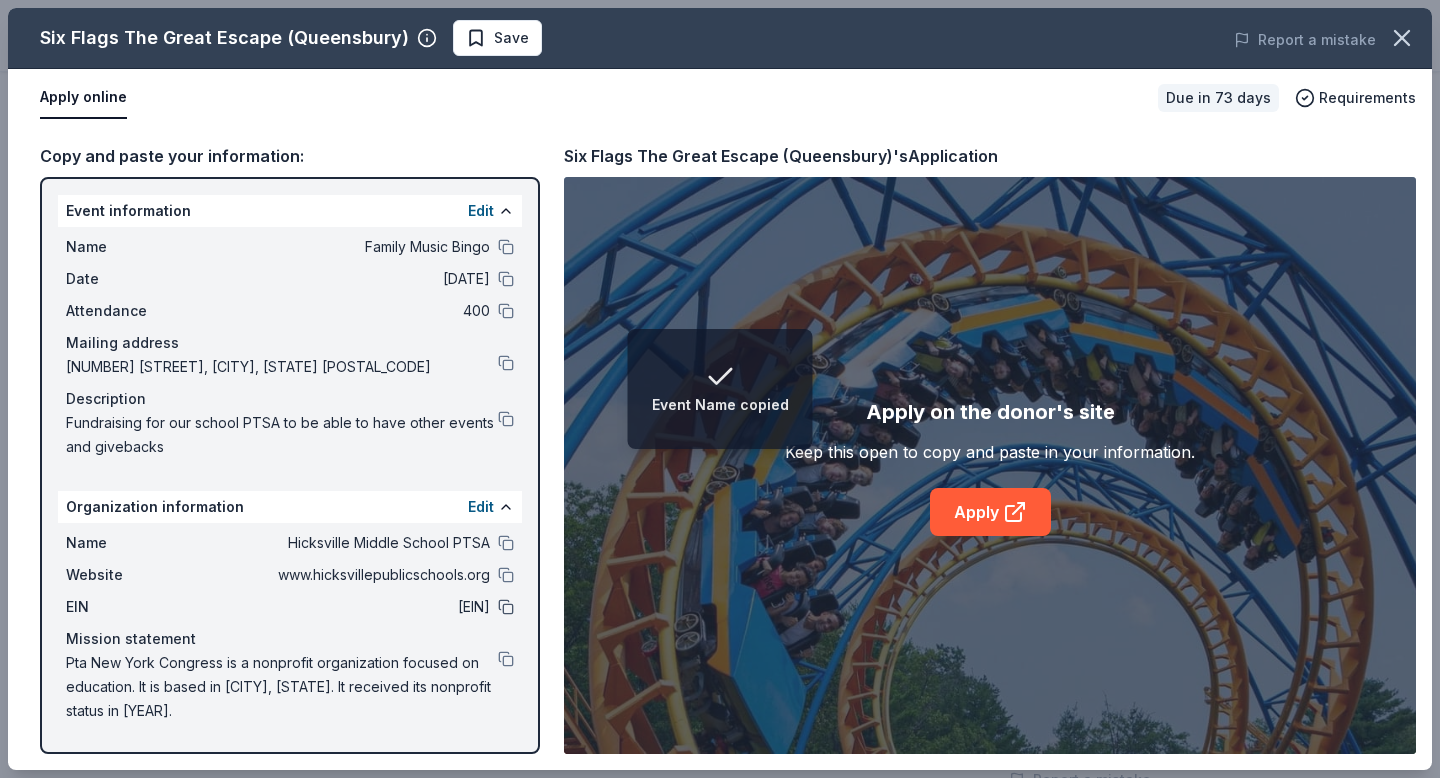 click at bounding box center [506, 607] 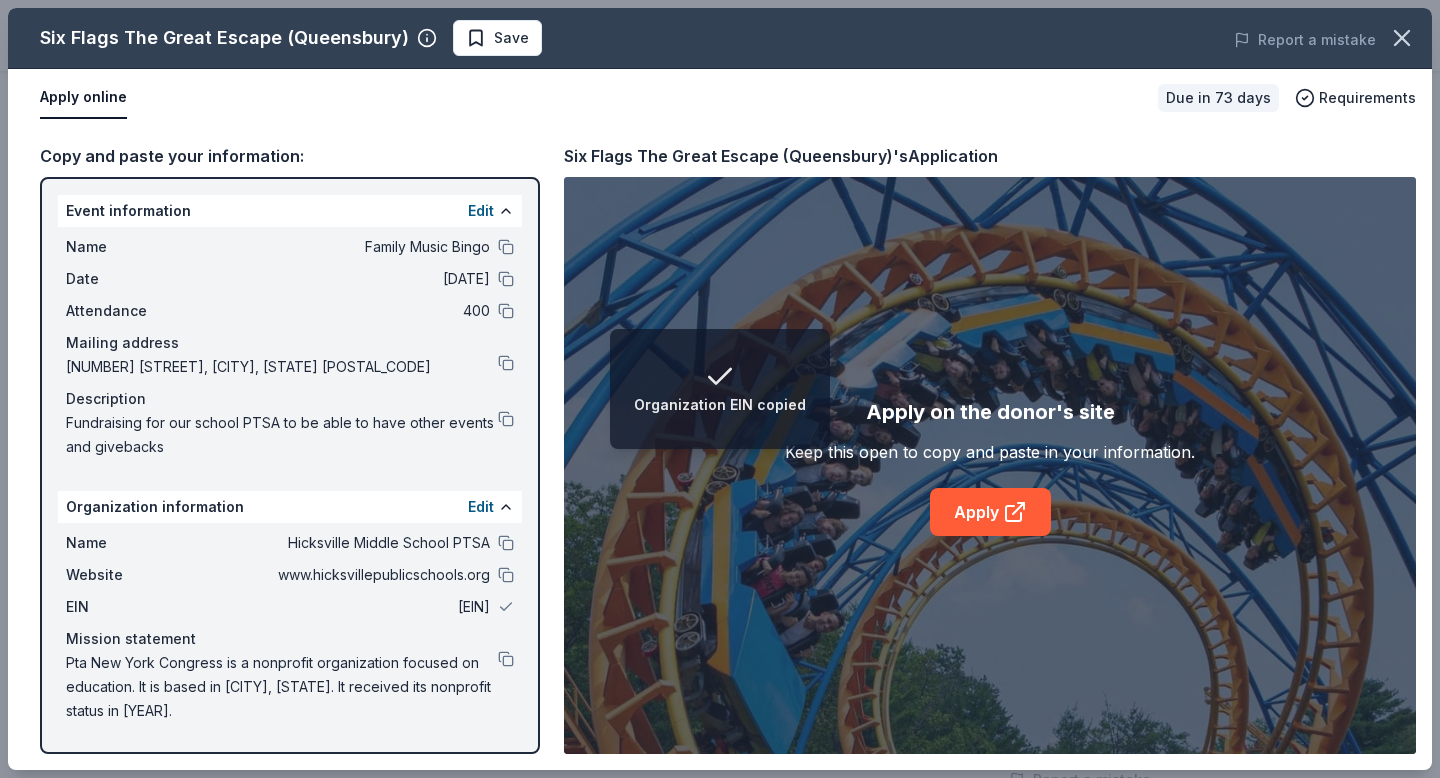 click on "Date 11/14/25" at bounding box center [290, 279] 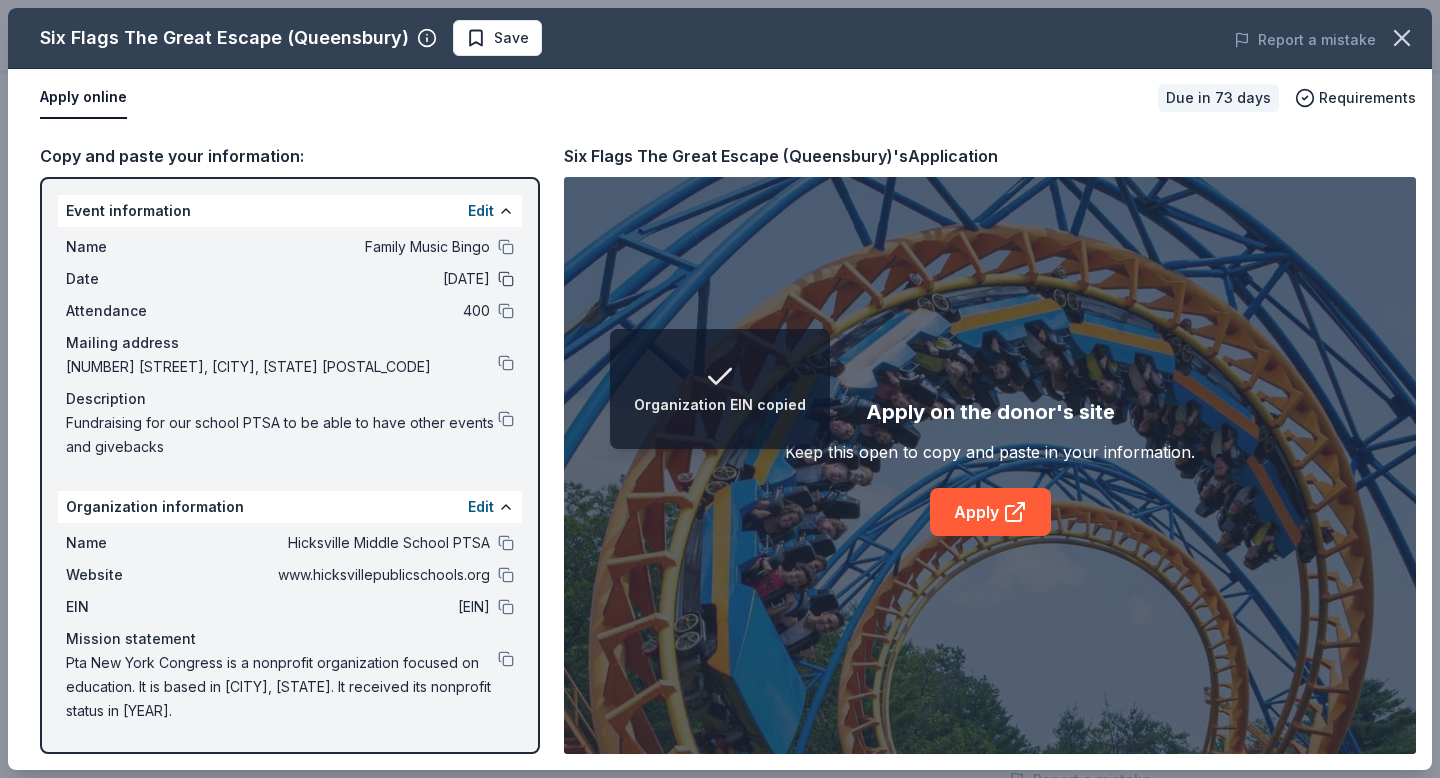 click at bounding box center (506, 279) 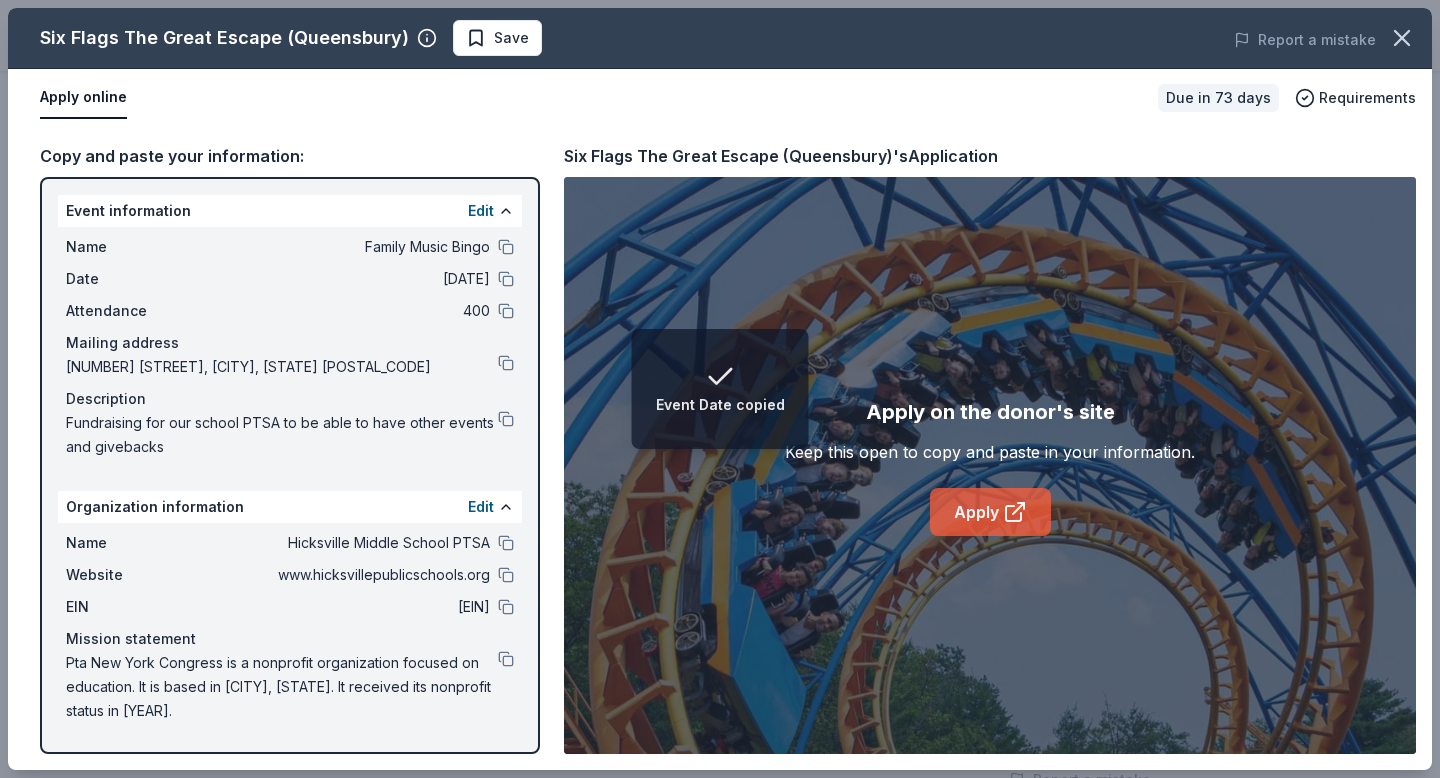 click on "Apply" at bounding box center [990, 512] 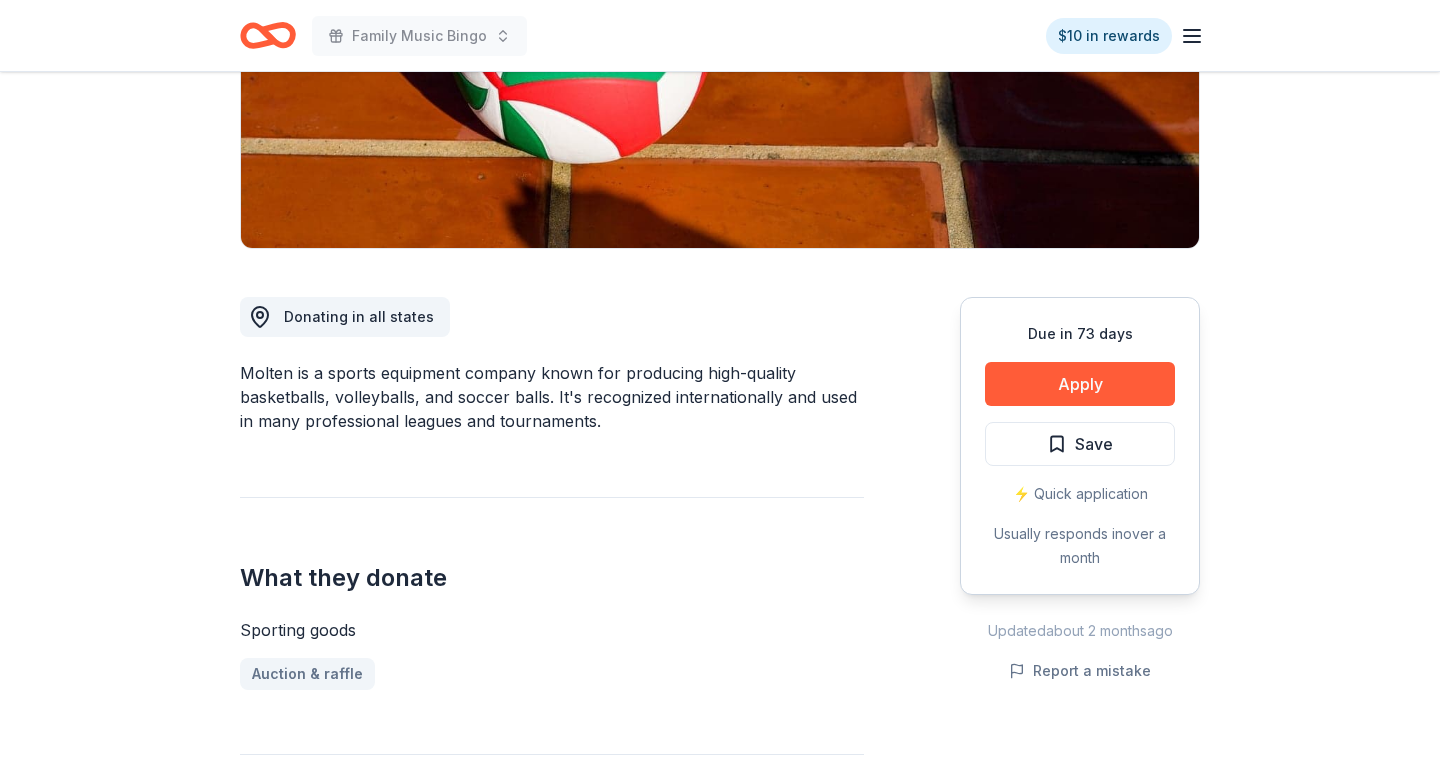 scroll, scrollTop: 363, scrollLeft: 0, axis: vertical 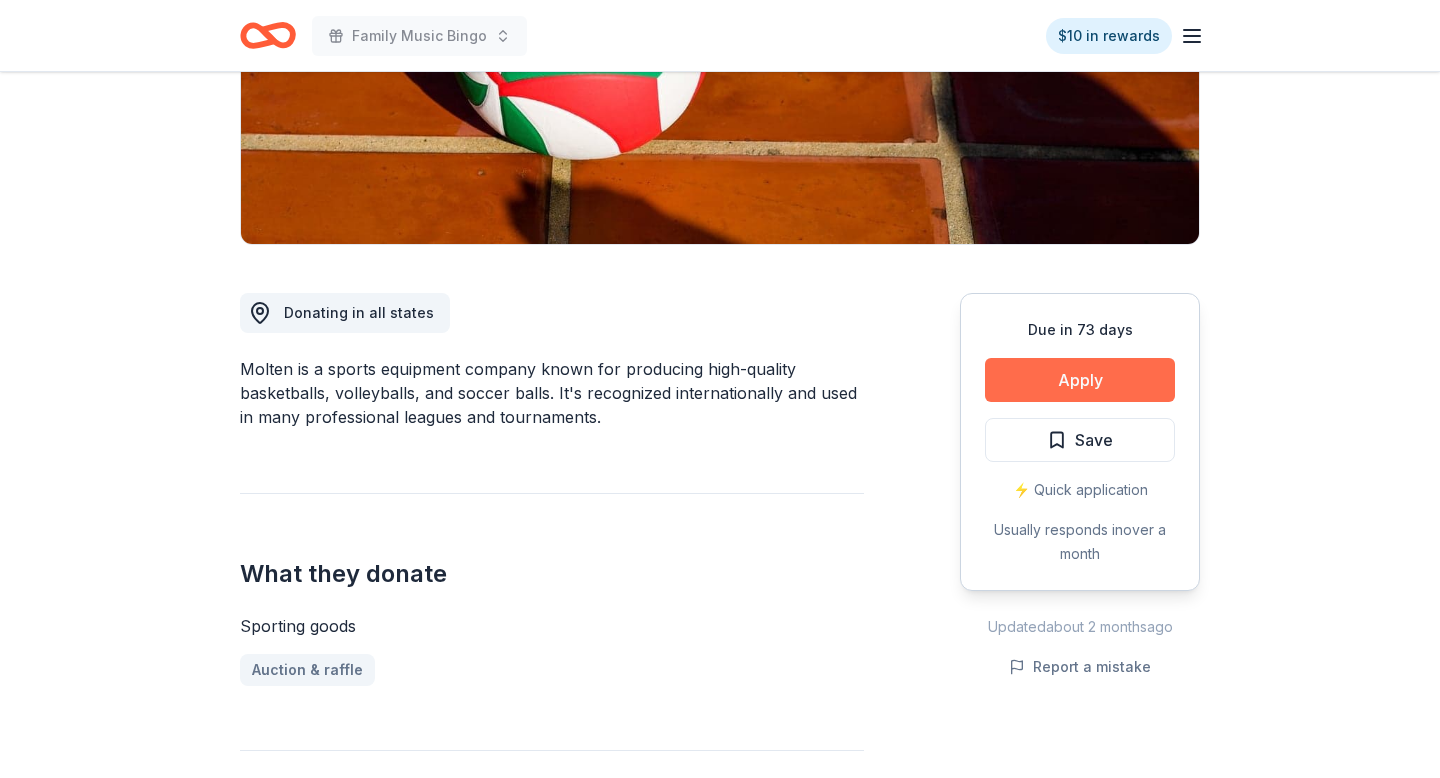 click on "Apply" at bounding box center (1080, 380) 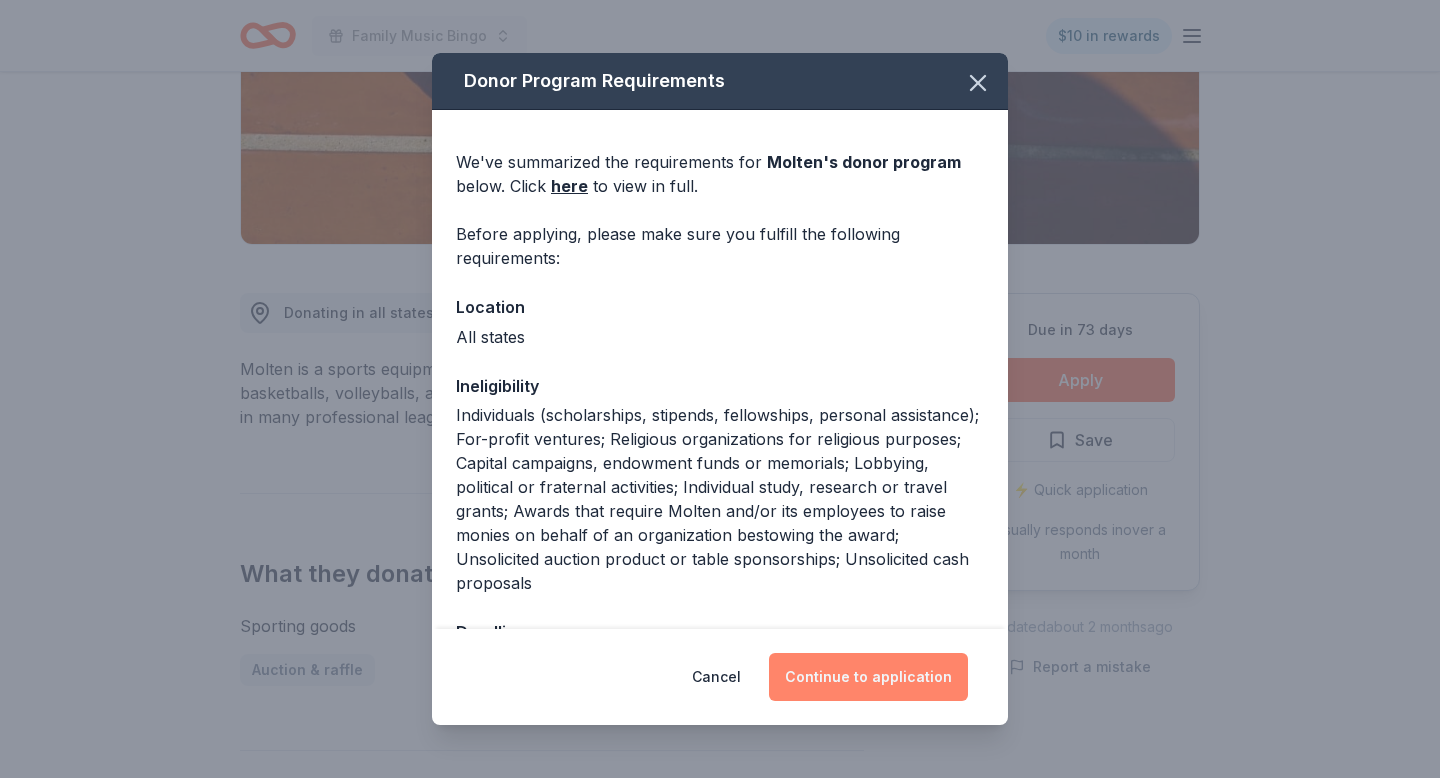 click on "Continue to application" at bounding box center (868, 677) 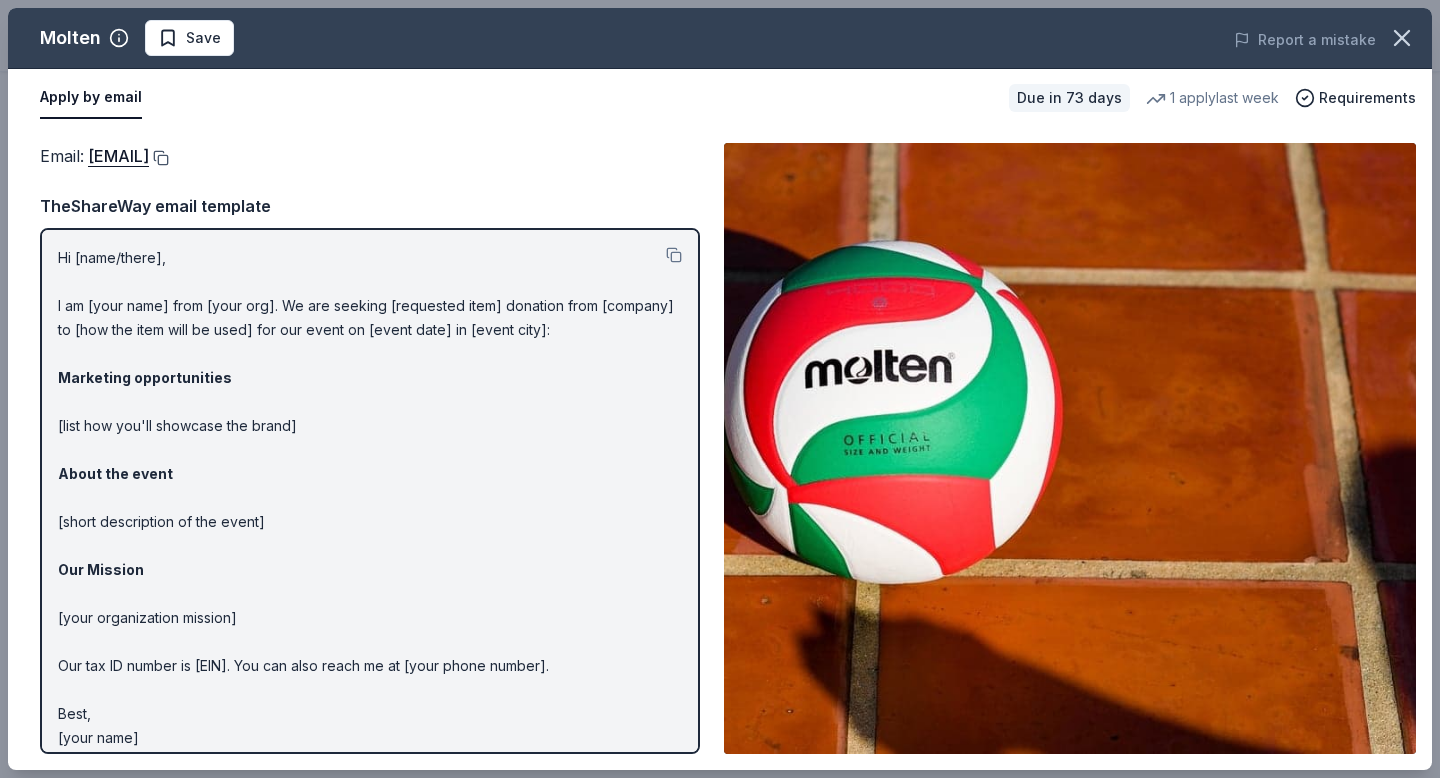 click at bounding box center (159, 158) 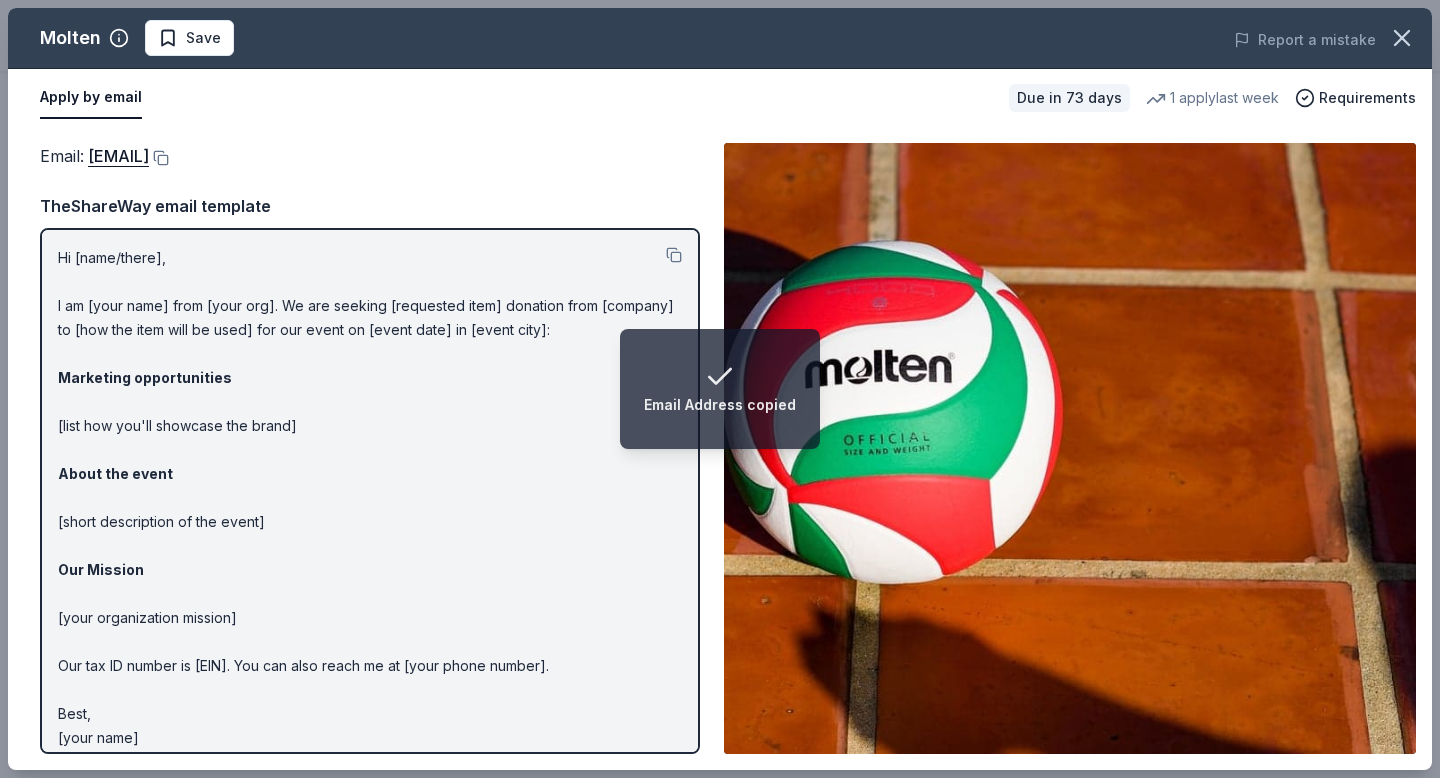 click on "Molten Save Report a mistake" at bounding box center (720, 38) 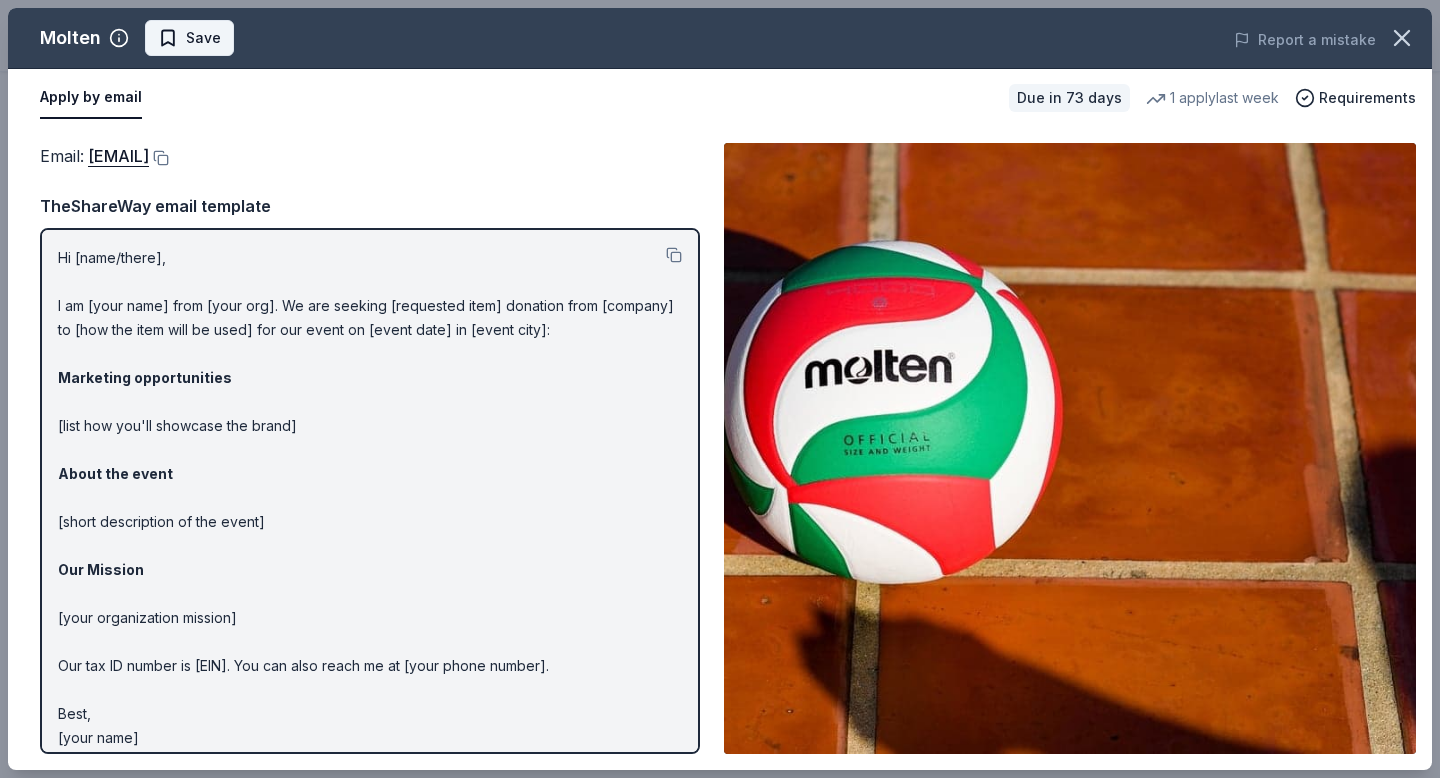click on "Save" at bounding box center (203, 38) 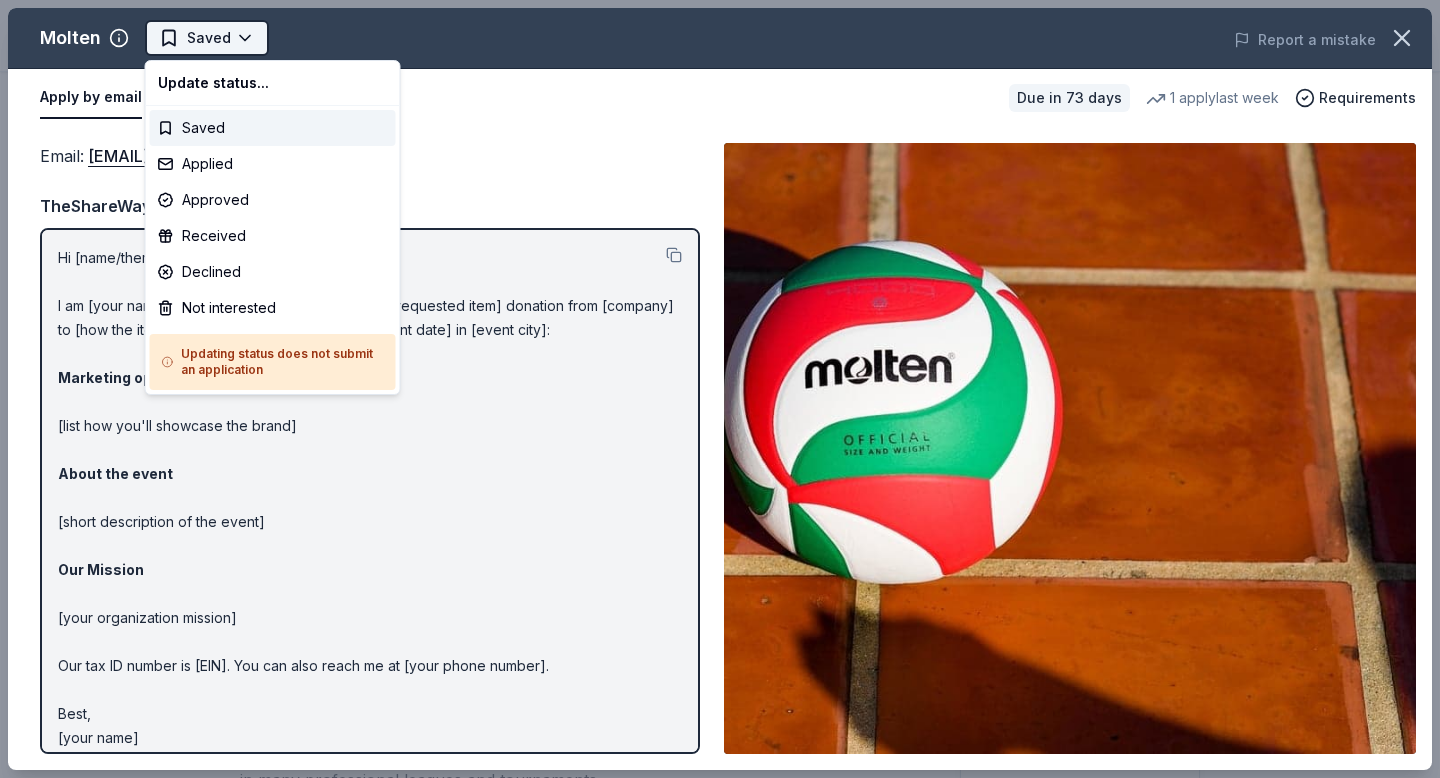 scroll, scrollTop: 0, scrollLeft: 0, axis: both 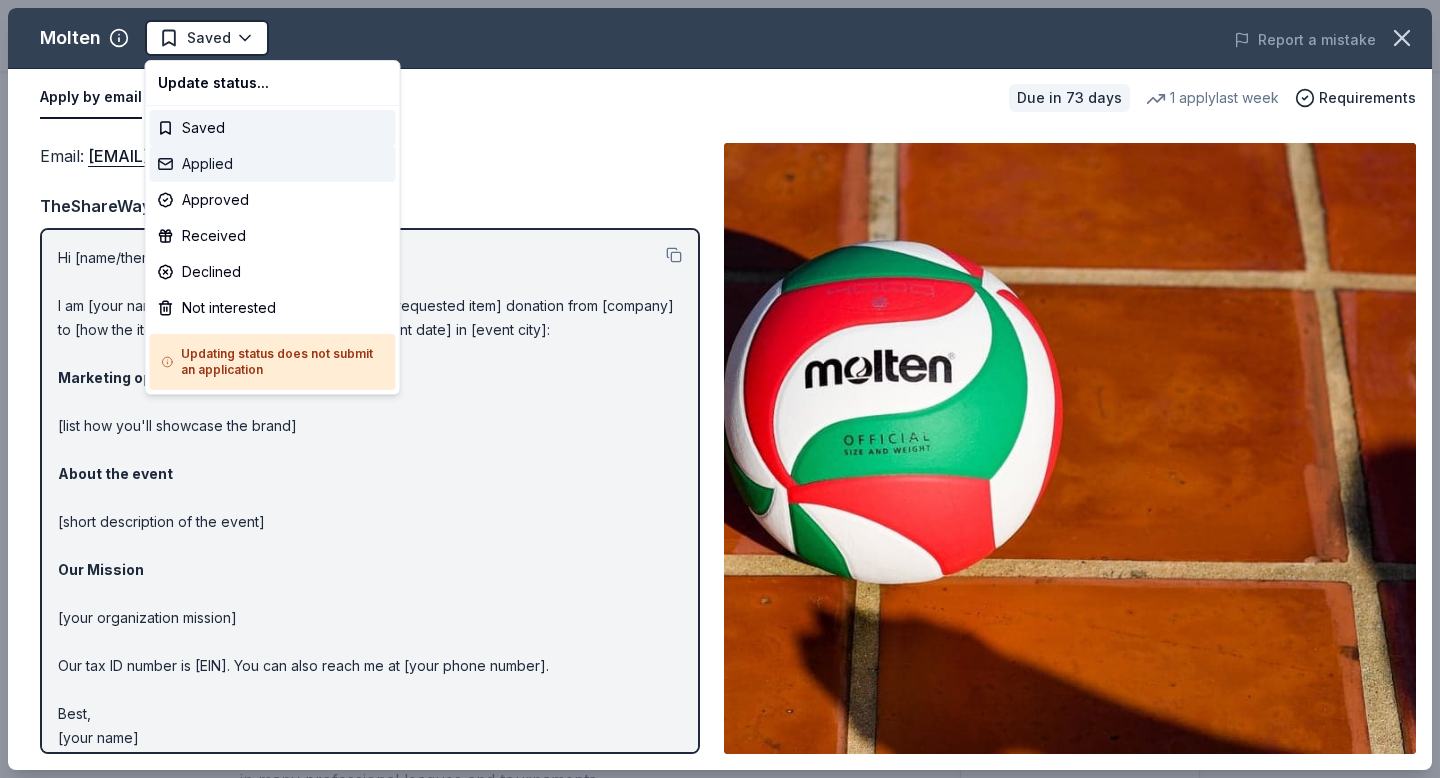 click on "Applied" at bounding box center (273, 164) 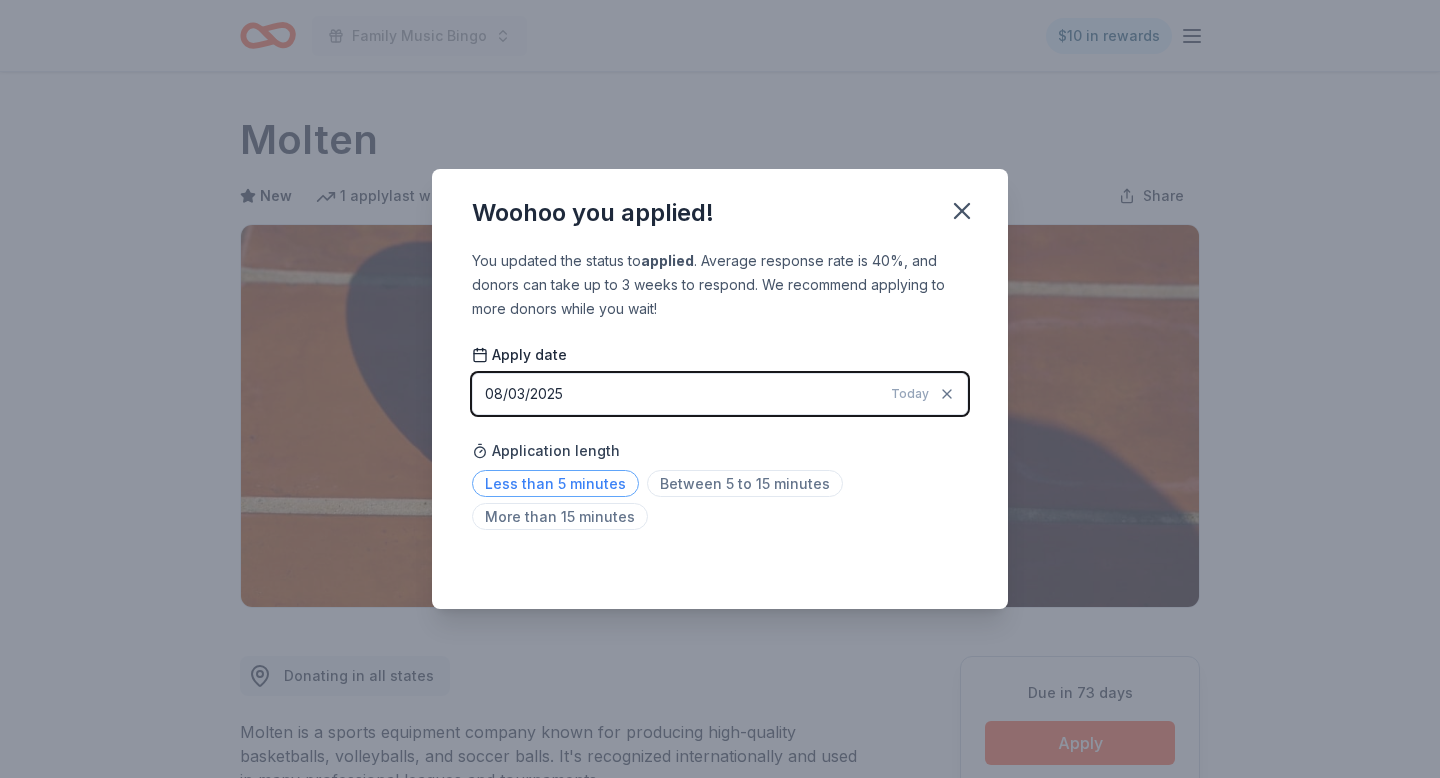 click on "Less than 5 minutes" at bounding box center [555, 483] 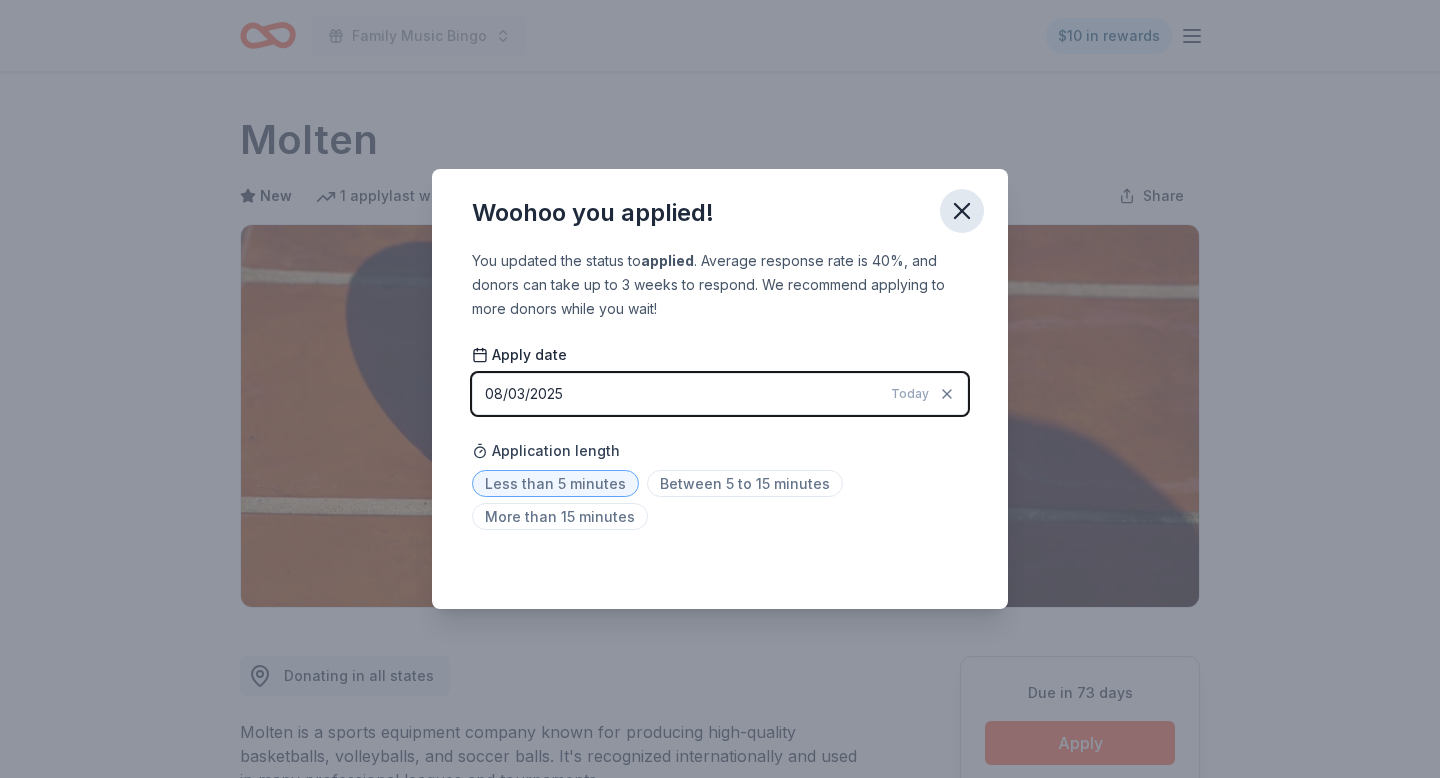 click 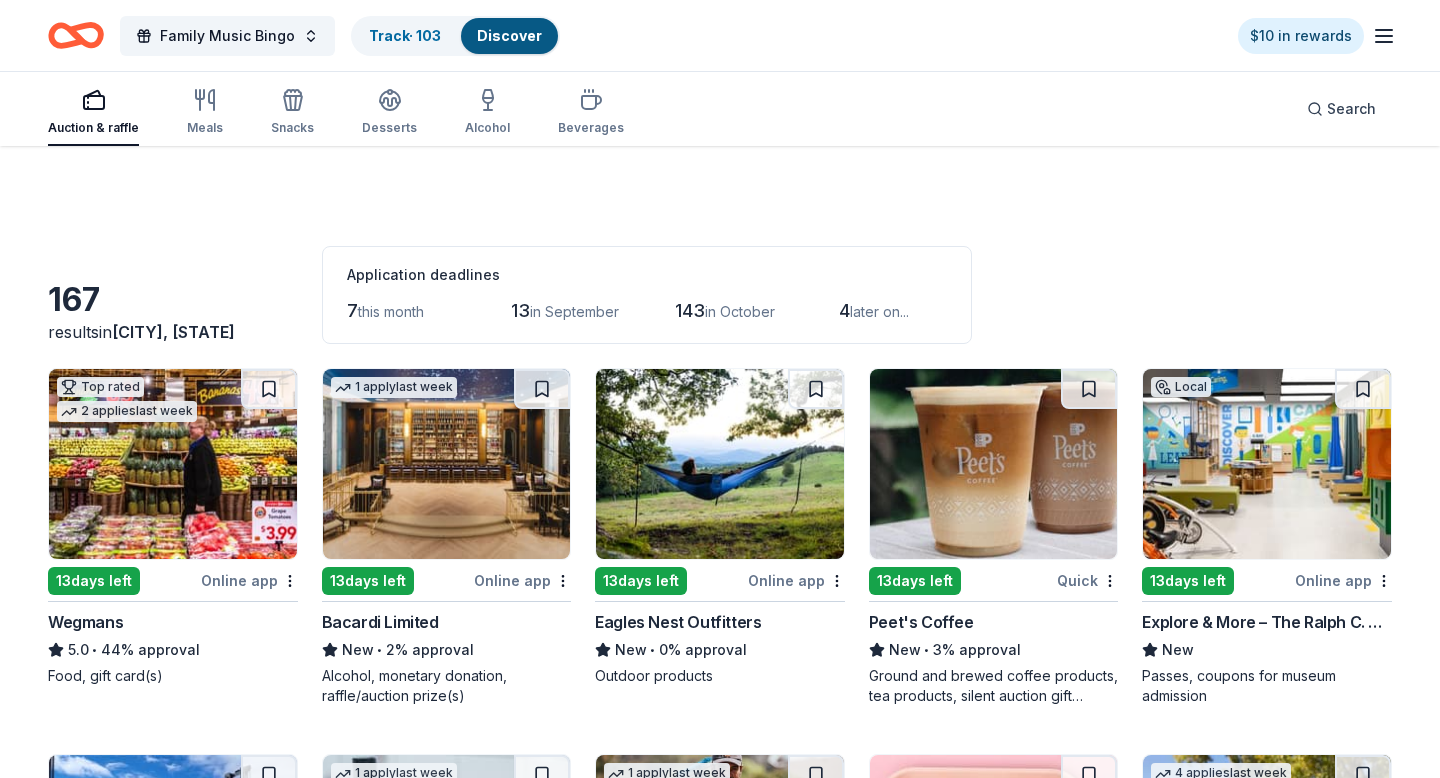 scroll, scrollTop: 7342, scrollLeft: 0, axis: vertical 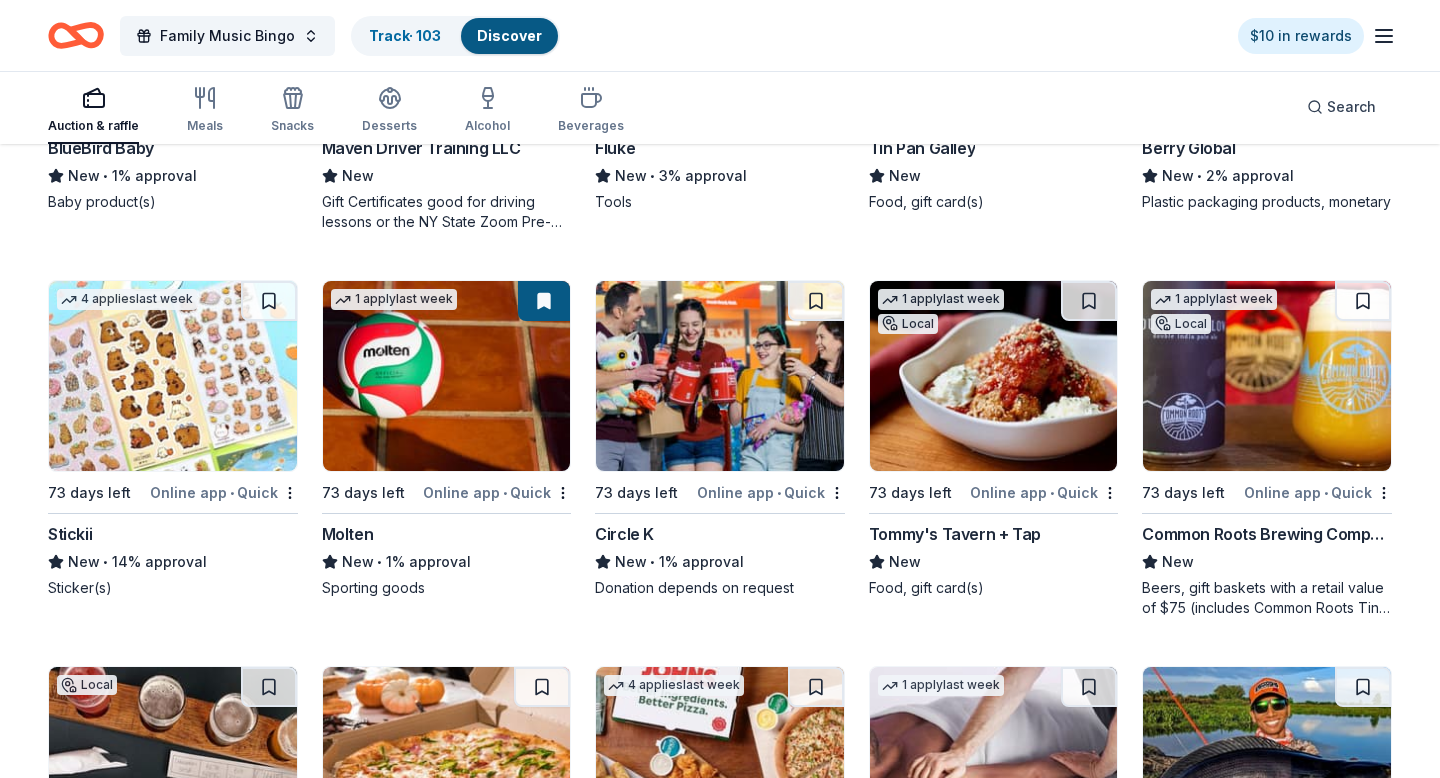 click at bounding box center [173, 376] 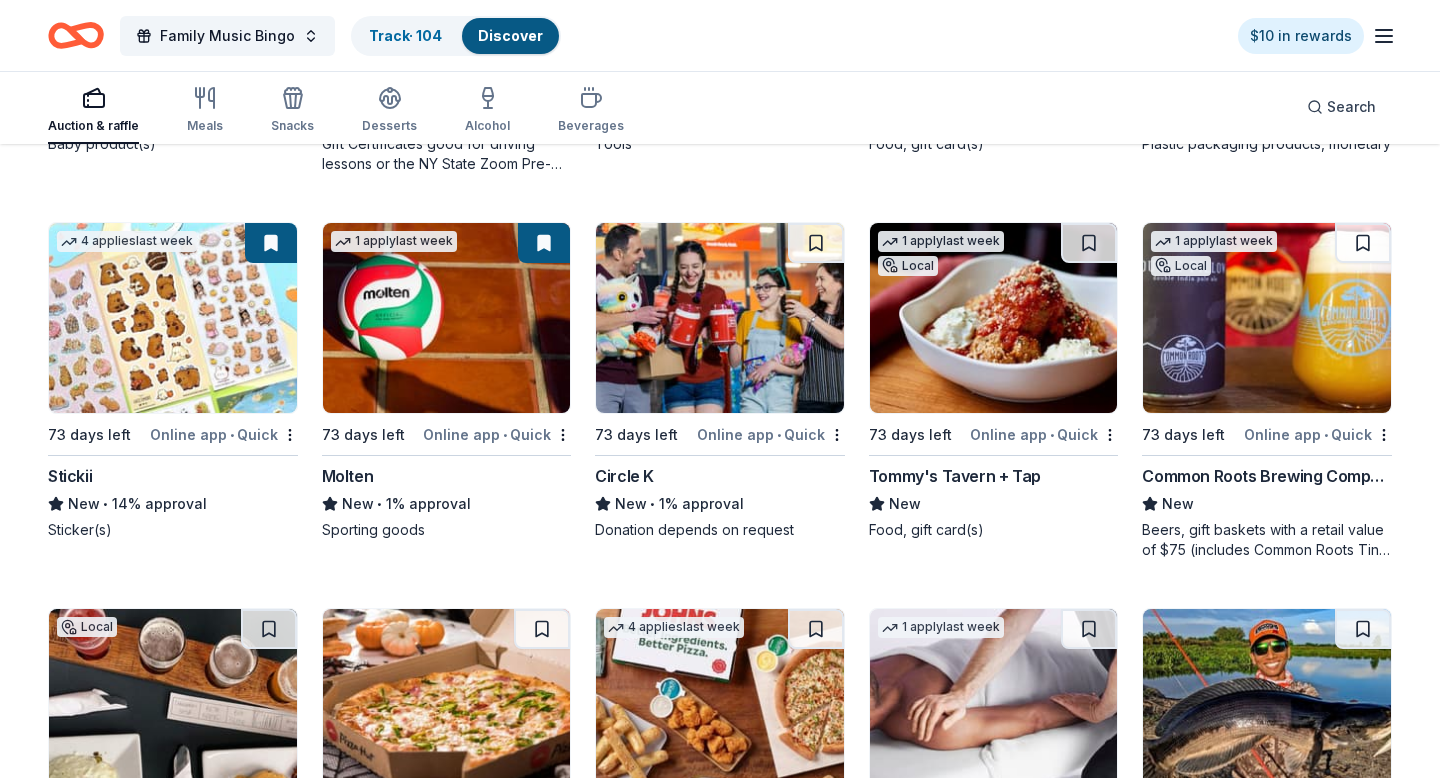 scroll, scrollTop: 7402, scrollLeft: 0, axis: vertical 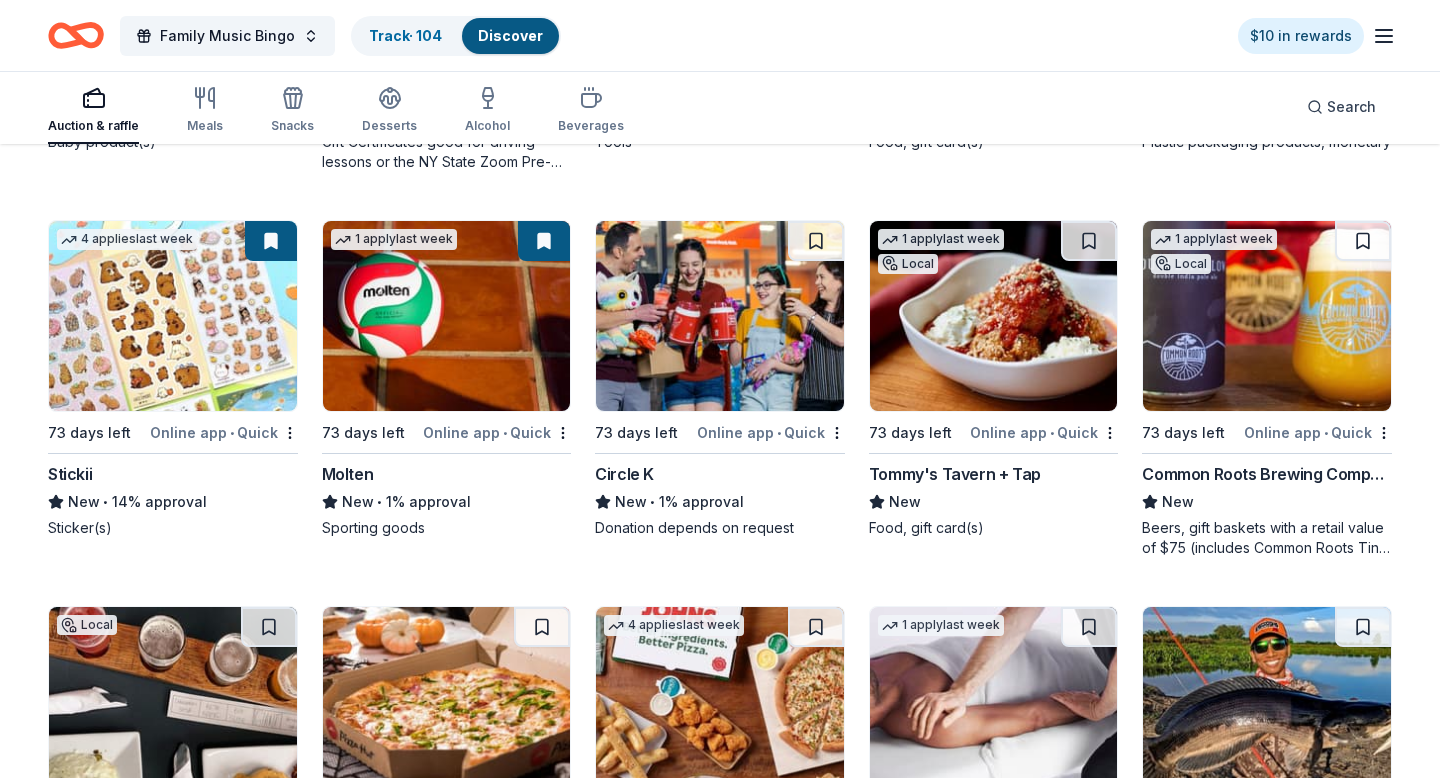 click at bounding box center [994, 316] 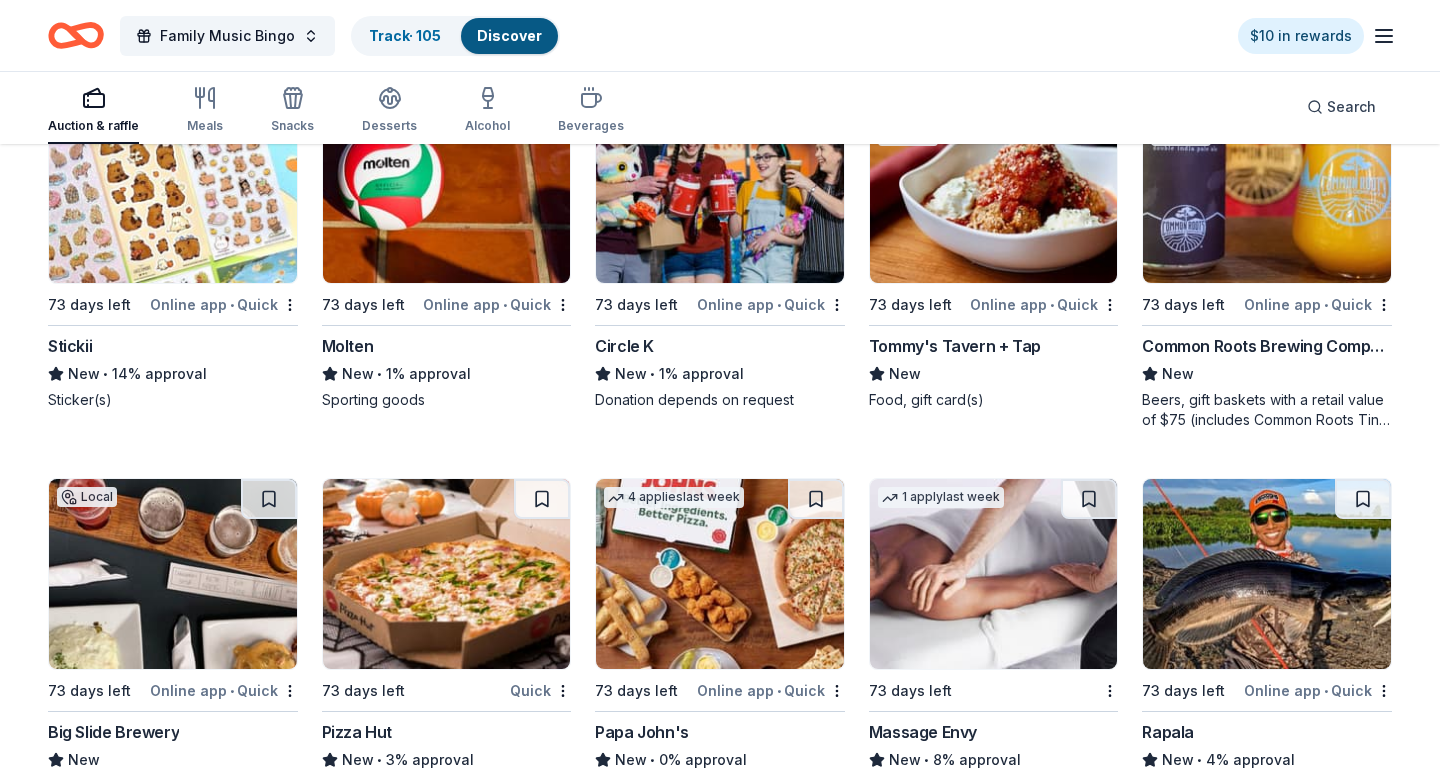 scroll, scrollTop: 7517, scrollLeft: 0, axis: vertical 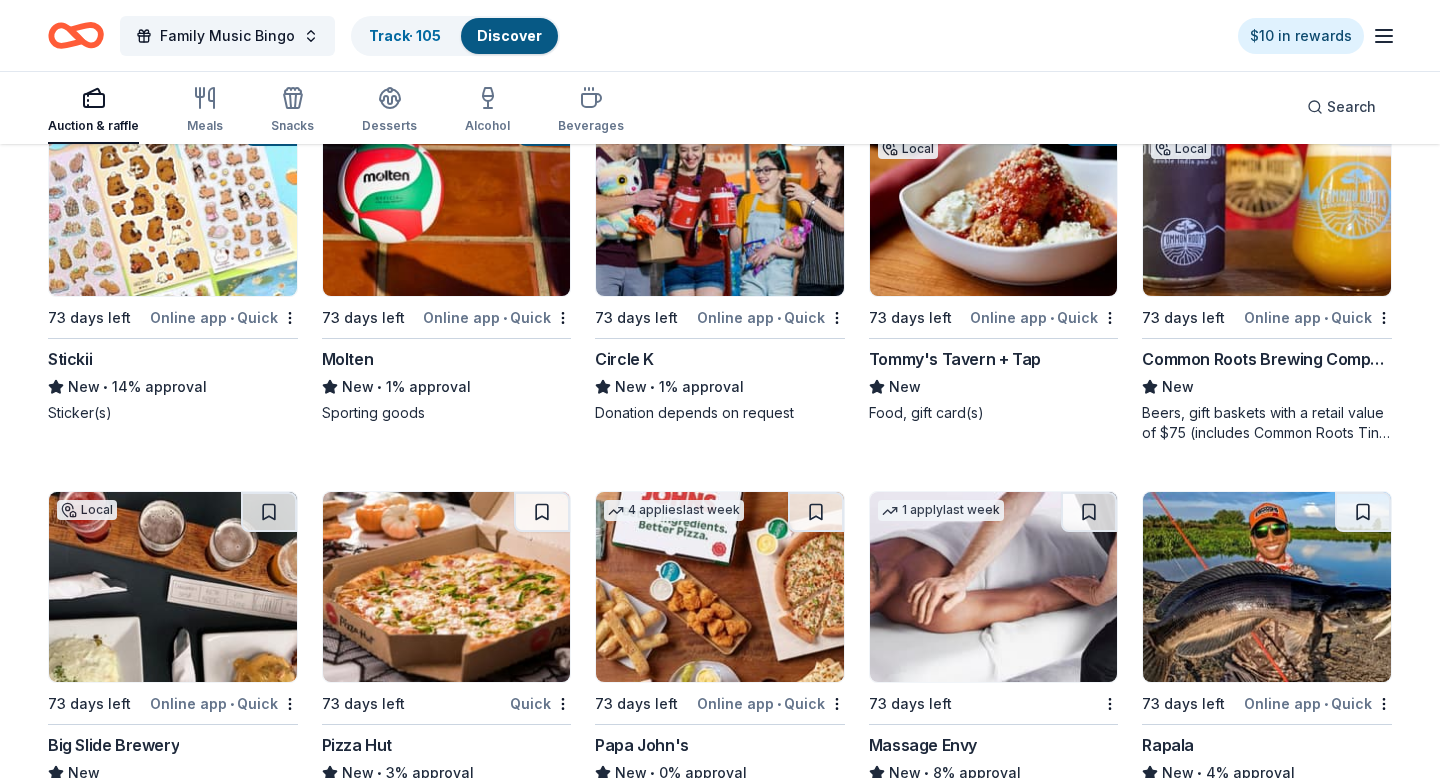 click at bounding box center (1267, 201) 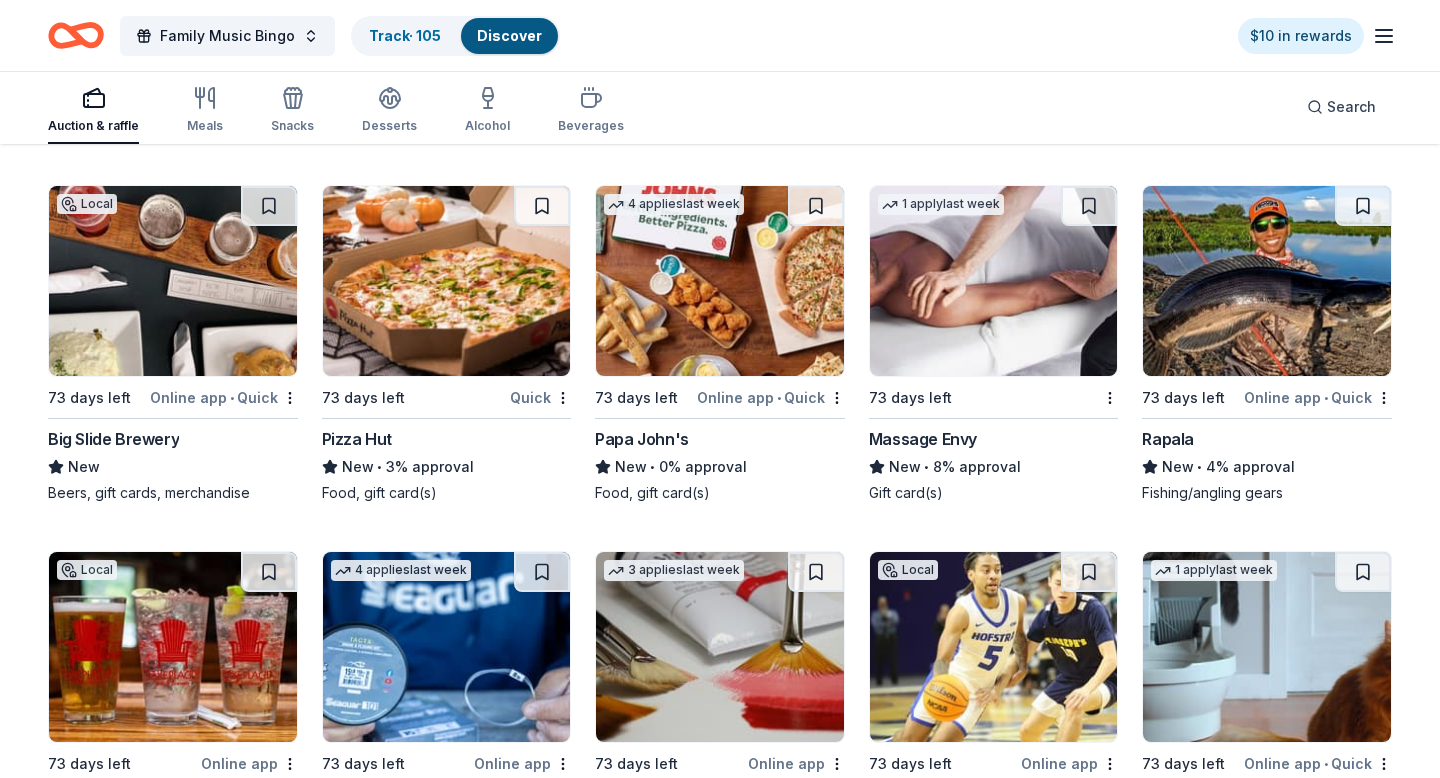 scroll, scrollTop: 7826, scrollLeft: 0, axis: vertical 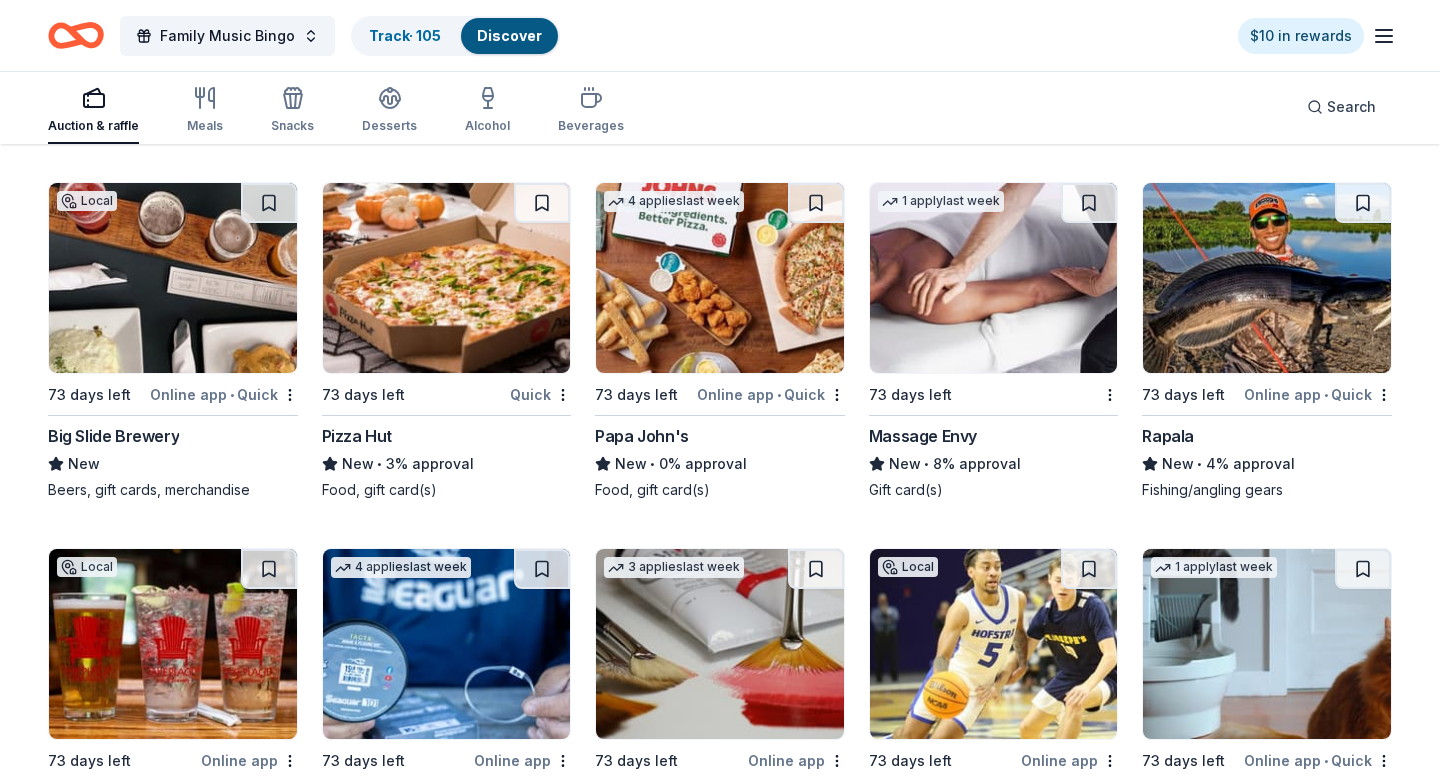 click on "Local 73 days left Online app • Quick Big Slide Brewery New Beers, gift cards, merchandise" at bounding box center [173, 341] 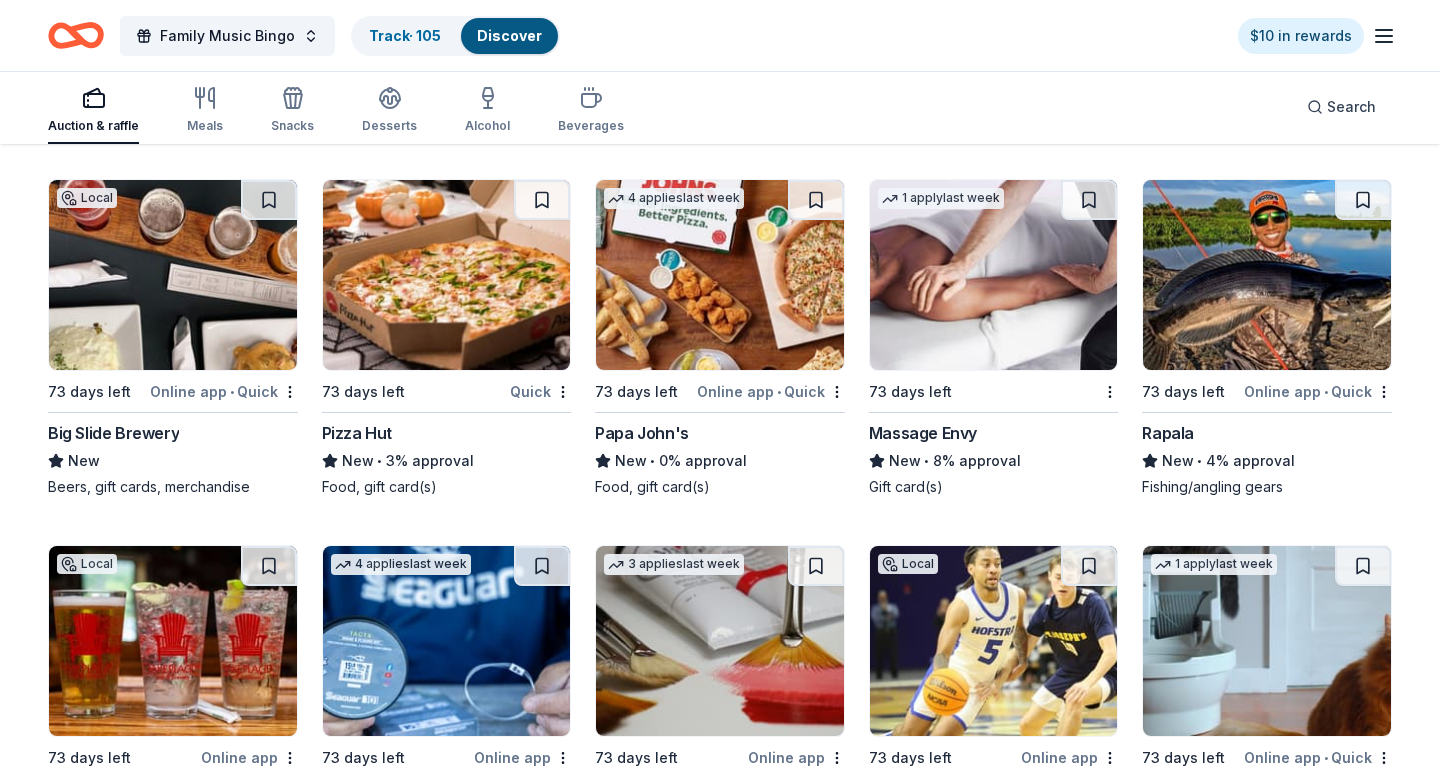 scroll, scrollTop: 7815, scrollLeft: 0, axis: vertical 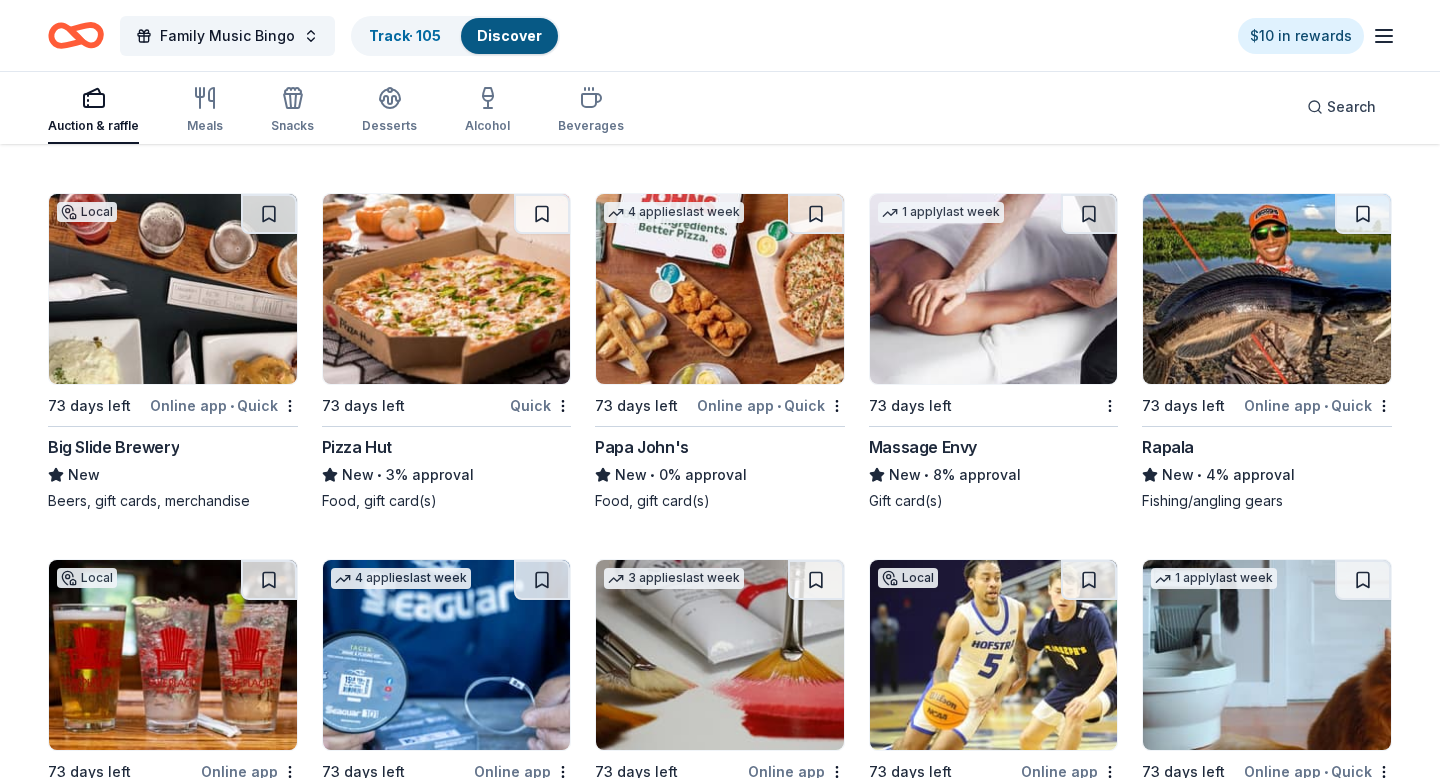click at bounding box center [447, 289] 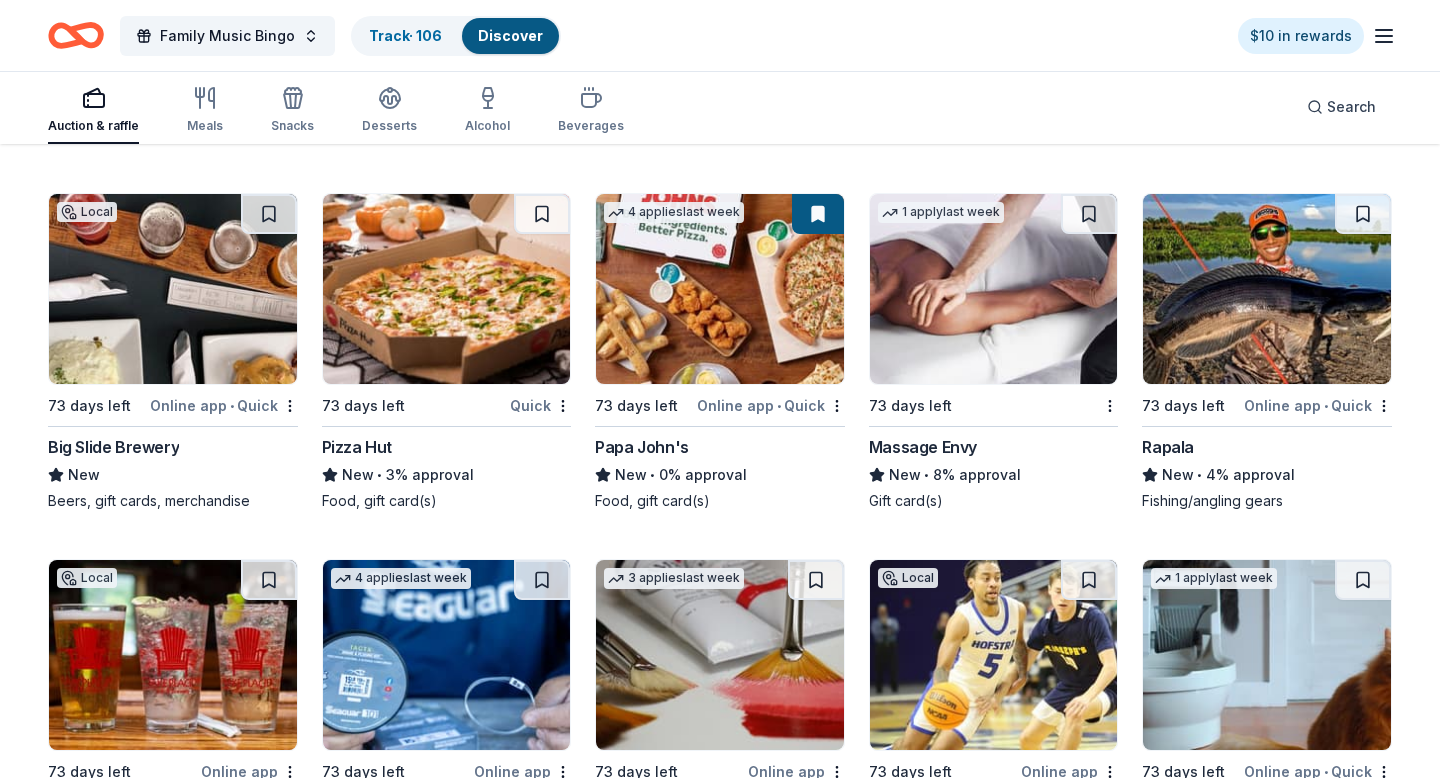 click at bounding box center [994, 289] 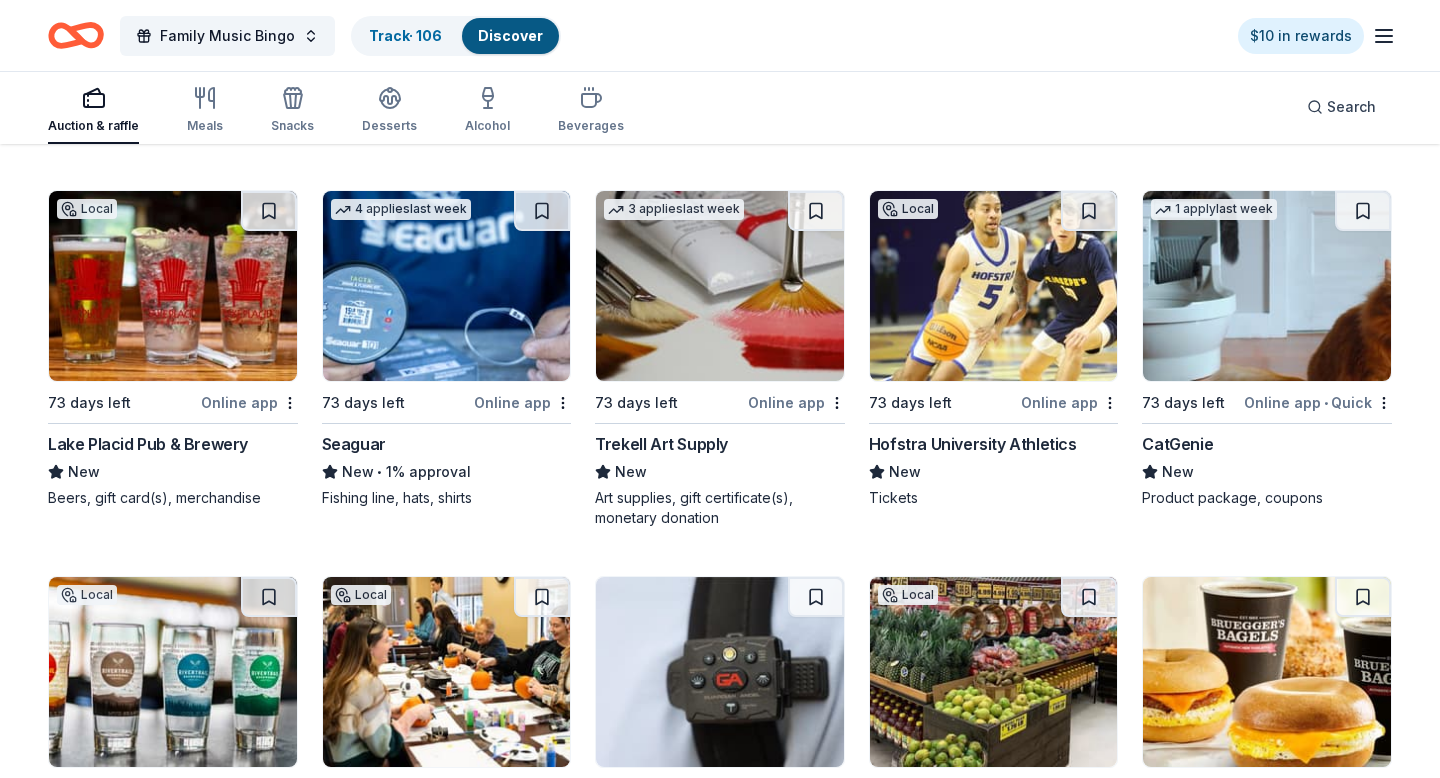 scroll, scrollTop: 8197, scrollLeft: 0, axis: vertical 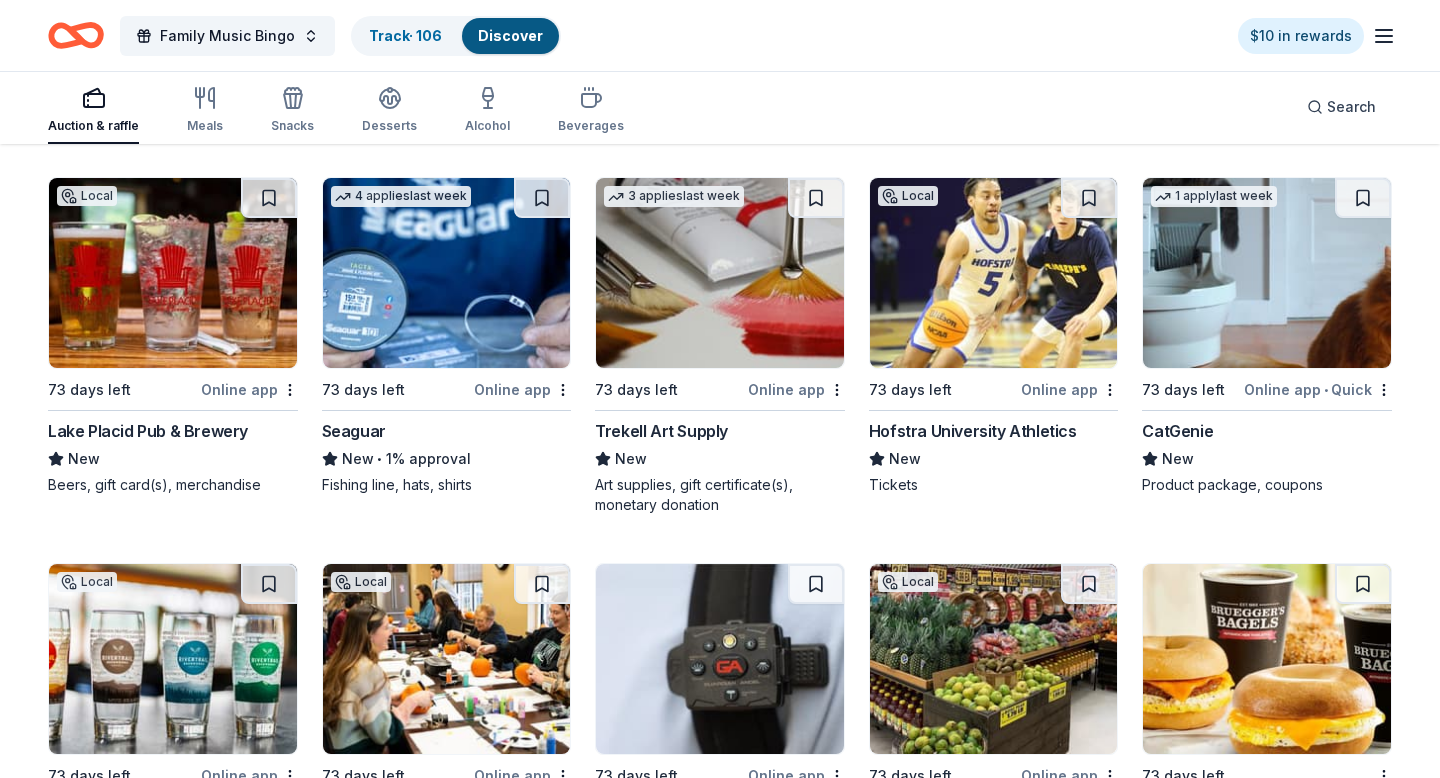 click at bounding box center (447, 273) 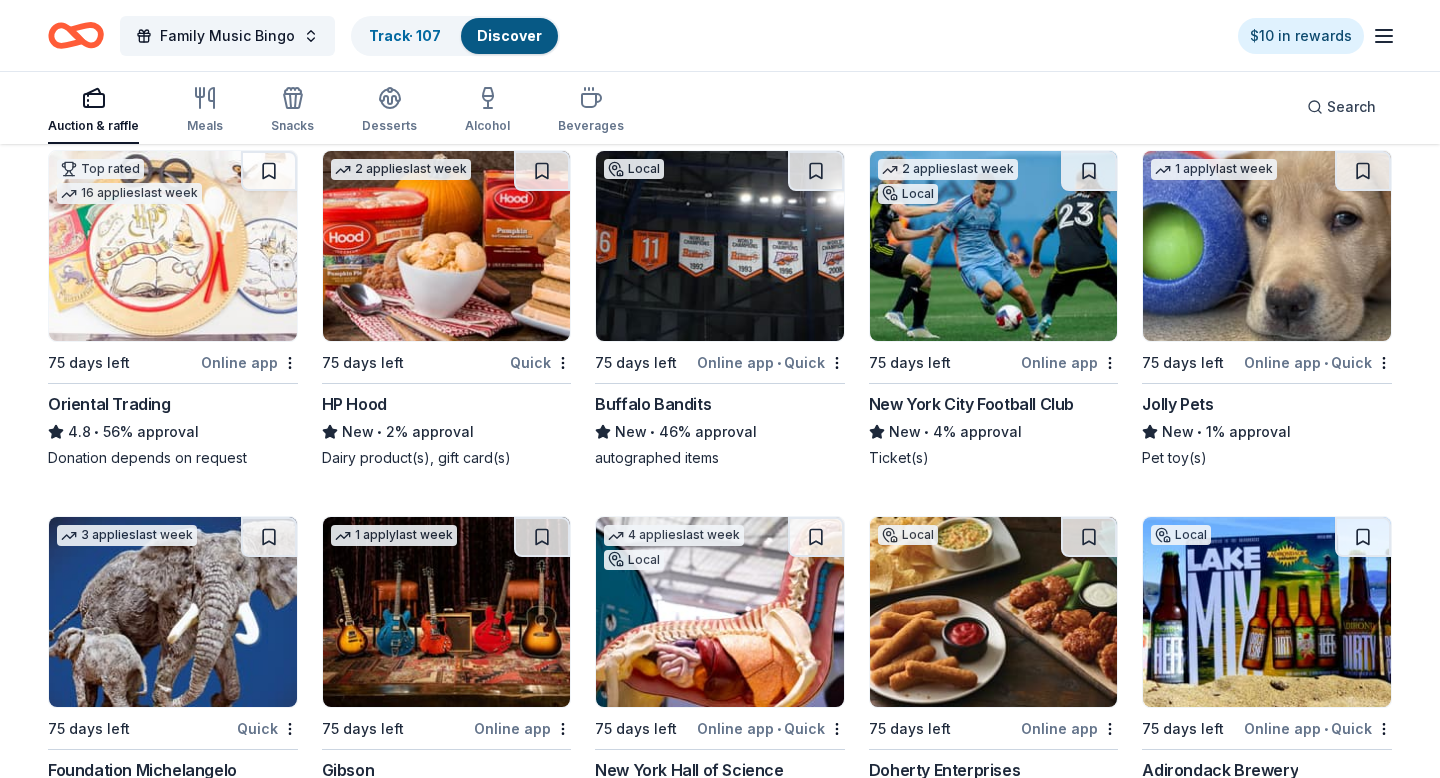 scroll, scrollTop: 8980, scrollLeft: 0, axis: vertical 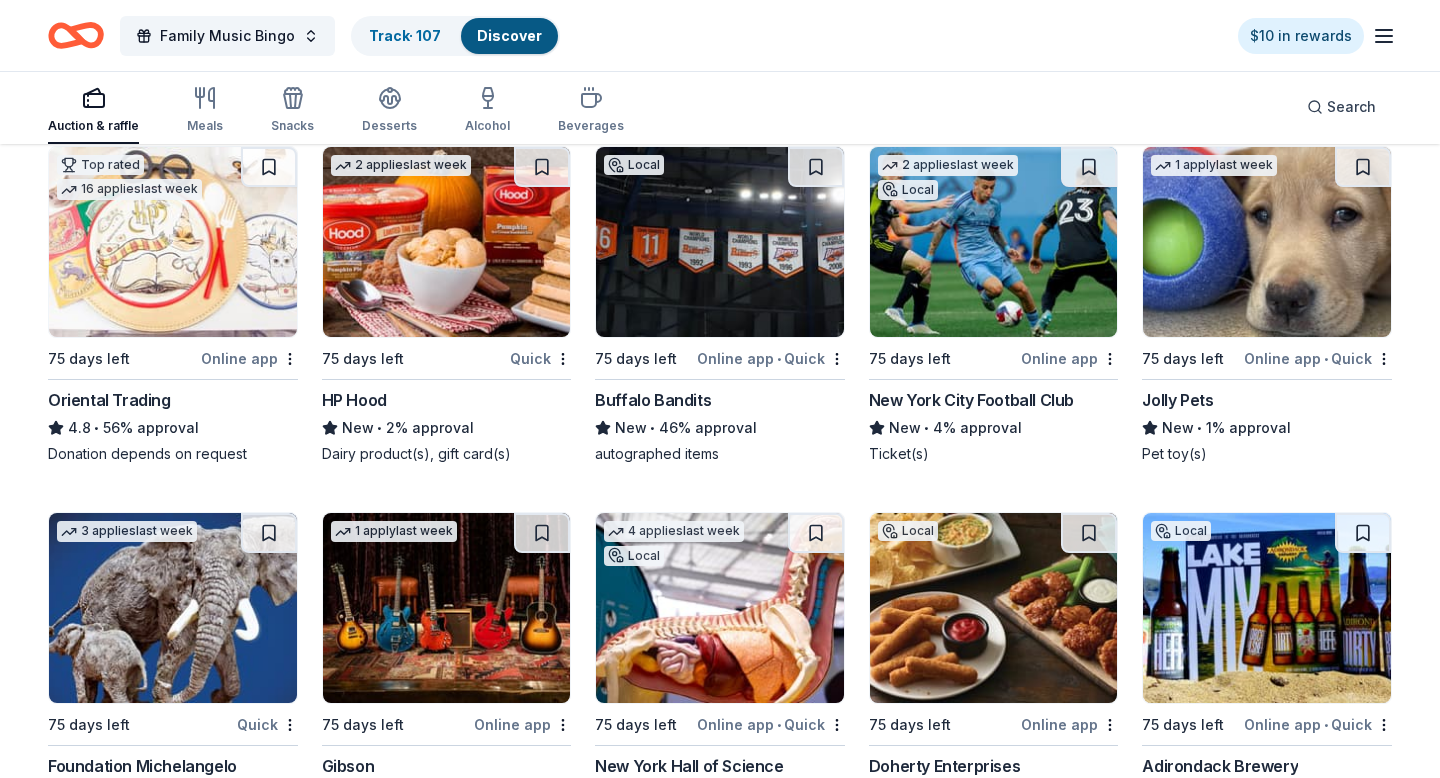 click at bounding box center [447, 242] 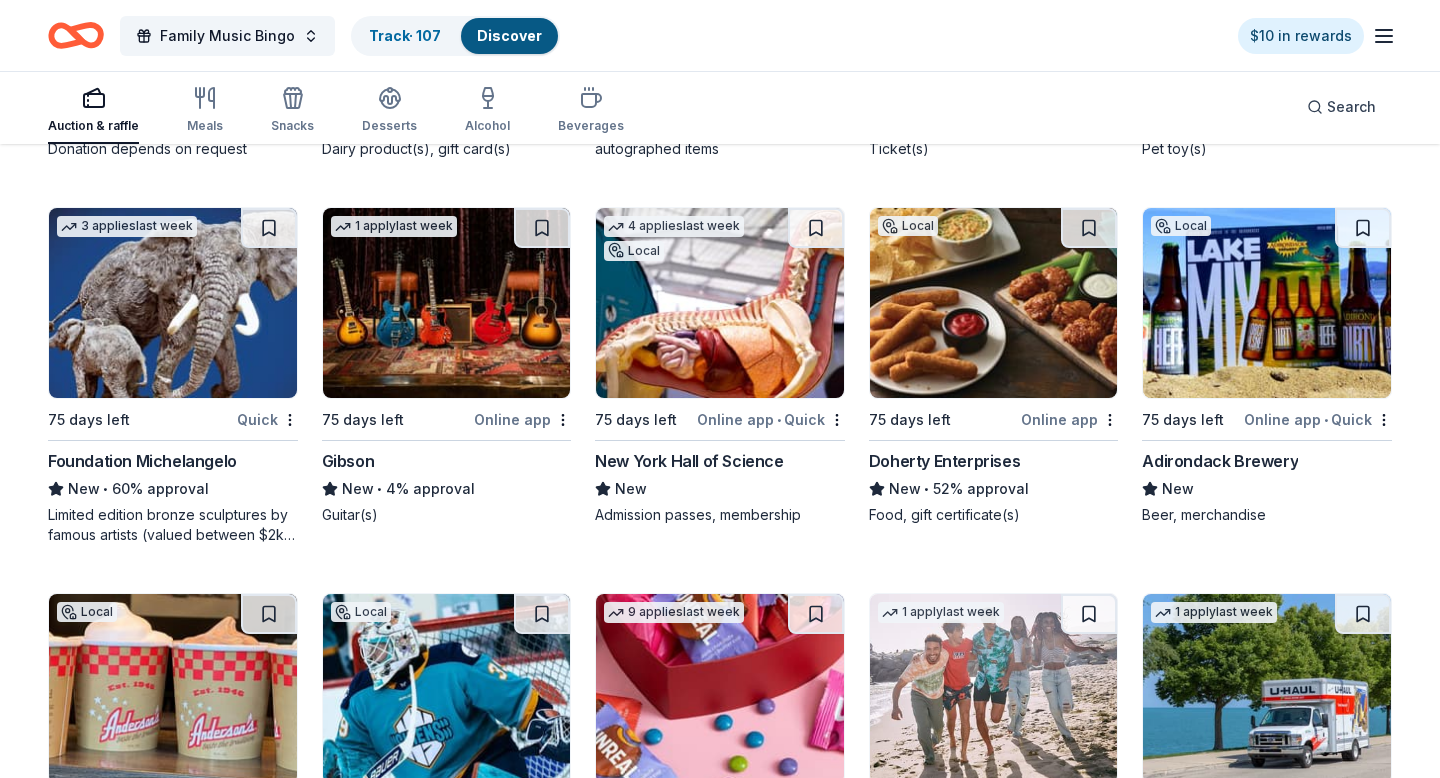 scroll, scrollTop: 9287, scrollLeft: 0, axis: vertical 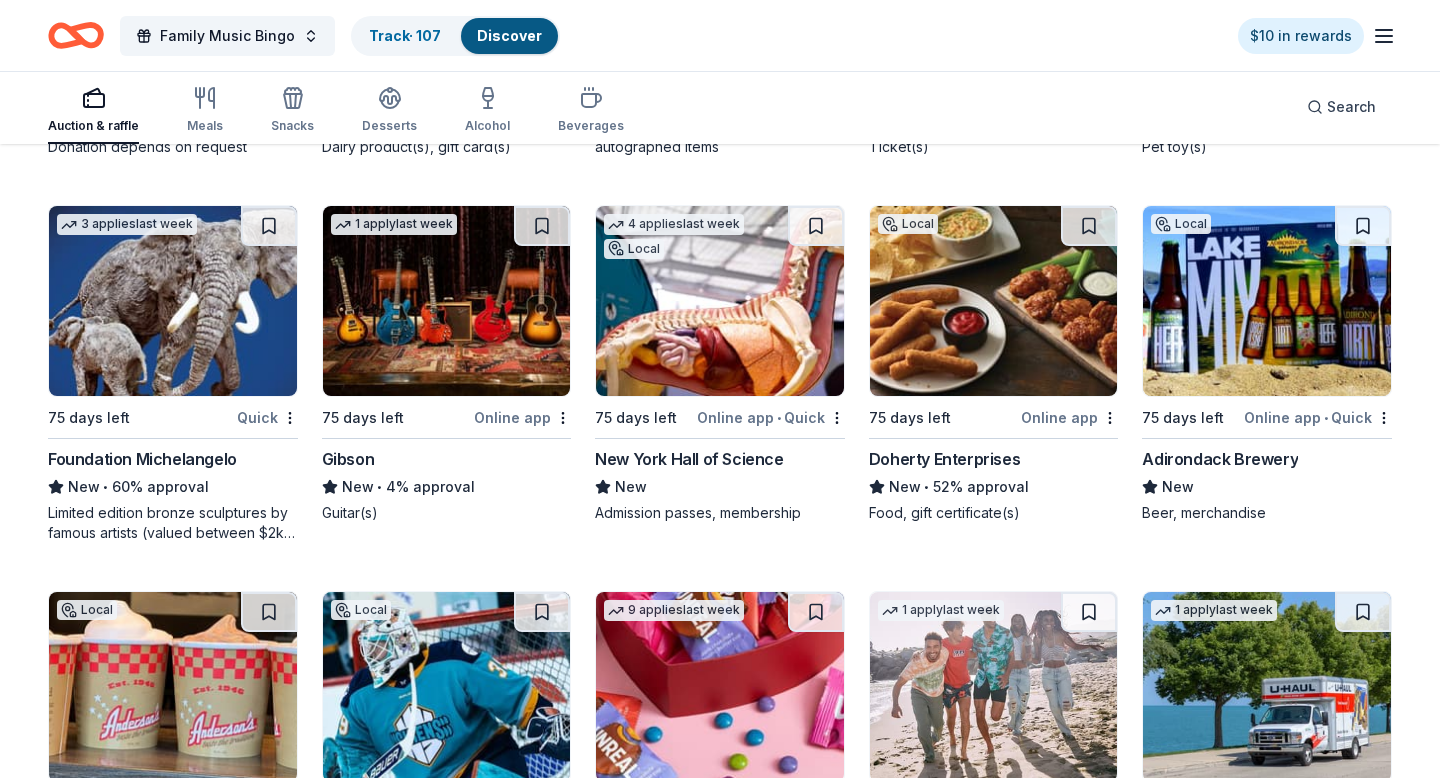 click at bounding box center [720, 301] 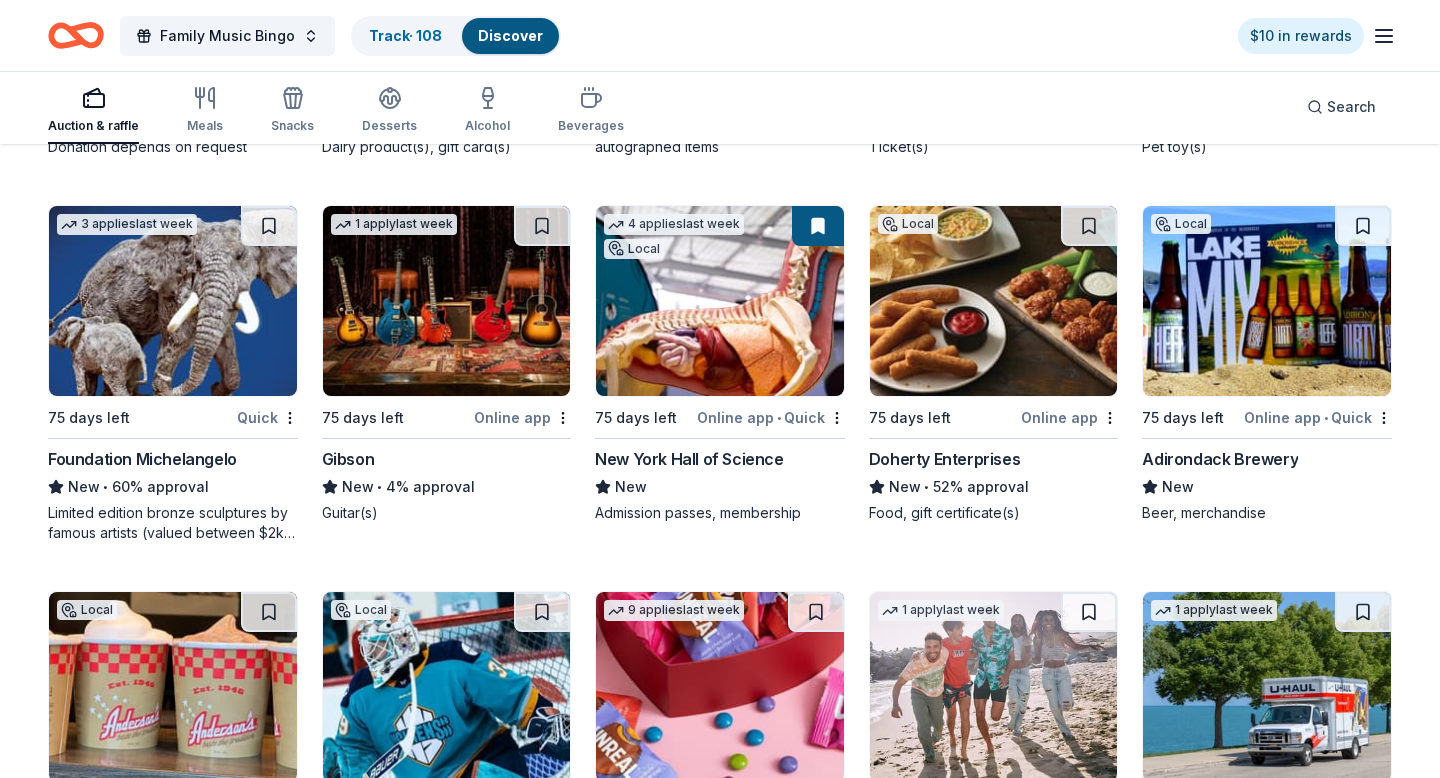 click at bounding box center [994, 301] 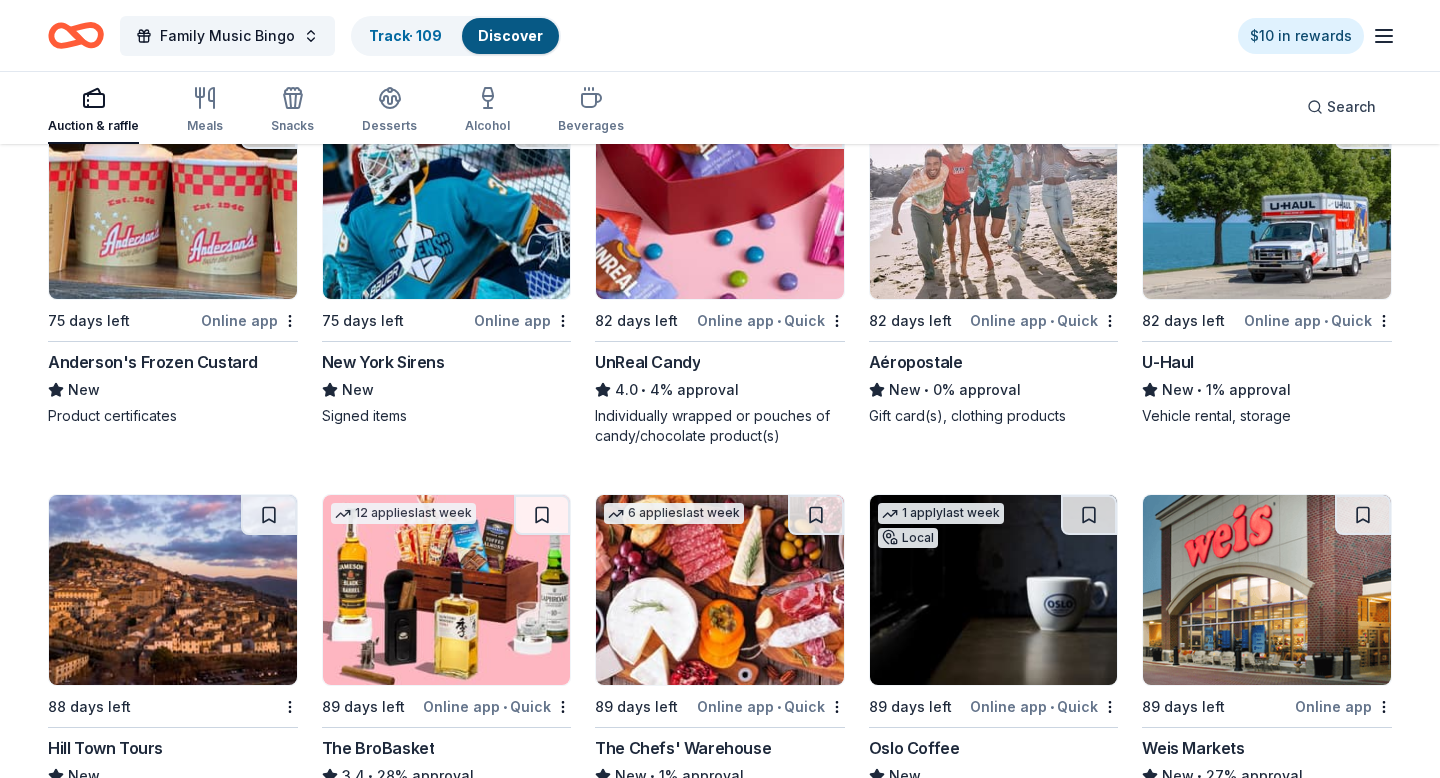 scroll, scrollTop: 9772, scrollLeft: 0, axis: vertical 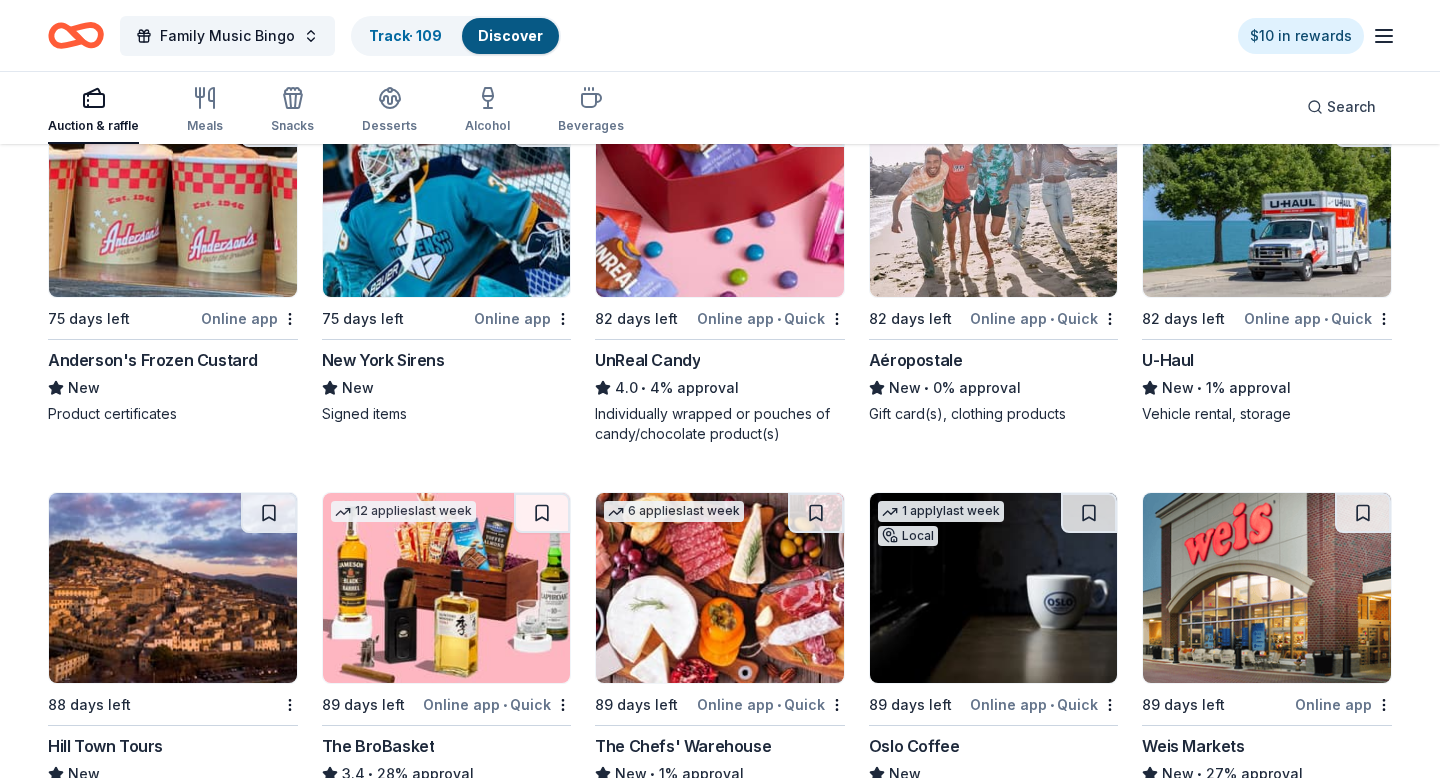 click at bounding box center [720, 202] 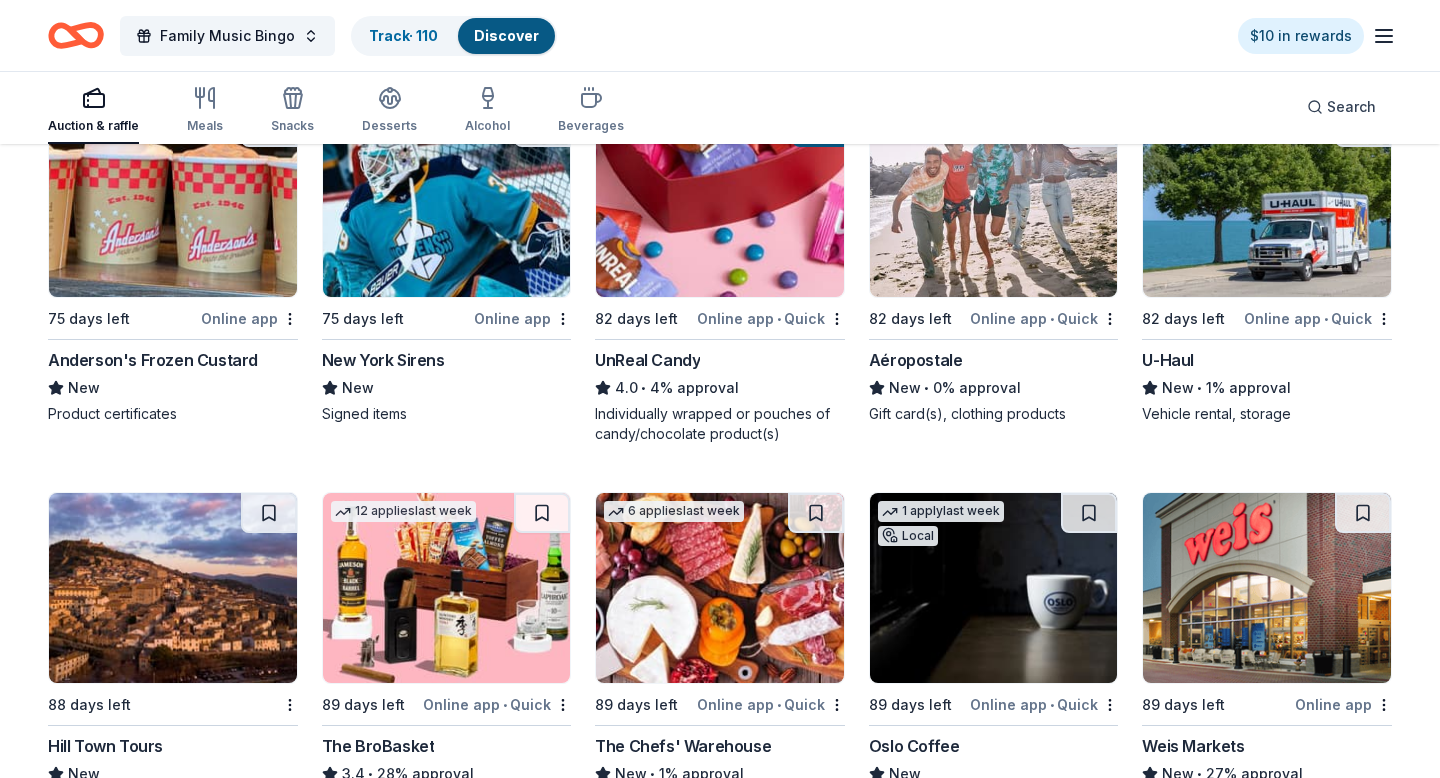 click at bounding box center (994, 202) 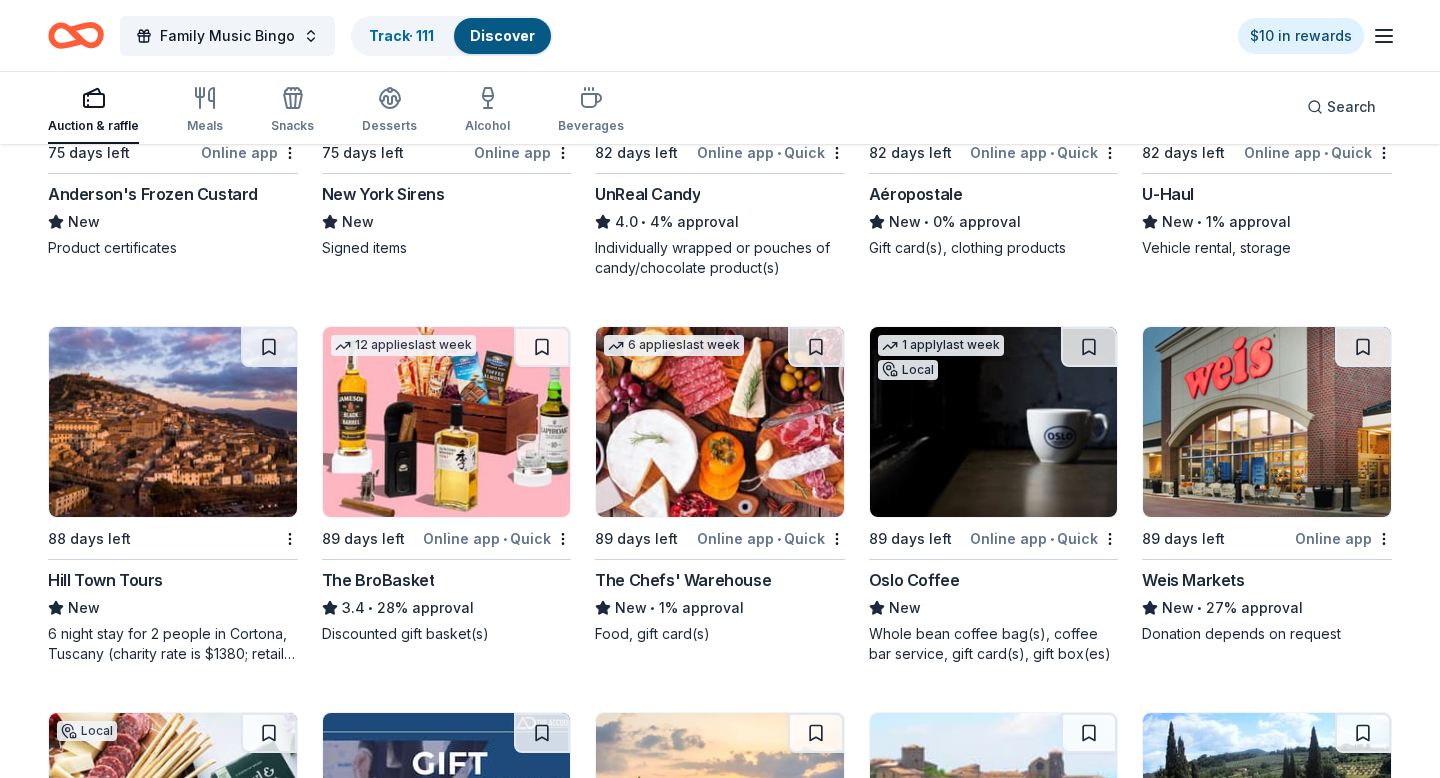 scroll, scrollTop: 9941, scrollLeft: 0, axis: vertical 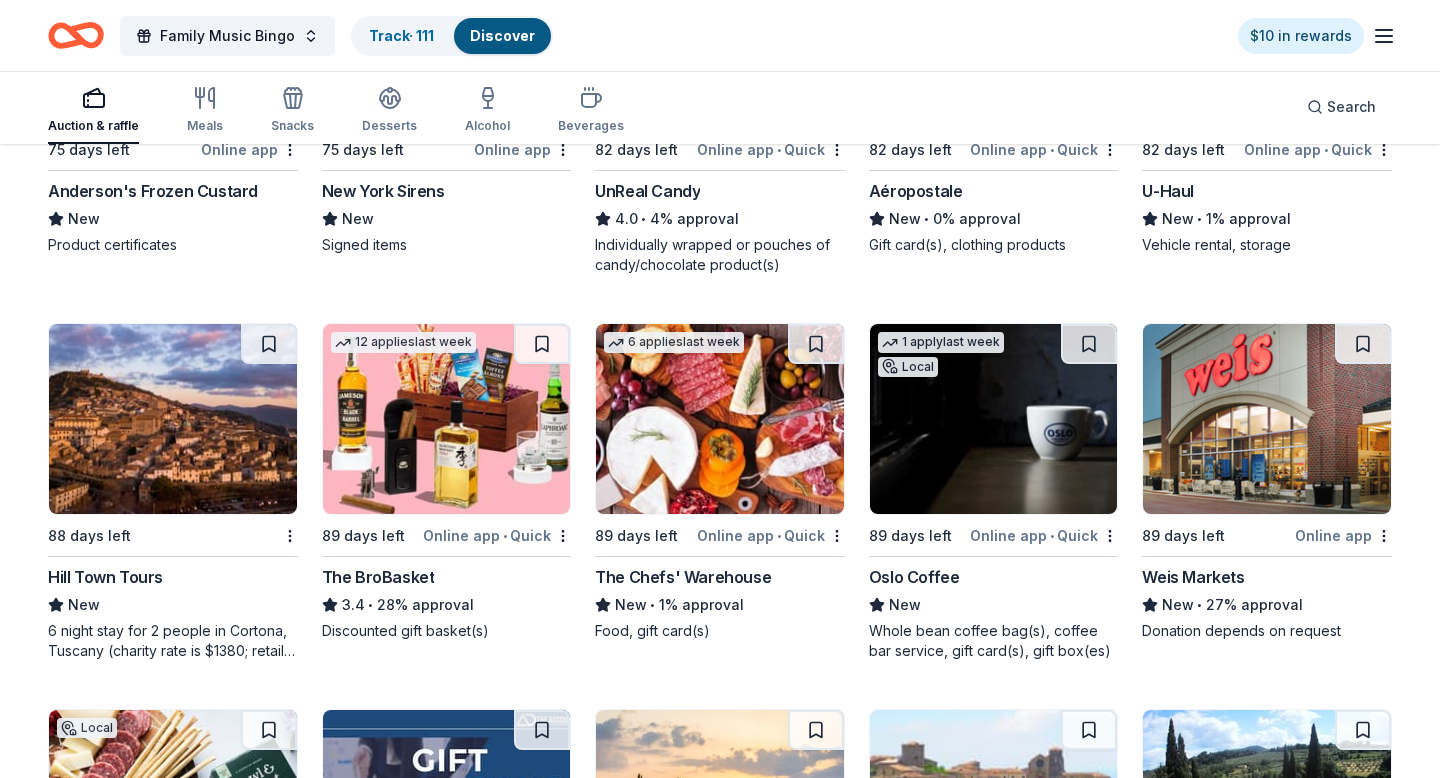 click at bounding box center [720, 419] 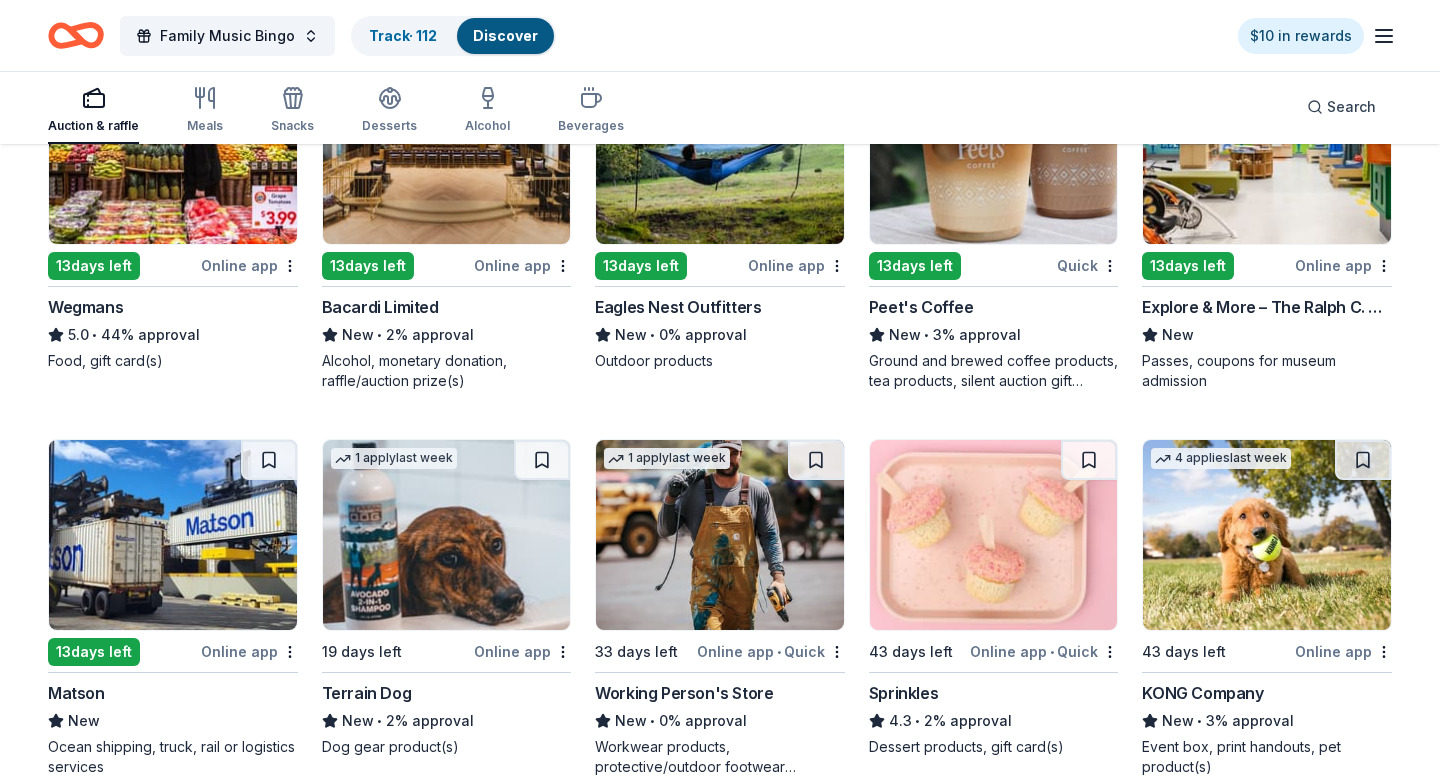 scroll, scrollTop: 0, scrollLeft: 0, axis: both 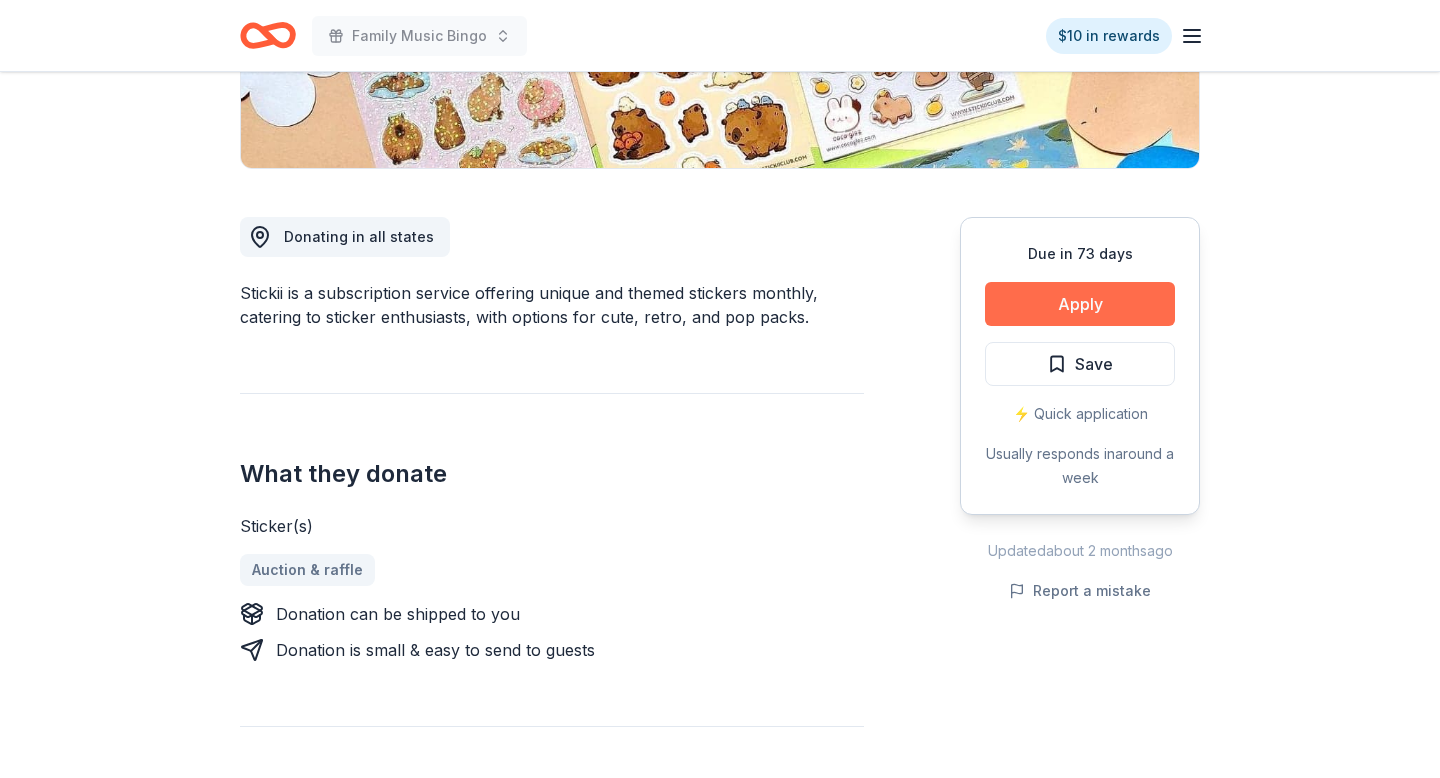 click on "Apply" at bounding box center (1080, 304) 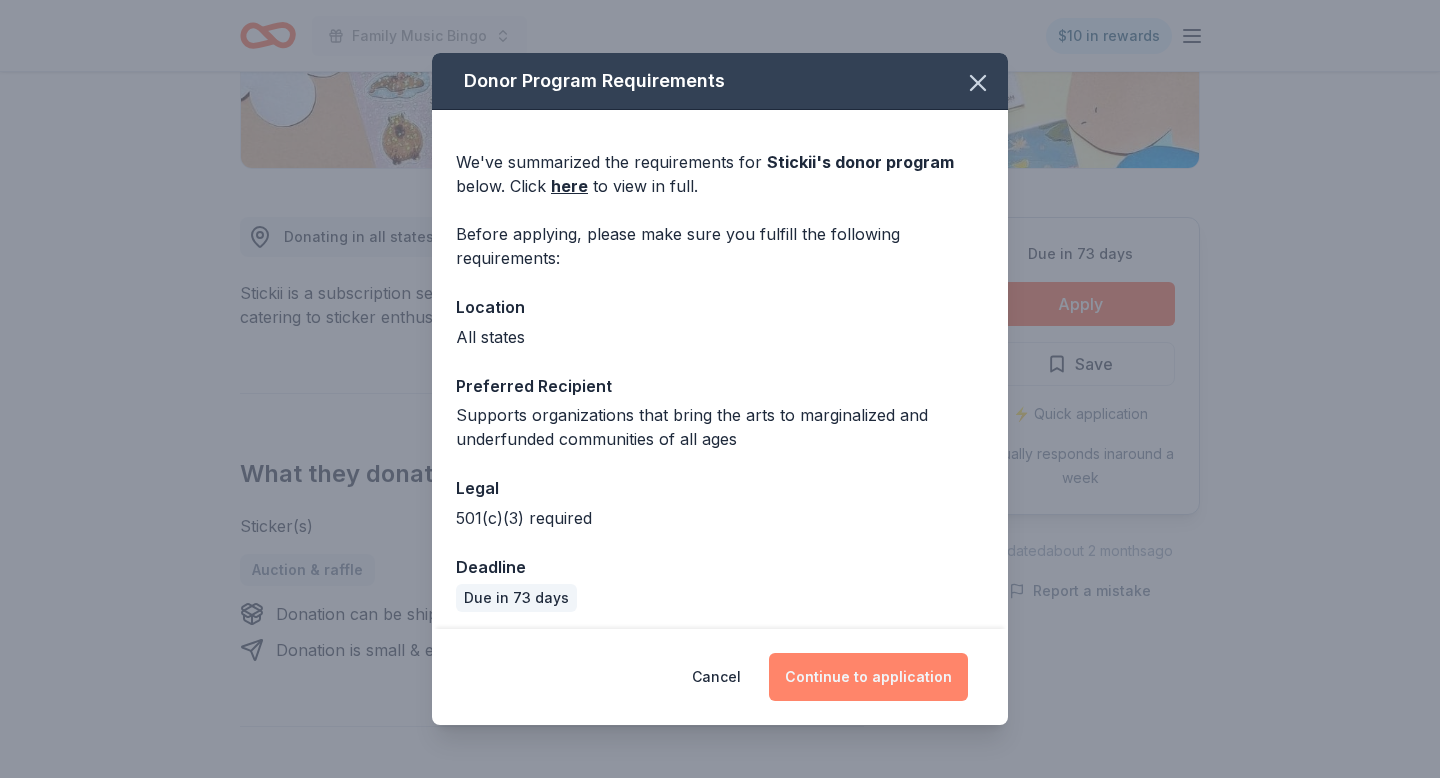 click on "Continue to application" at bounding box center (868, 677) 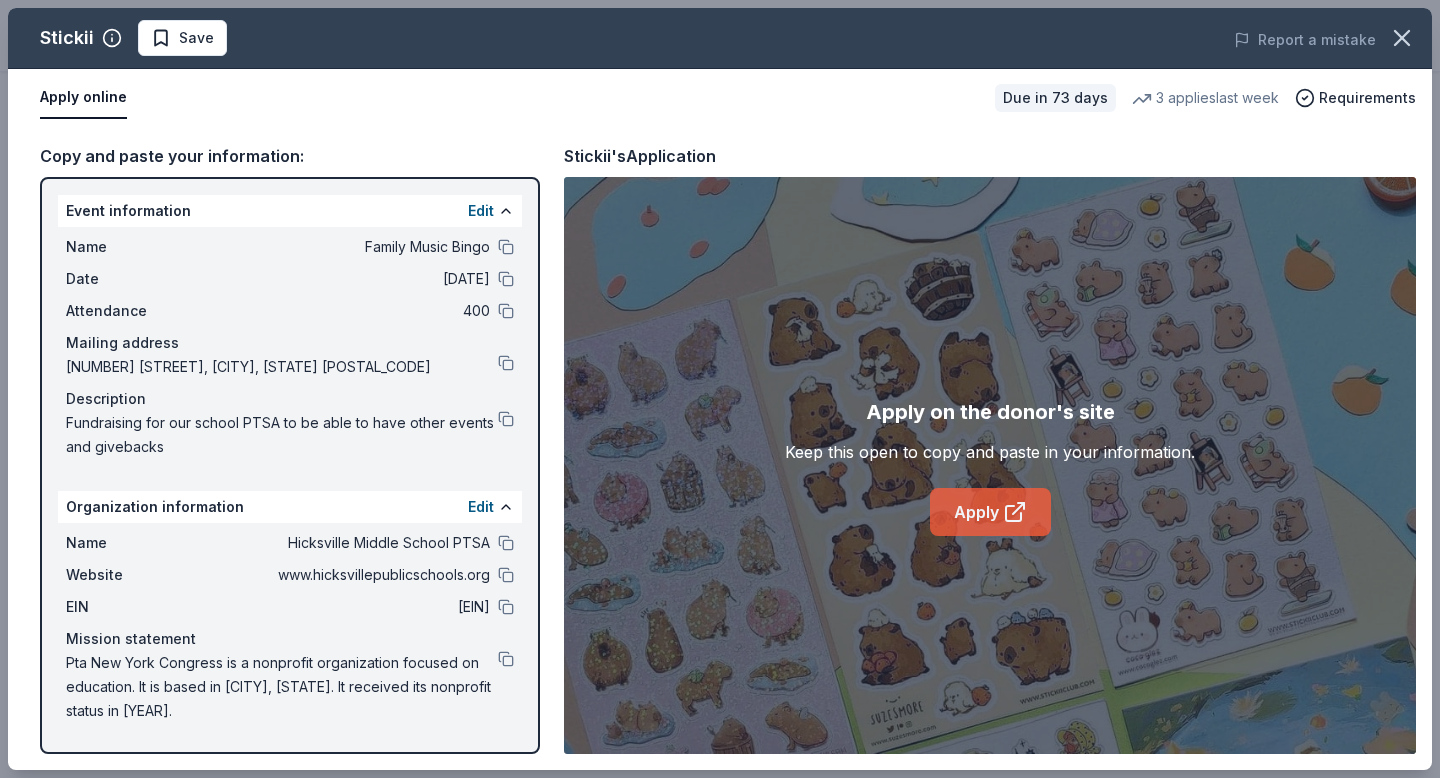 click on "Apply" at bounding box center [990, 512] 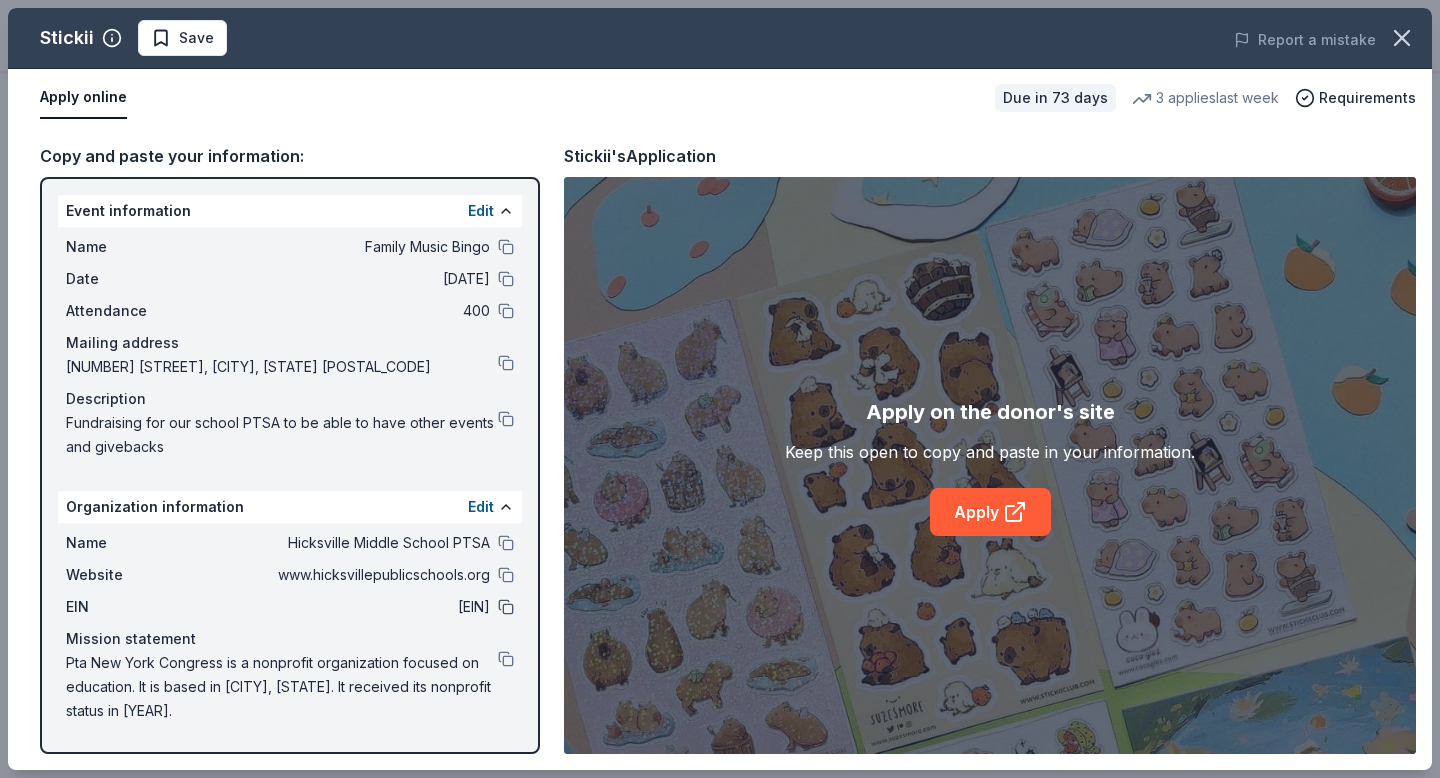 click at bounding box center (506, 607) 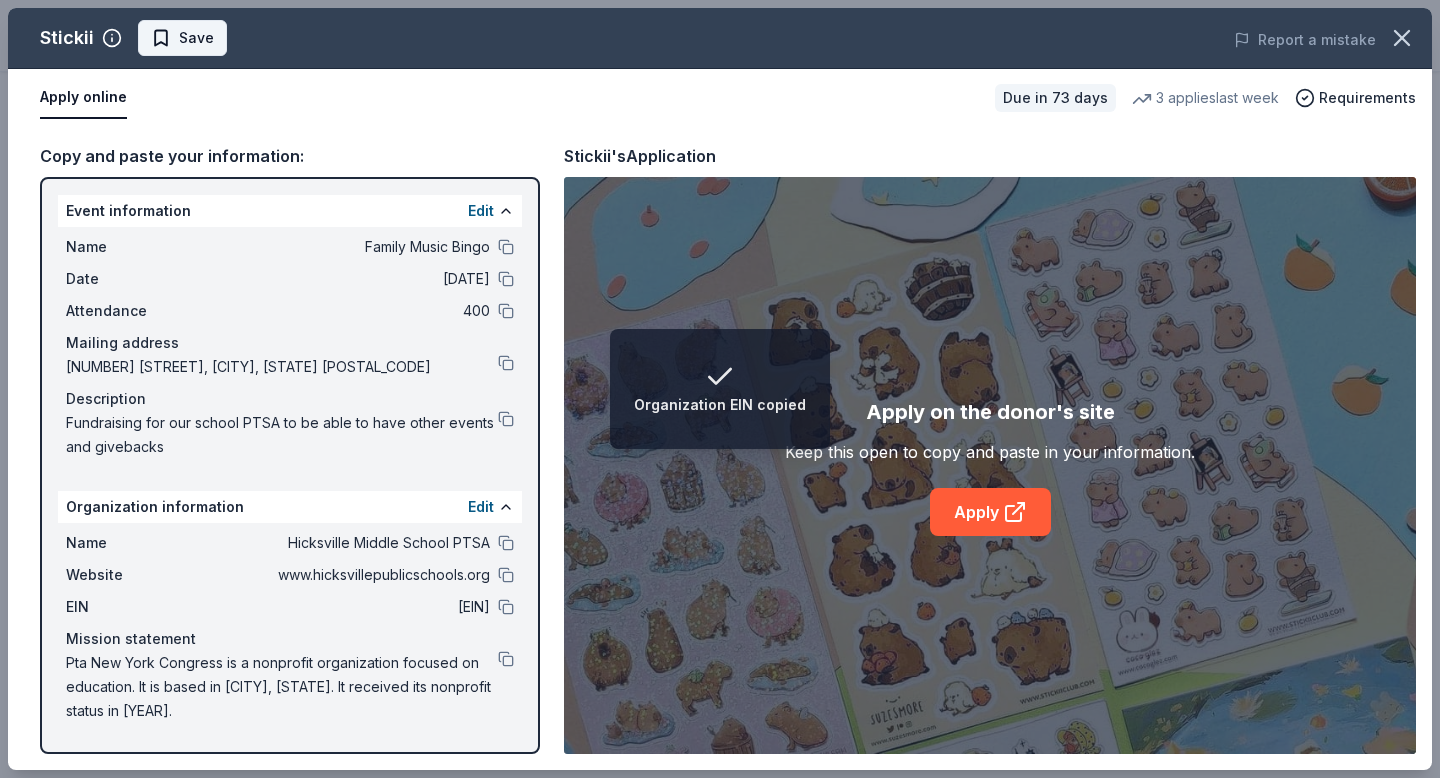 click on "Save" at bounding box center [182, 38] 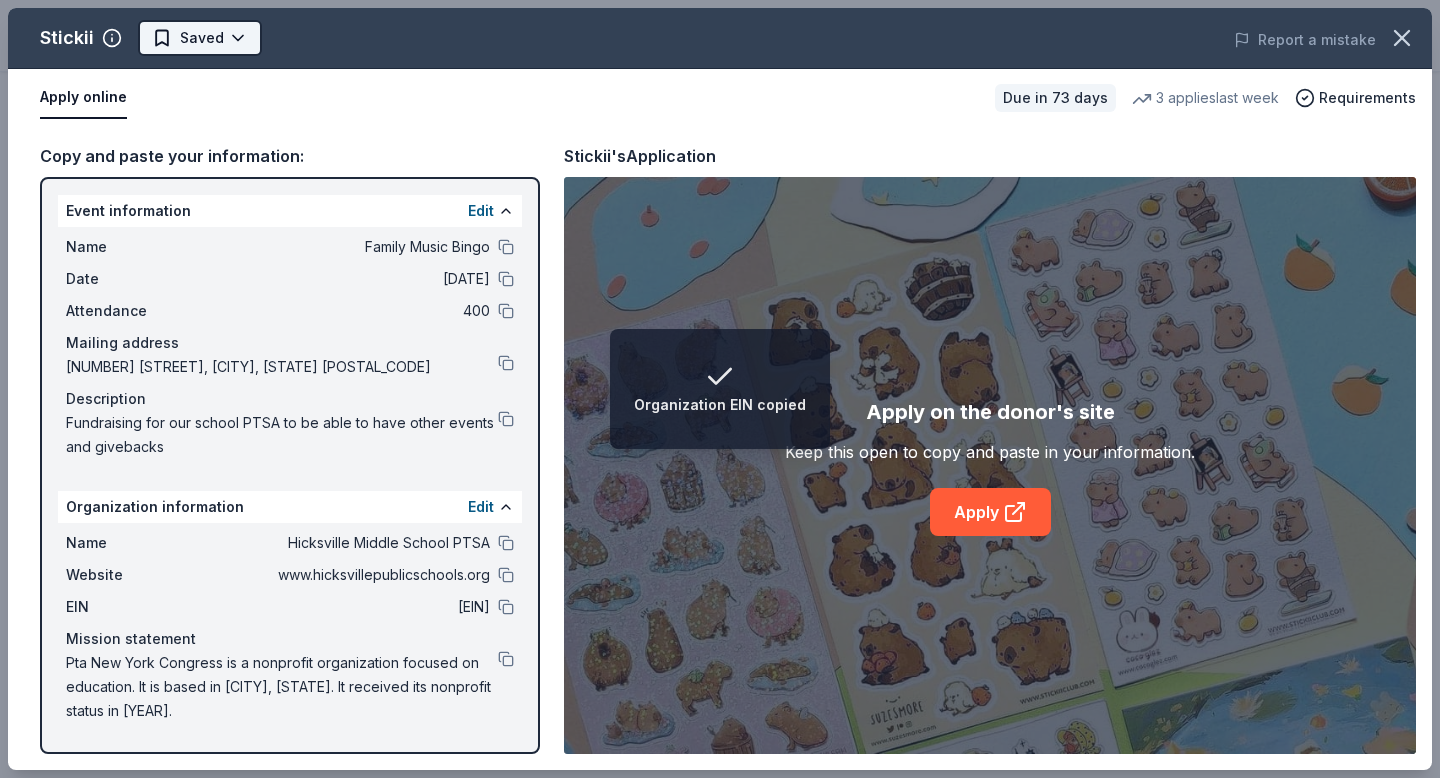 click on "Organization EIN copied Family Music Bingo $10 in rewards Due in 73 days Share Stickii New 3   applies  last week 14% approval rate $ 54 donation value Share Donating in all states Stickii is a subscription service offering unique and themed stickers monthly, catering to sticker enthusiasts, with options for cute, retro, and pop packs. What they donate Sticker(s) Auction & raffle Donation can be shipped to you Donation is small & easy to send to guests Who they donate to  Preferred Supports organizations that bring the arts to marginalized and underfunded communities of all ages Art & Culture Poverty & Hunger Social Justice 501(c)(3) required Due in 73 days Apply Saved ⚡️ Quick application Usually responds in  around a week Updated  about 2 months  ago Report a mistake 14% approval rate 14 % approved 8 % declined 78 % no response Stickii is  a generous donor :  they are likely to respond and approve your request if you fit their criteria. $ 54 donation value (average) 87% 7% <1% 7% $0 → $125 consistent" at bounding box center [720, -50] 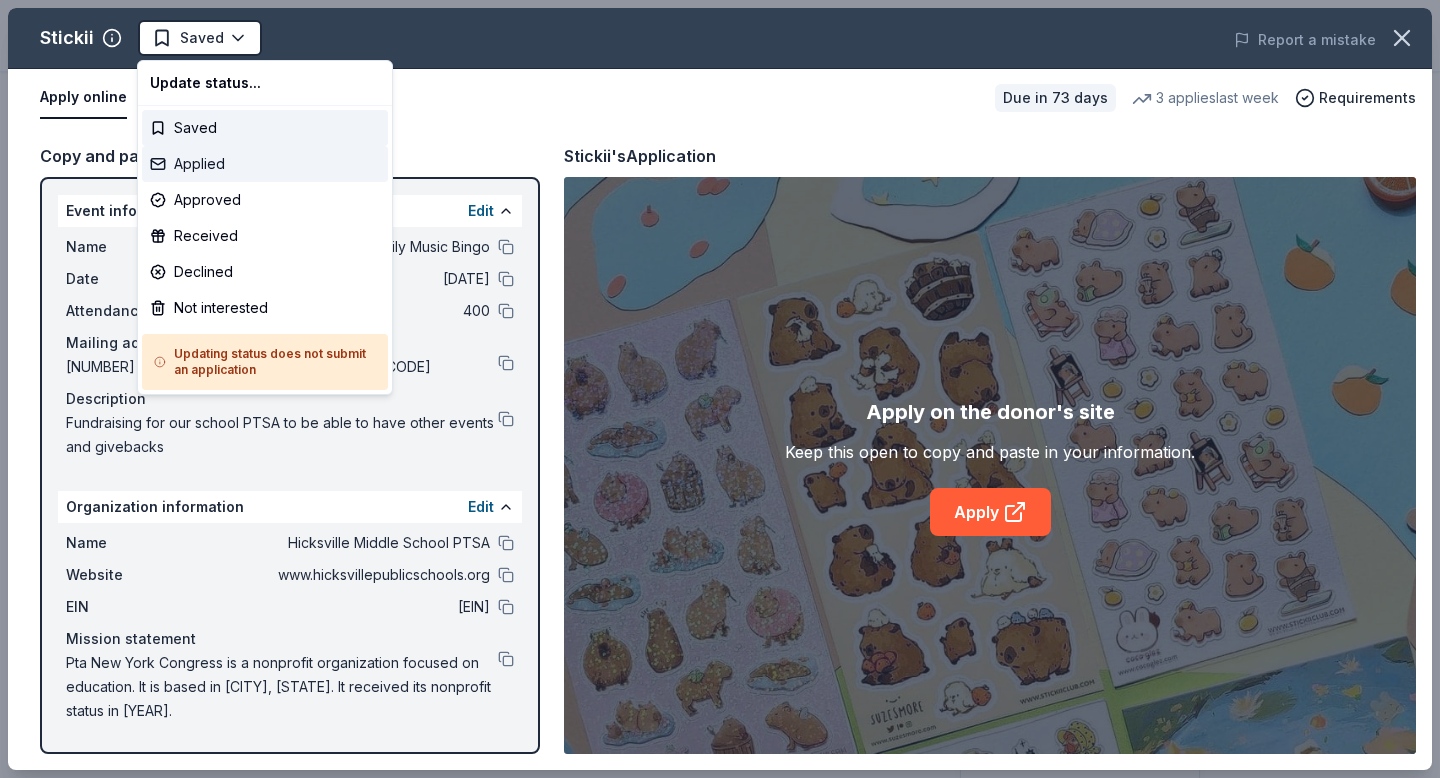click on "Applied" at bounding box center (265, 164) 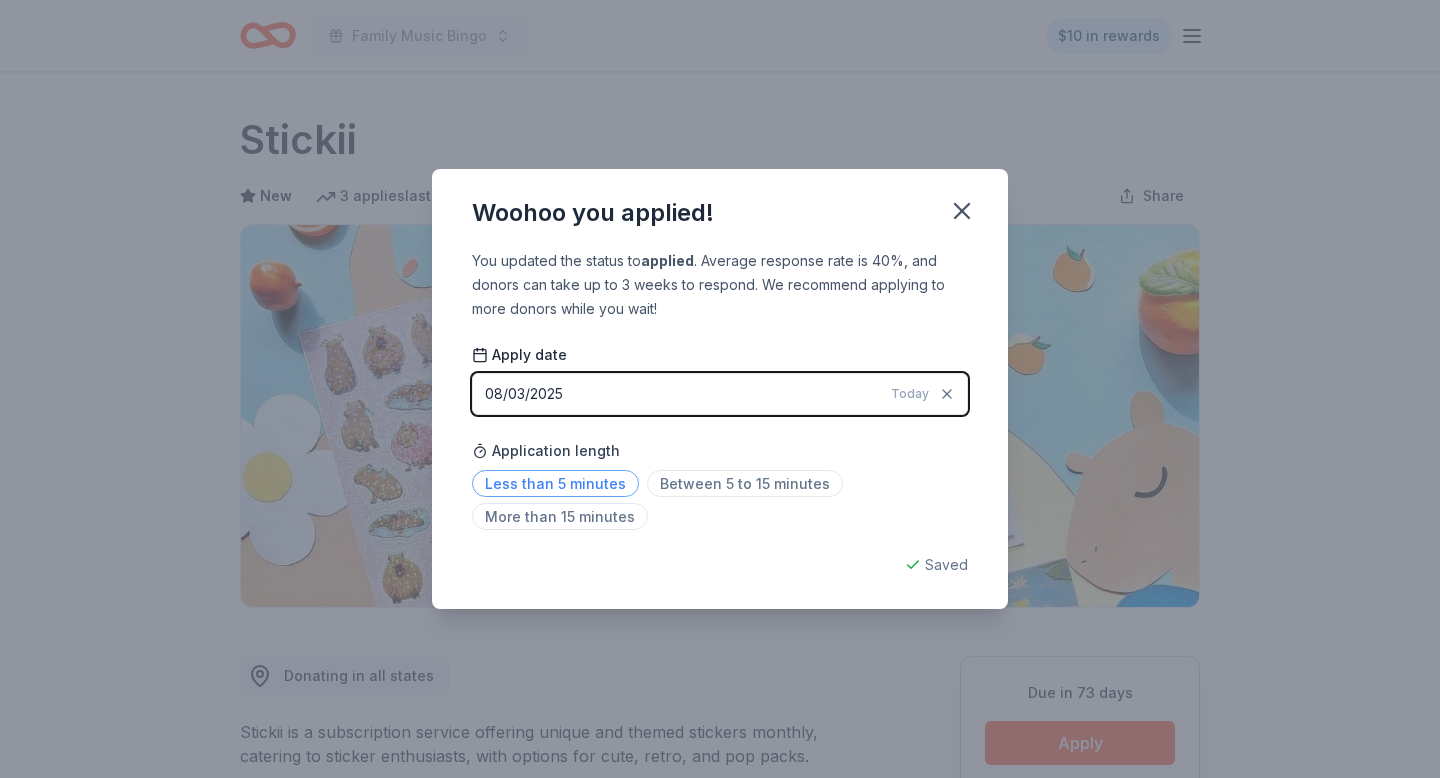 click on "Less than 5 minutes" at bounding box center [555, 483] 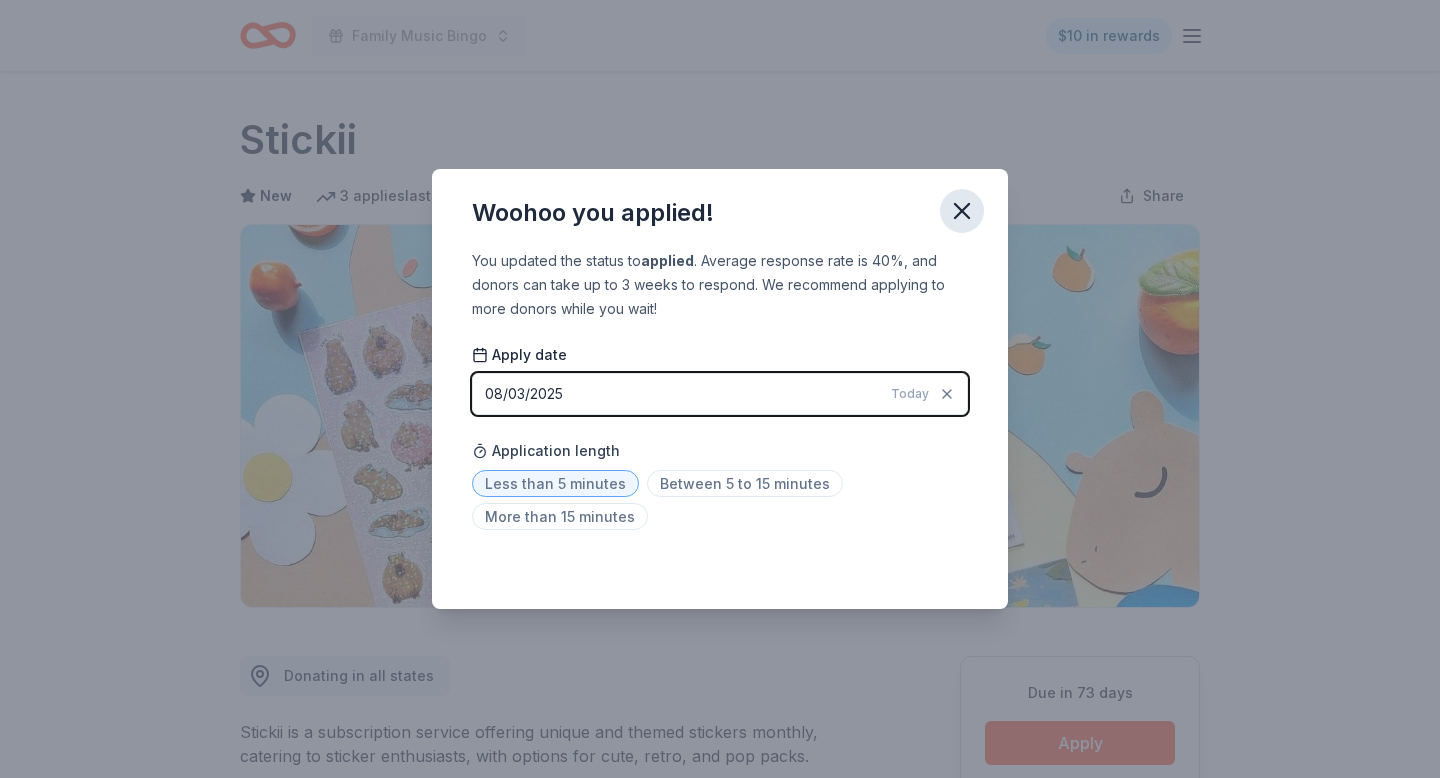 click 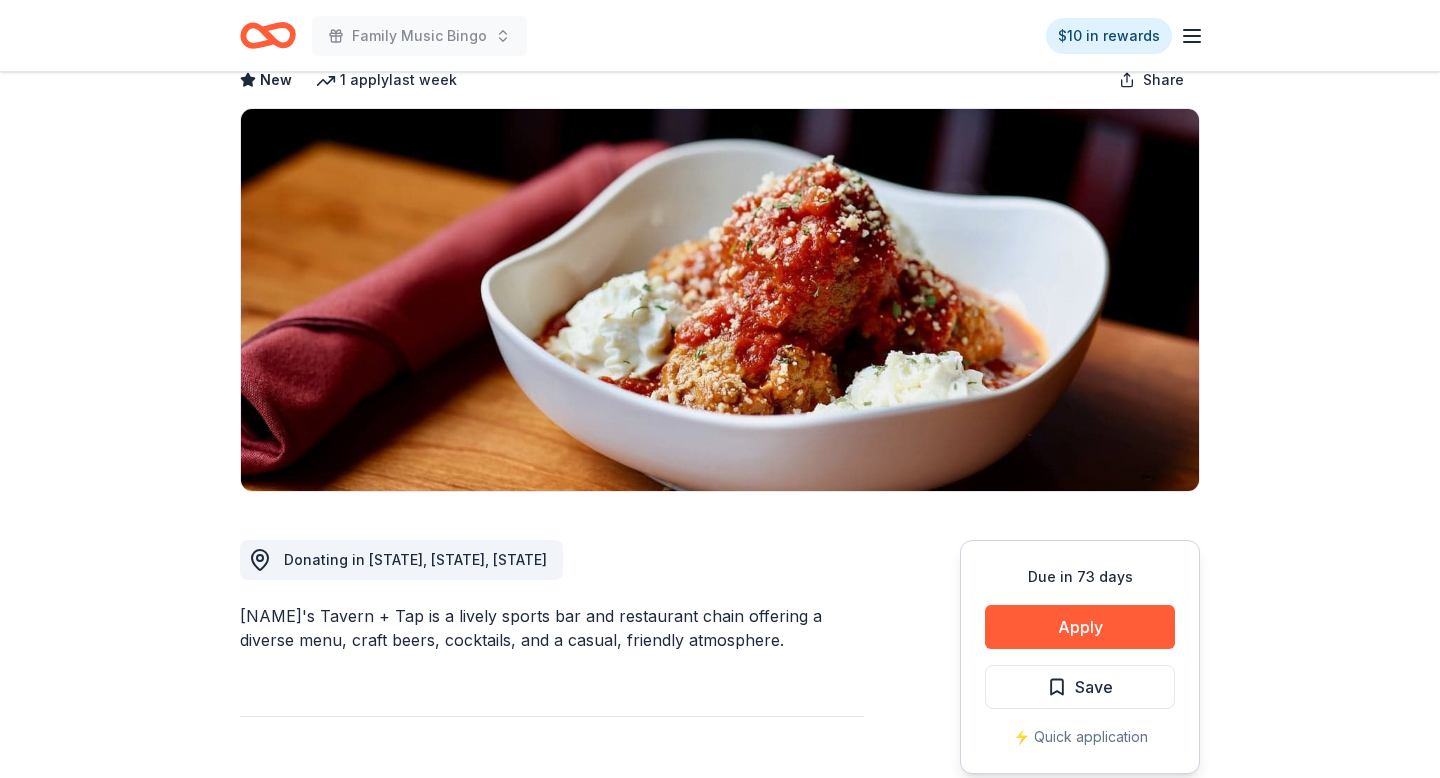 scroll, scrollTop: 158, scrollLeft: 0, axis: vertical 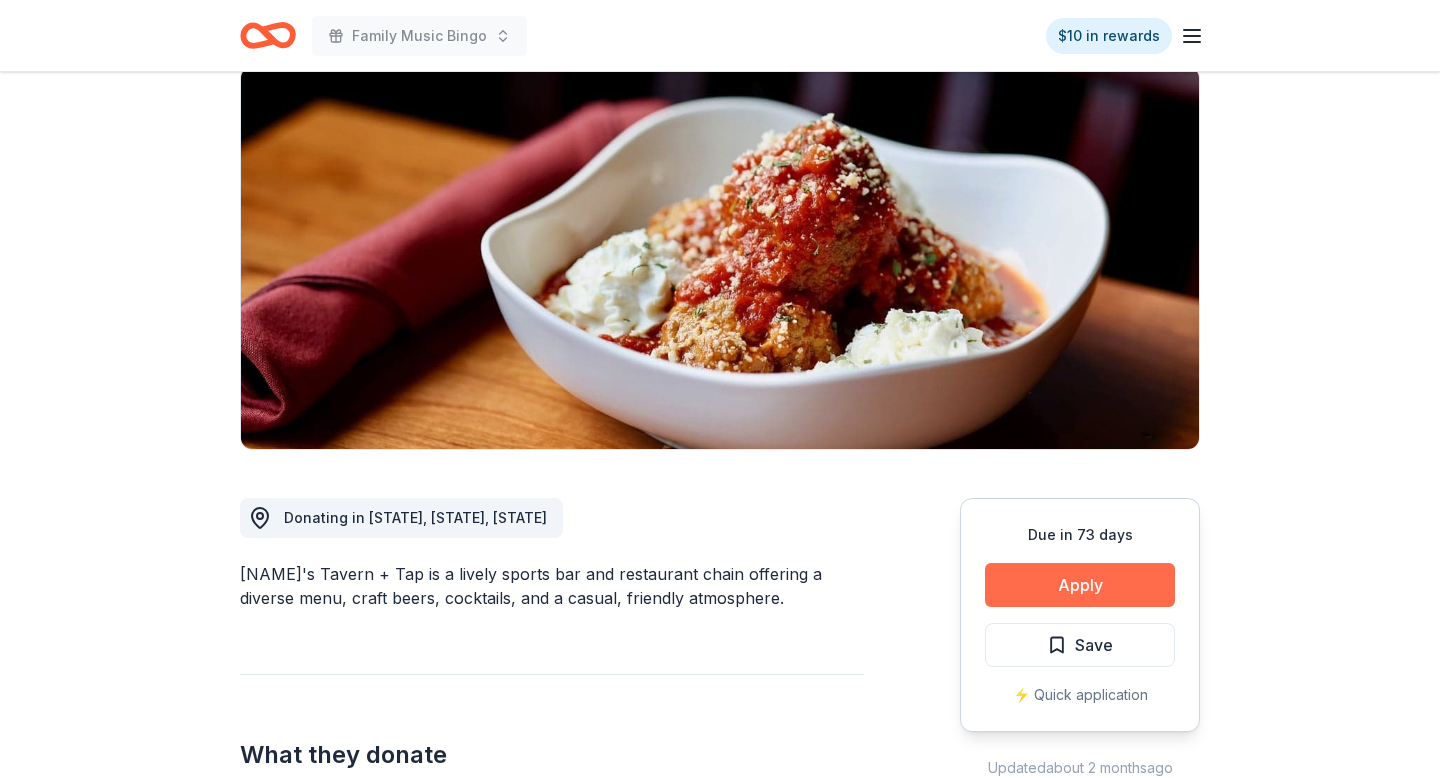 click on "Apply" at bounding box center (1080, 585) 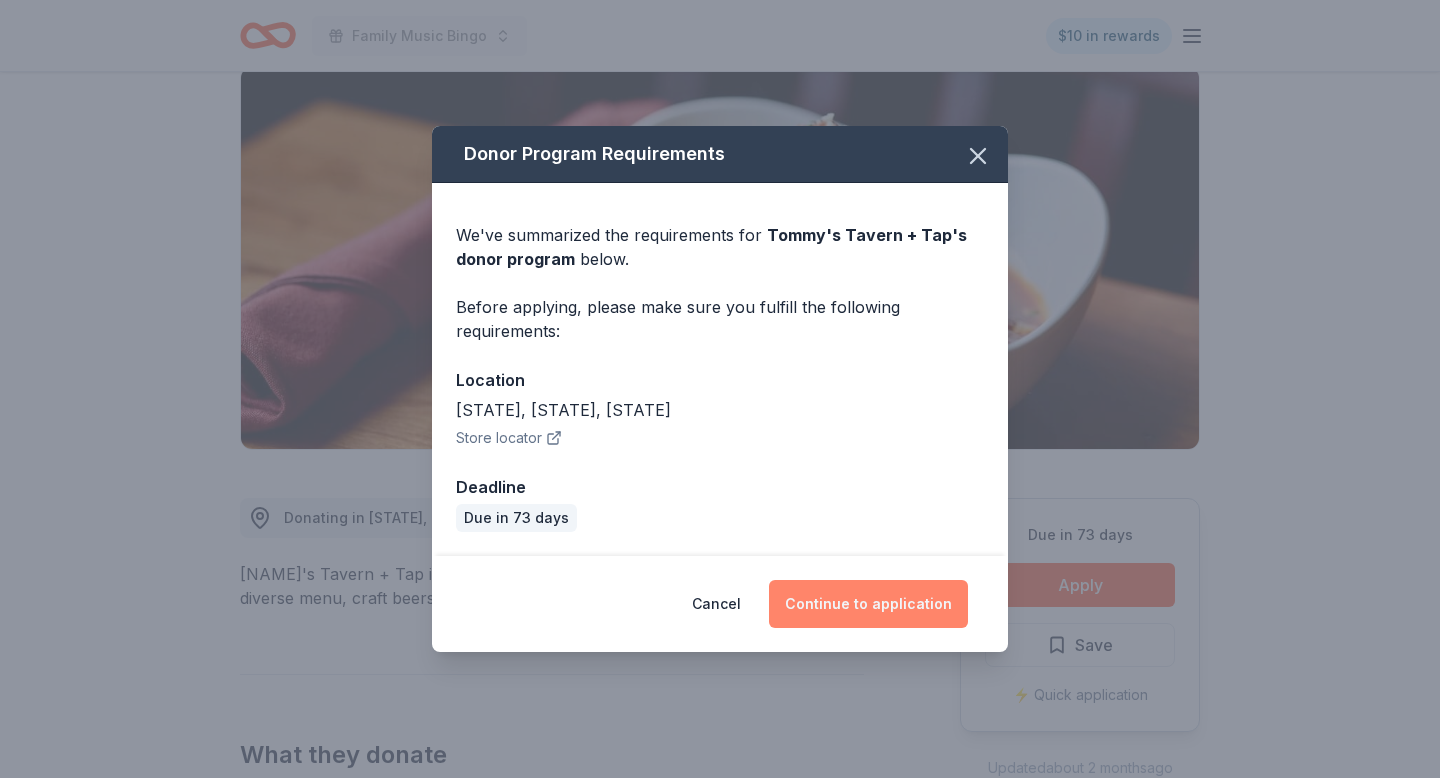 click on "Continue to application" at bounding box center (868, 604) 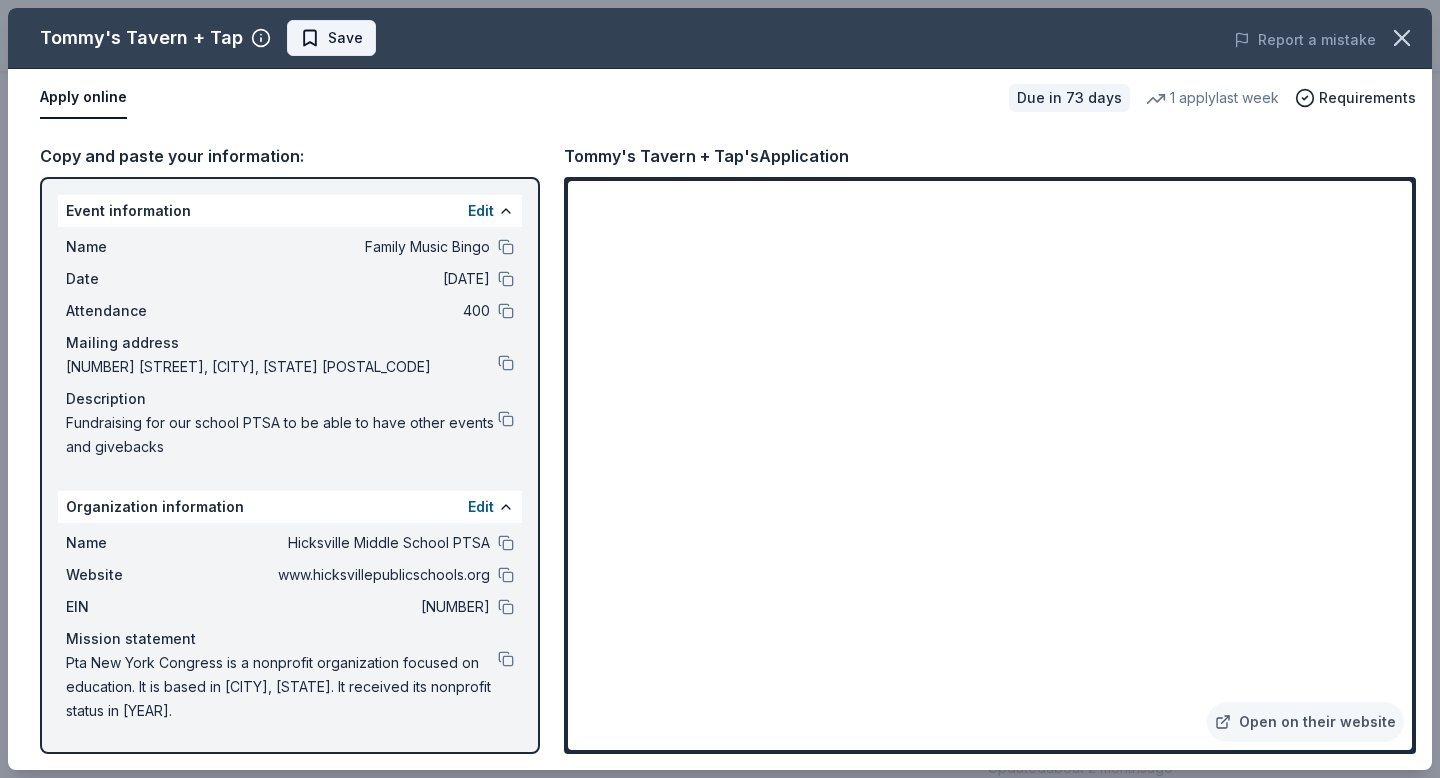 click on "Save" at bounding box center [331, 38] 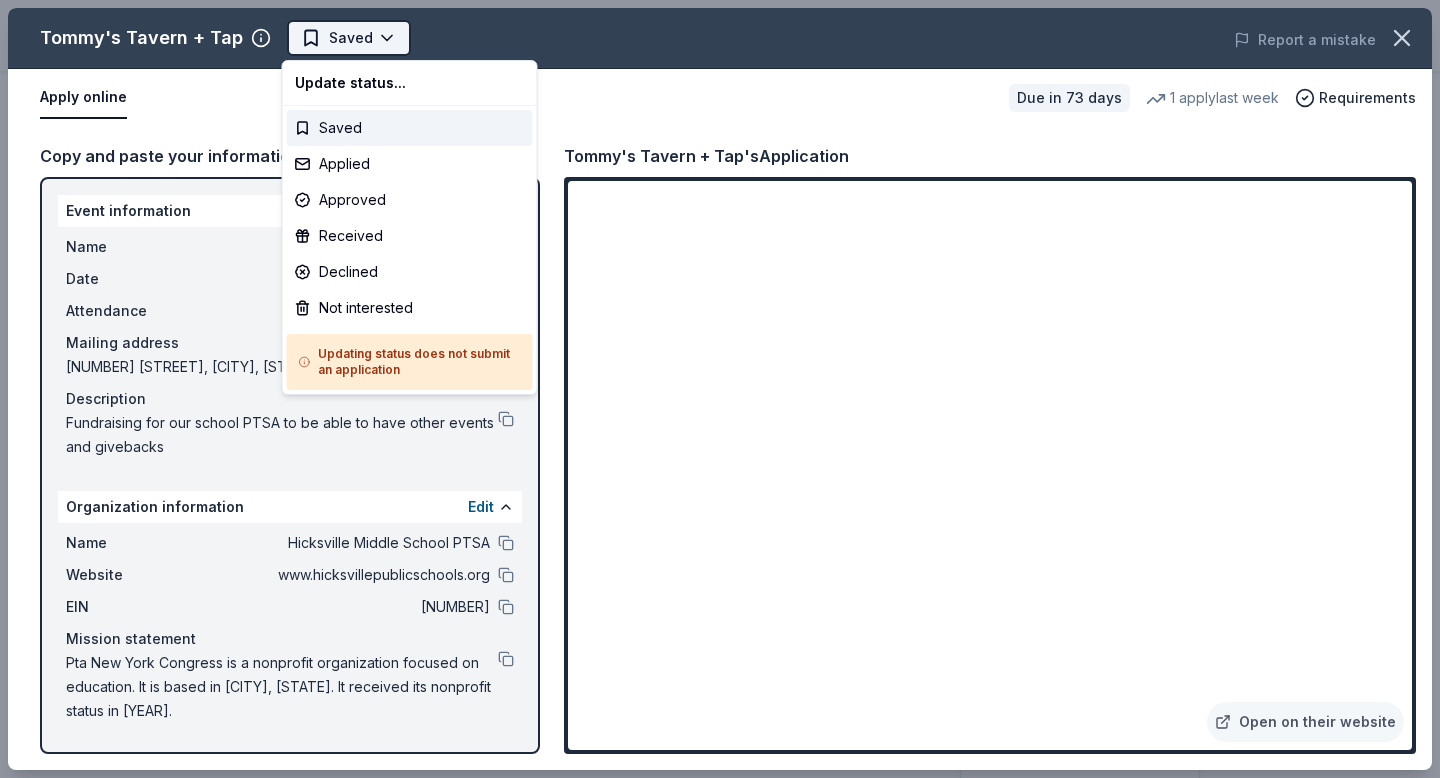 click on "Family Music Bingo $10 in rewards Due in 73 days Share Tommy's Tavern + Tap New 1   apply  last week Share Donating in DE, NJ, NY Tommy's Tavern + Tap is a lively sports bar and restaurant chain offering a diverse menu, craft beers, cocktails, and a casual, friendly atmosphere. What they donate Food, gift card(s) Meals Auction & raffle Donation is small & easy to send to guests Who they donate to Tommy's Tavern + Tap  hasn ' t listed any preferences or eligibility criteria. We ' re collecting data on   approval rate ; check back soon. We ' re collecting data on   donation value ; check back soon. Due in 73 days Apply Saved ⚡️ Quick application Updated  about 2 months  ago Report a mistake New Be the first to review this company! Leave a review Similar donors 6   applies  last week 73 days left Target 4.3 Gift cards ($50-100 value, with a maximum donation of $500 per year) 73 days left Buffalo Wild Wings 3.3 Gift certificates 73 days left Subway 5.0 Food, gift card(s) 1   apply  last week 73 days left New" at bounding box center (720, 389) 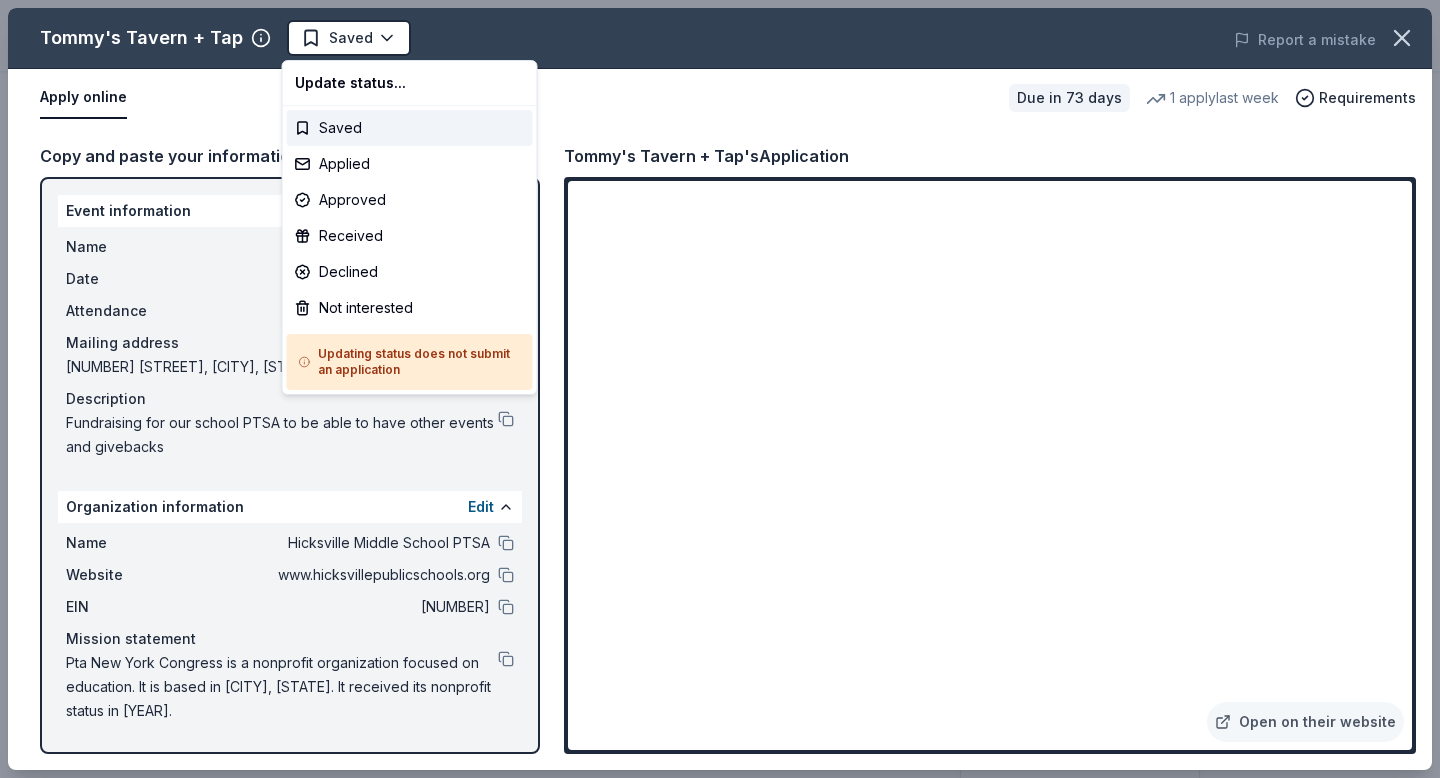 scroll, scrollTop: 0, scrollLeft: 0, axis: both 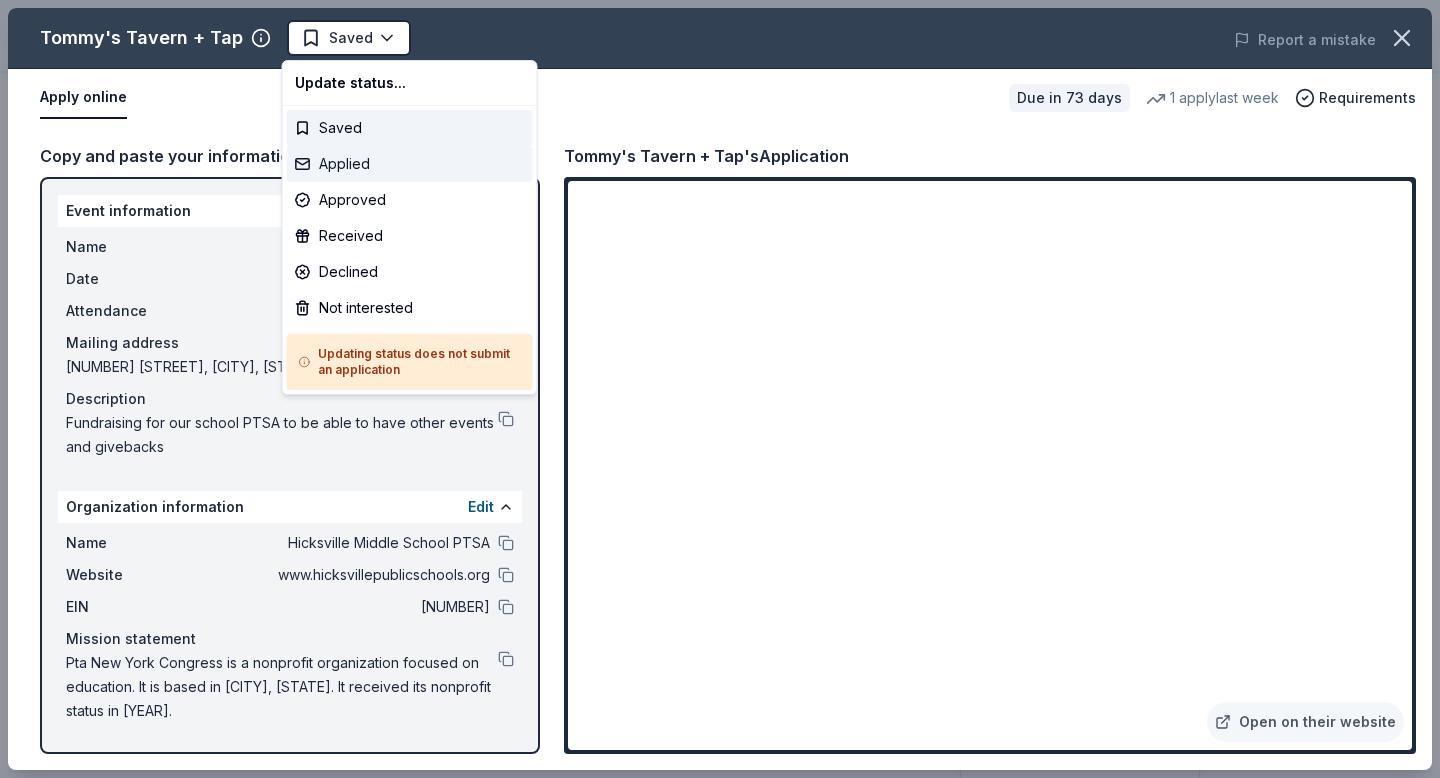 click on "Applied" at bounding box center [410, 164] 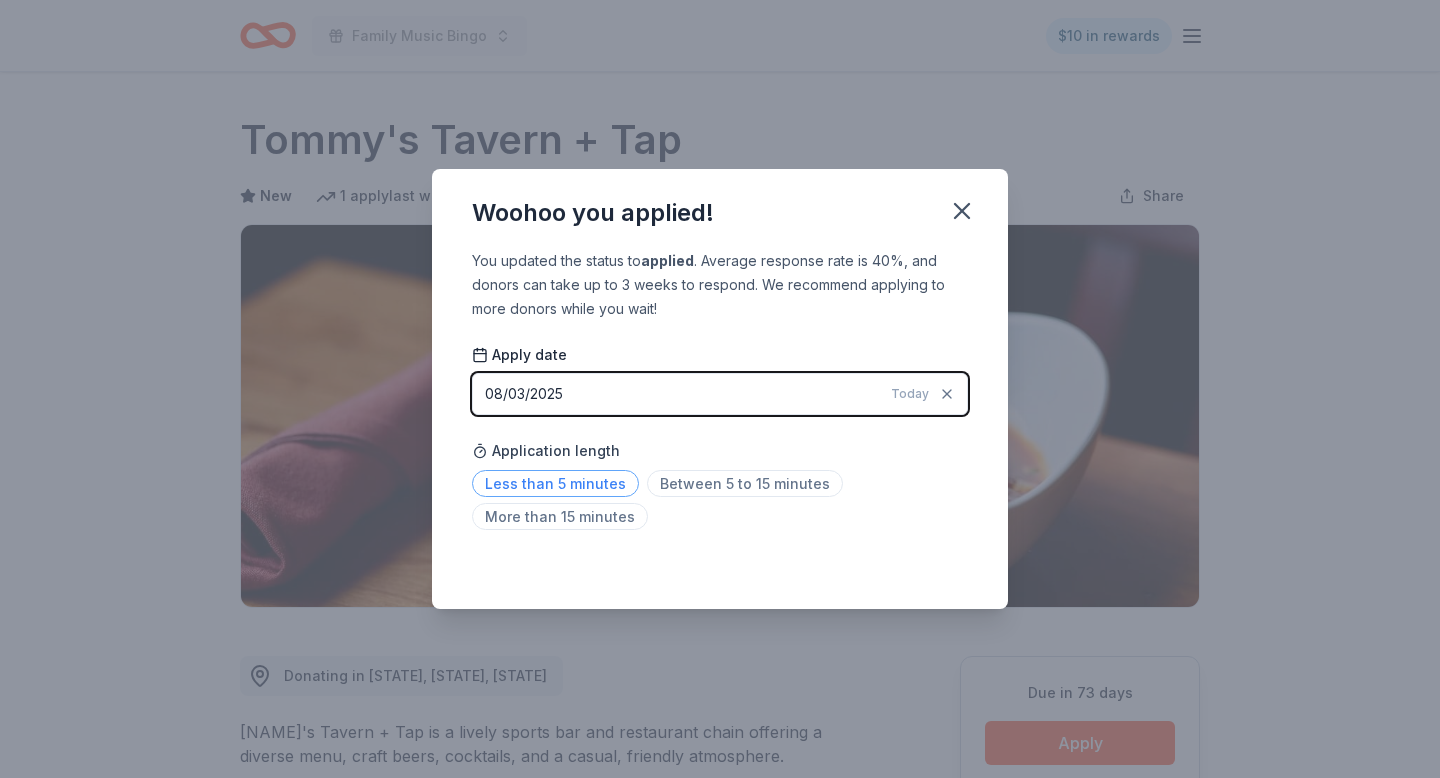 click on "Less than 5 minutes" at bounding box center (555, 483) 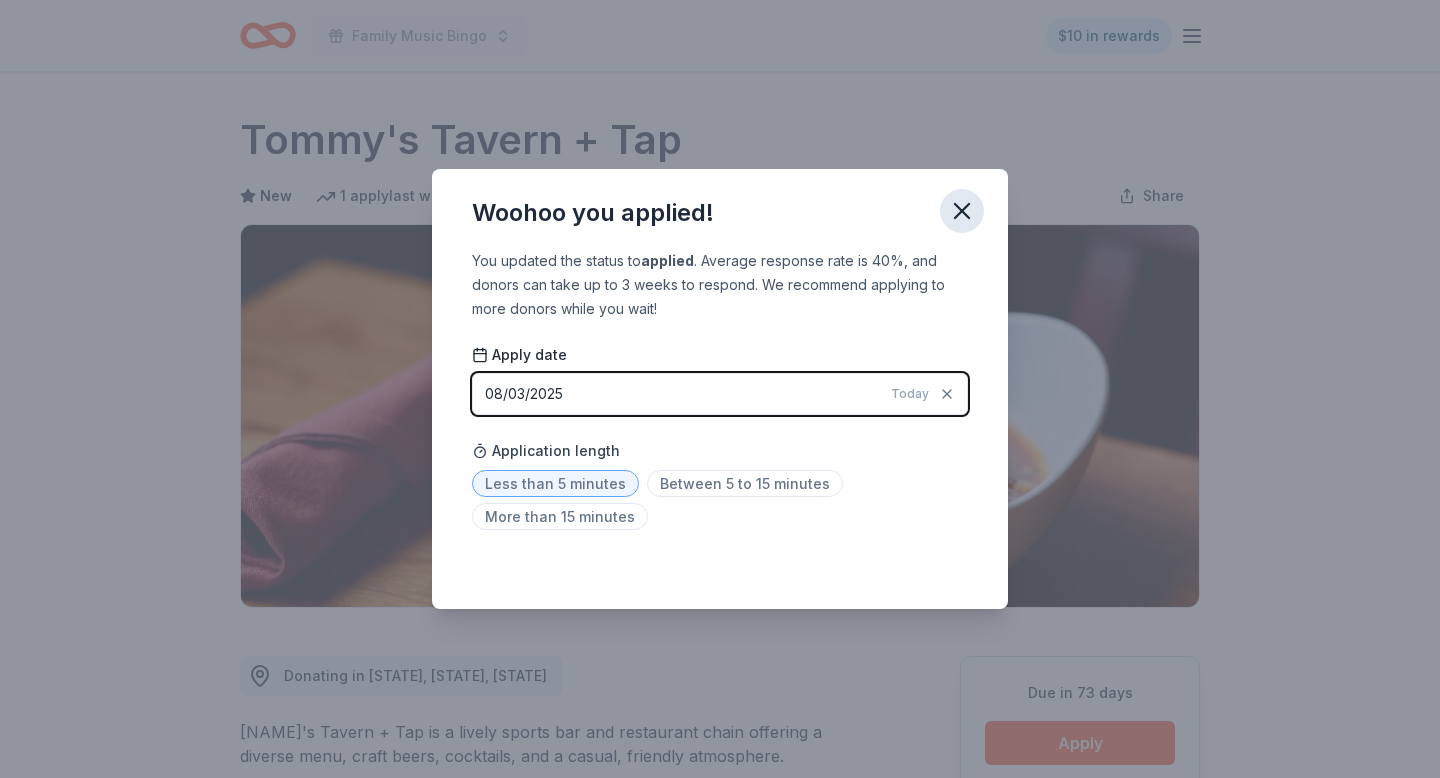 click 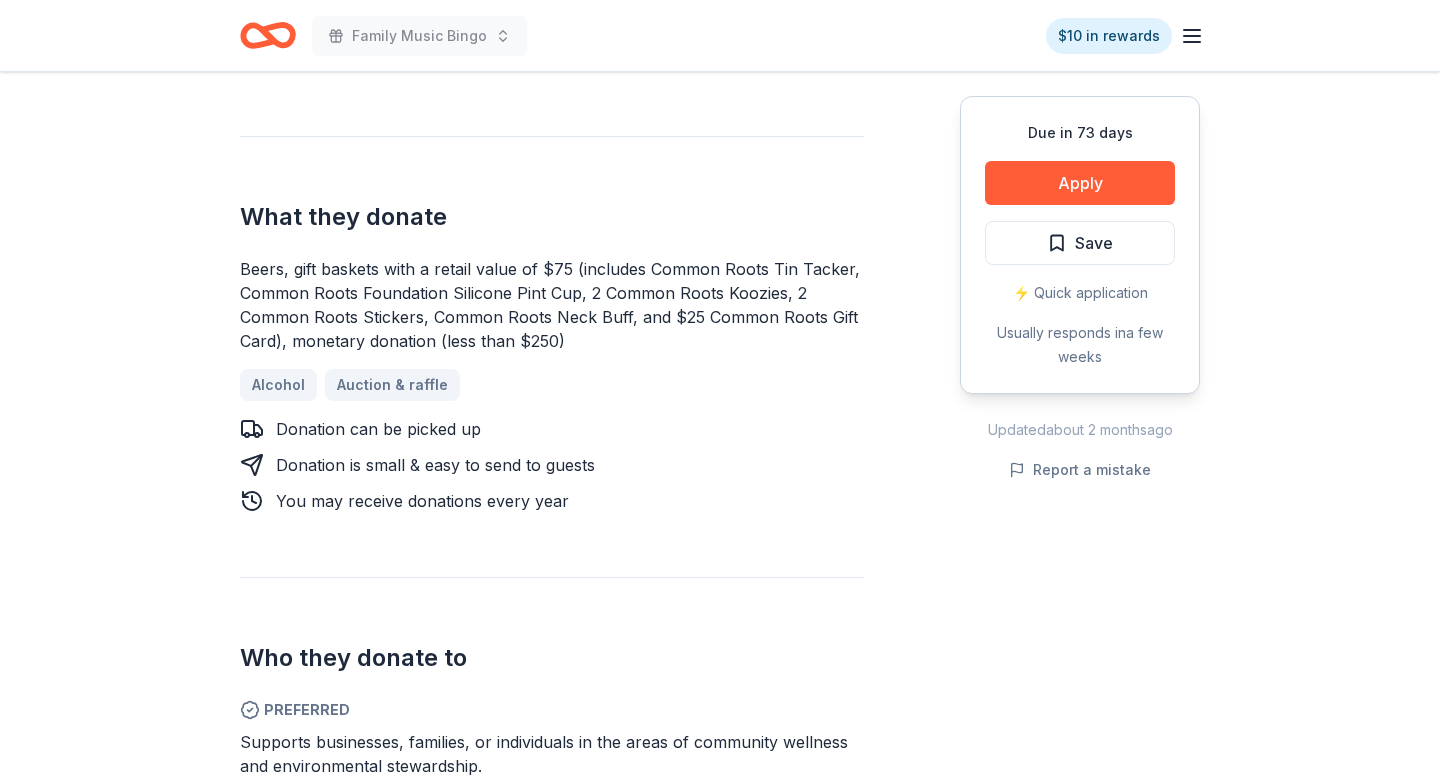 scroll, scrollTop: 722, scrollLeft: 0, axis: vertical 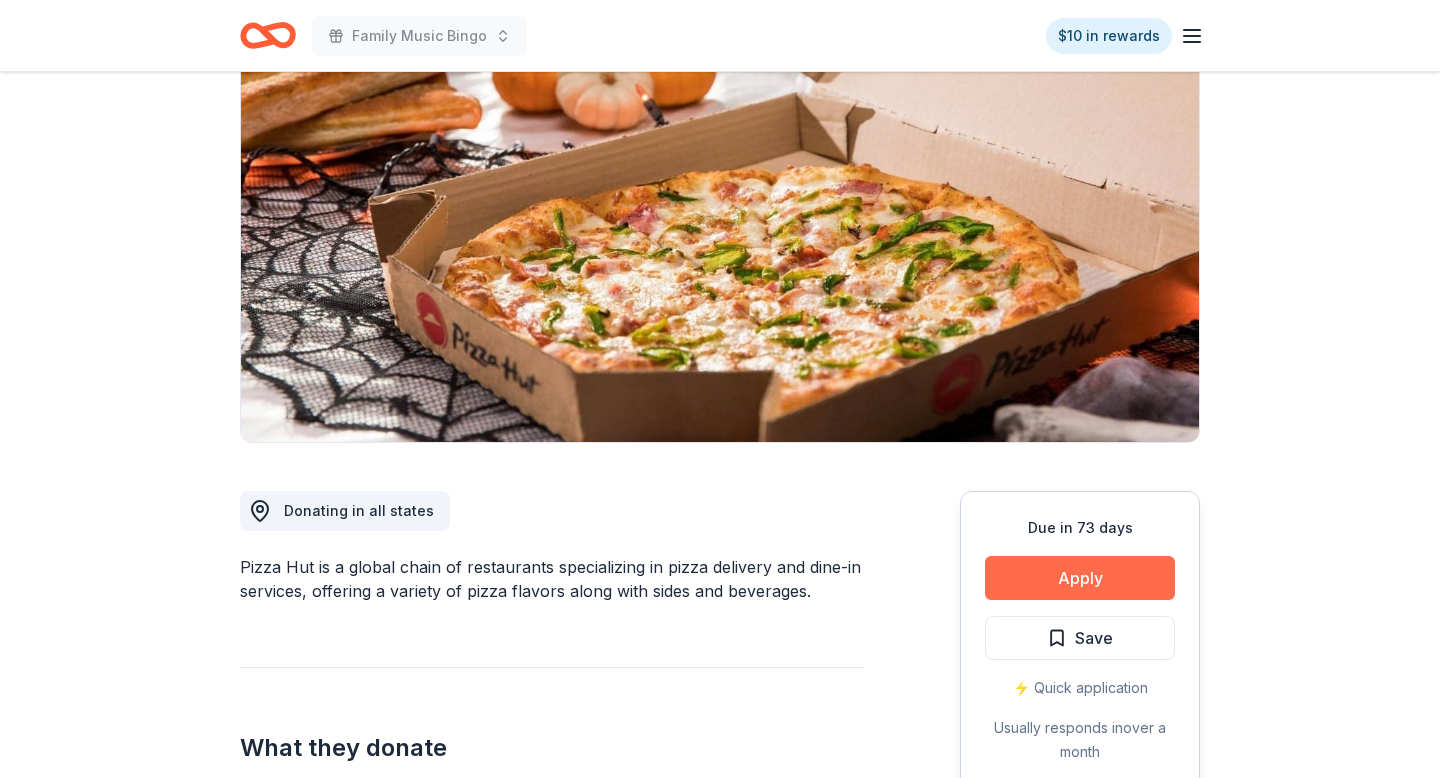 click on "Apply" at bounding box center [1080, 578] 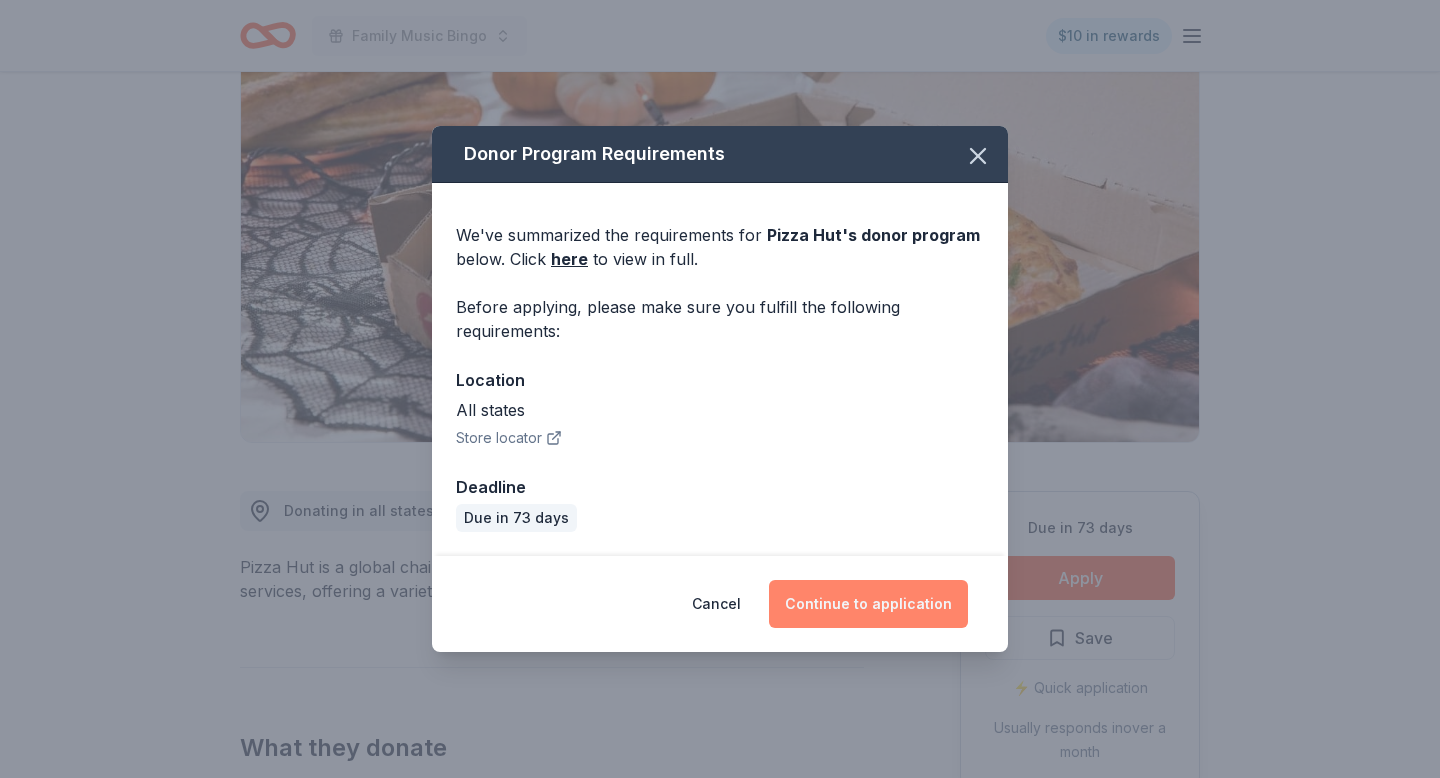 click on "Continue to application" at bounding box center (868, 604) 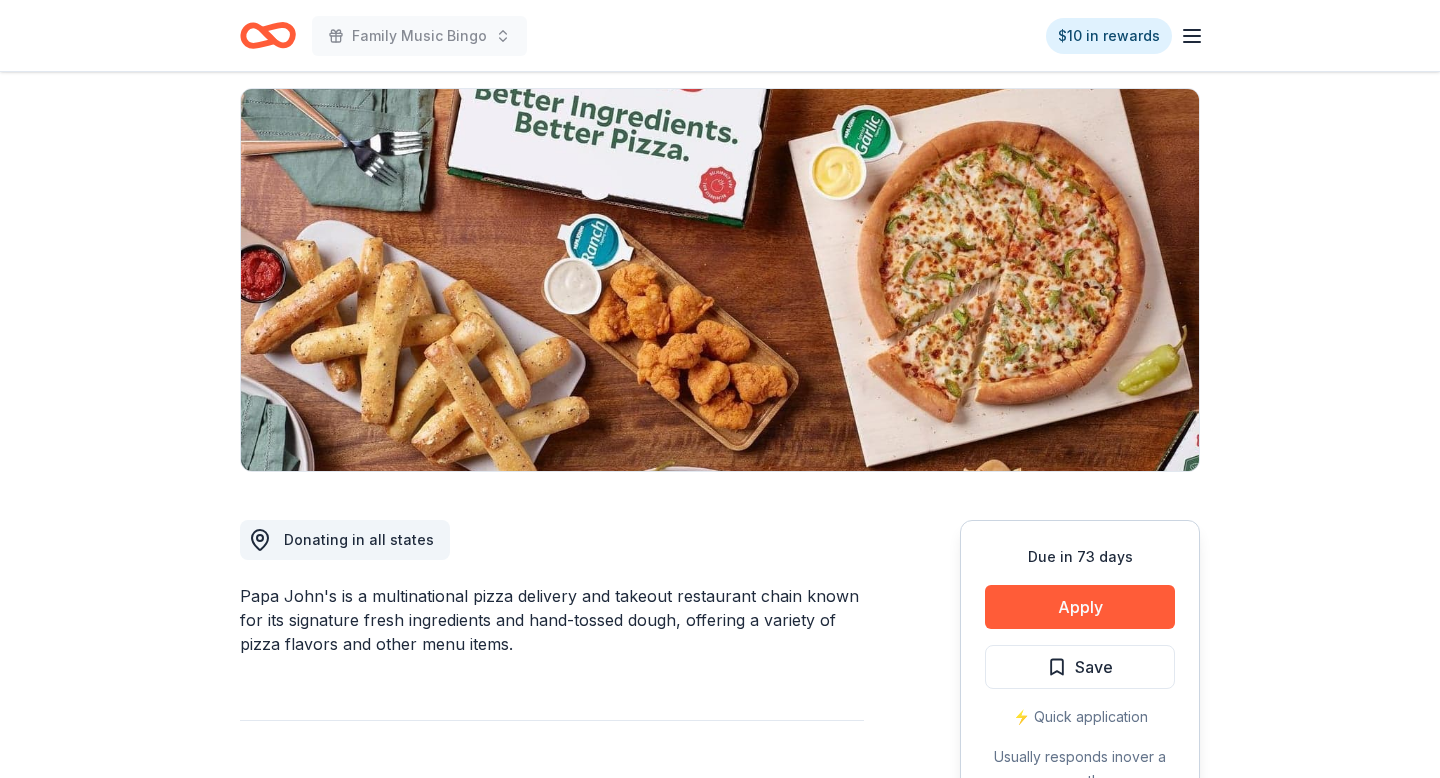 scroll, scrollTop: 137, scrollLeft: 0, axis: vertical 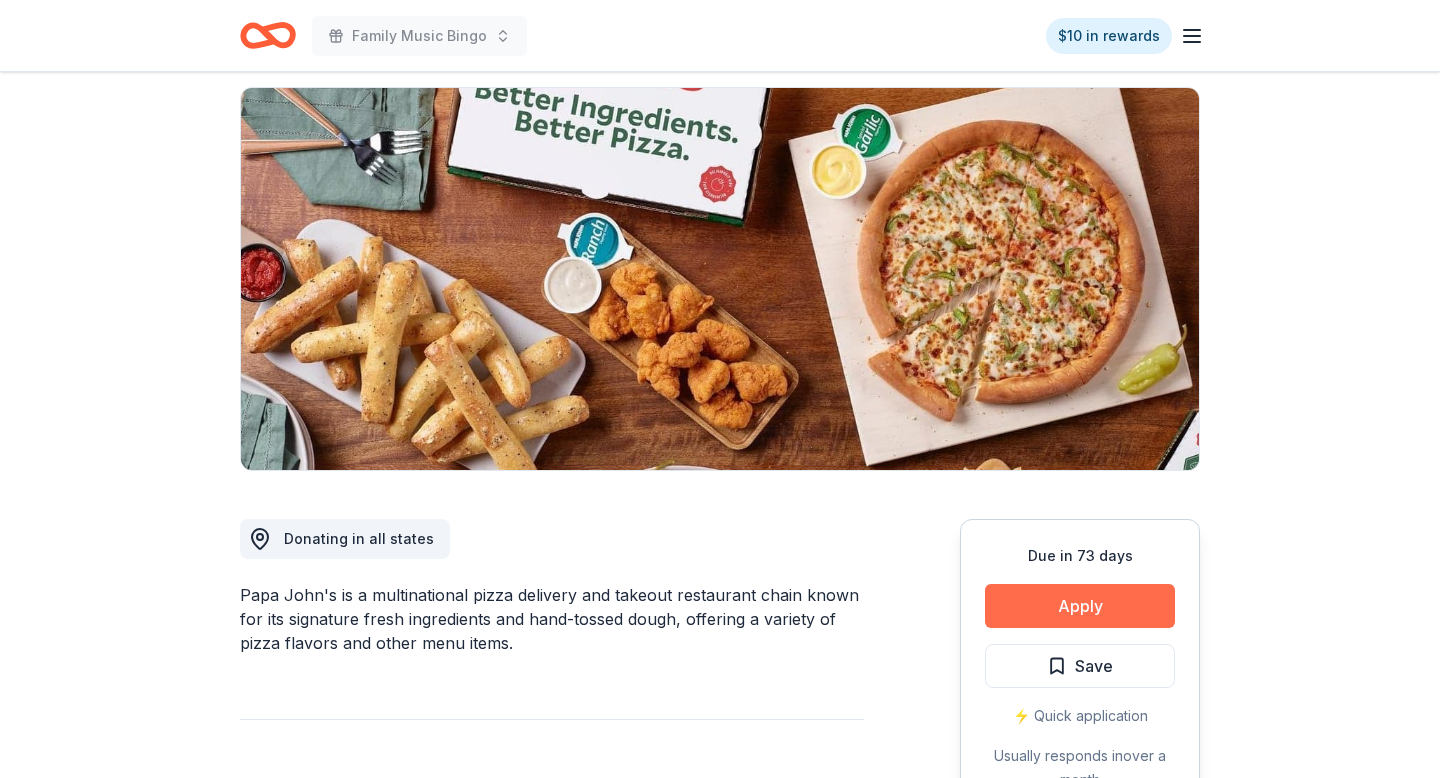 click on "Apply" at bounding box center [1080, 606] 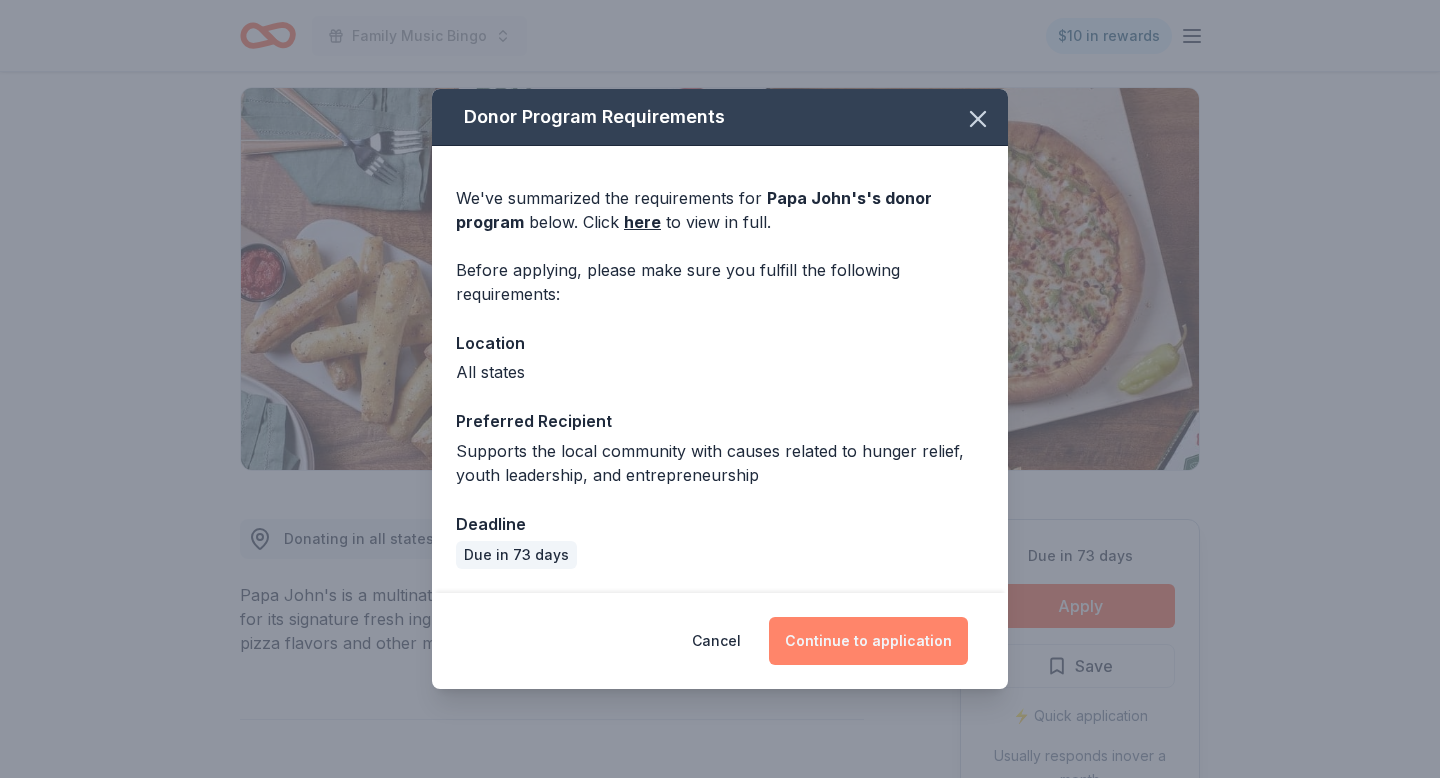 click on "Continue to application" at bounding box center (868, 641) 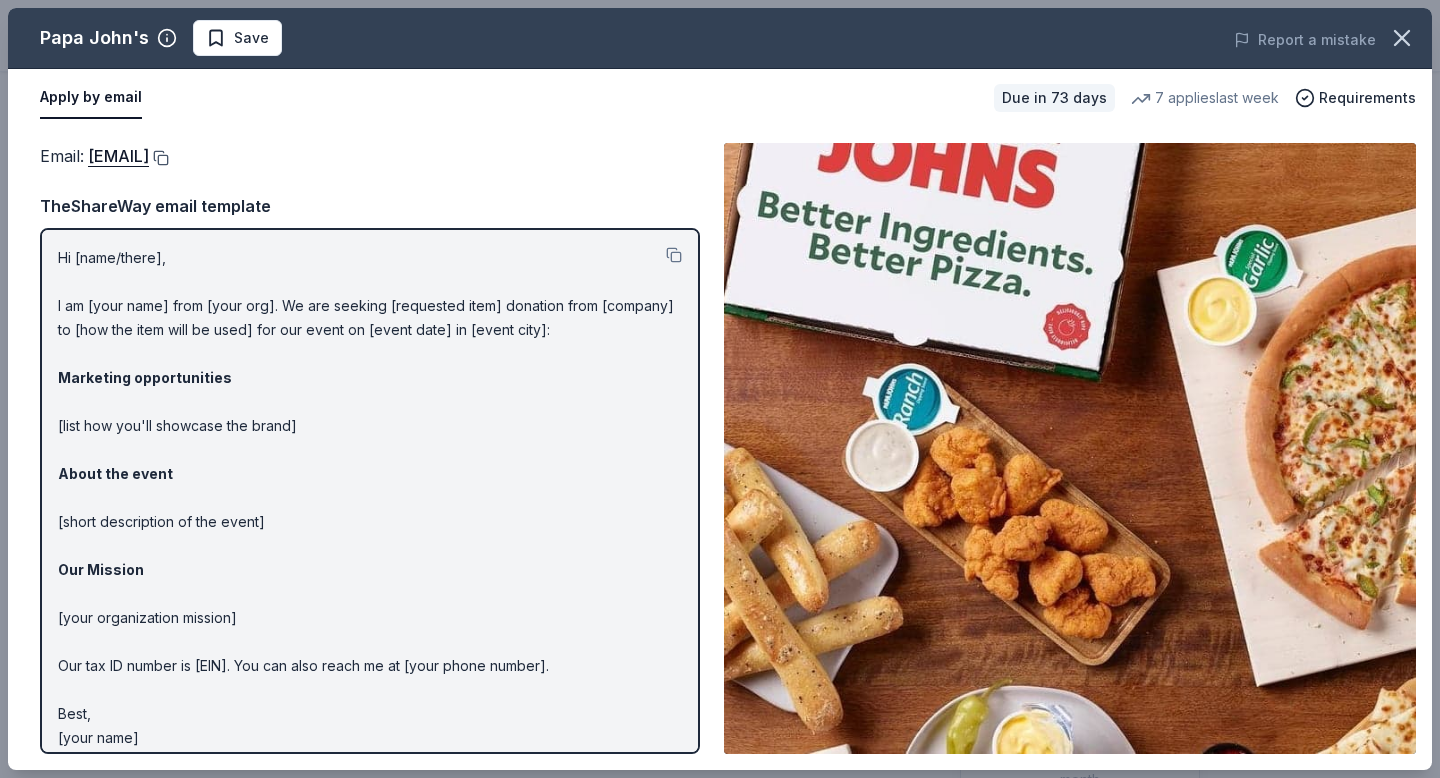click at bounding box center [159, 158] 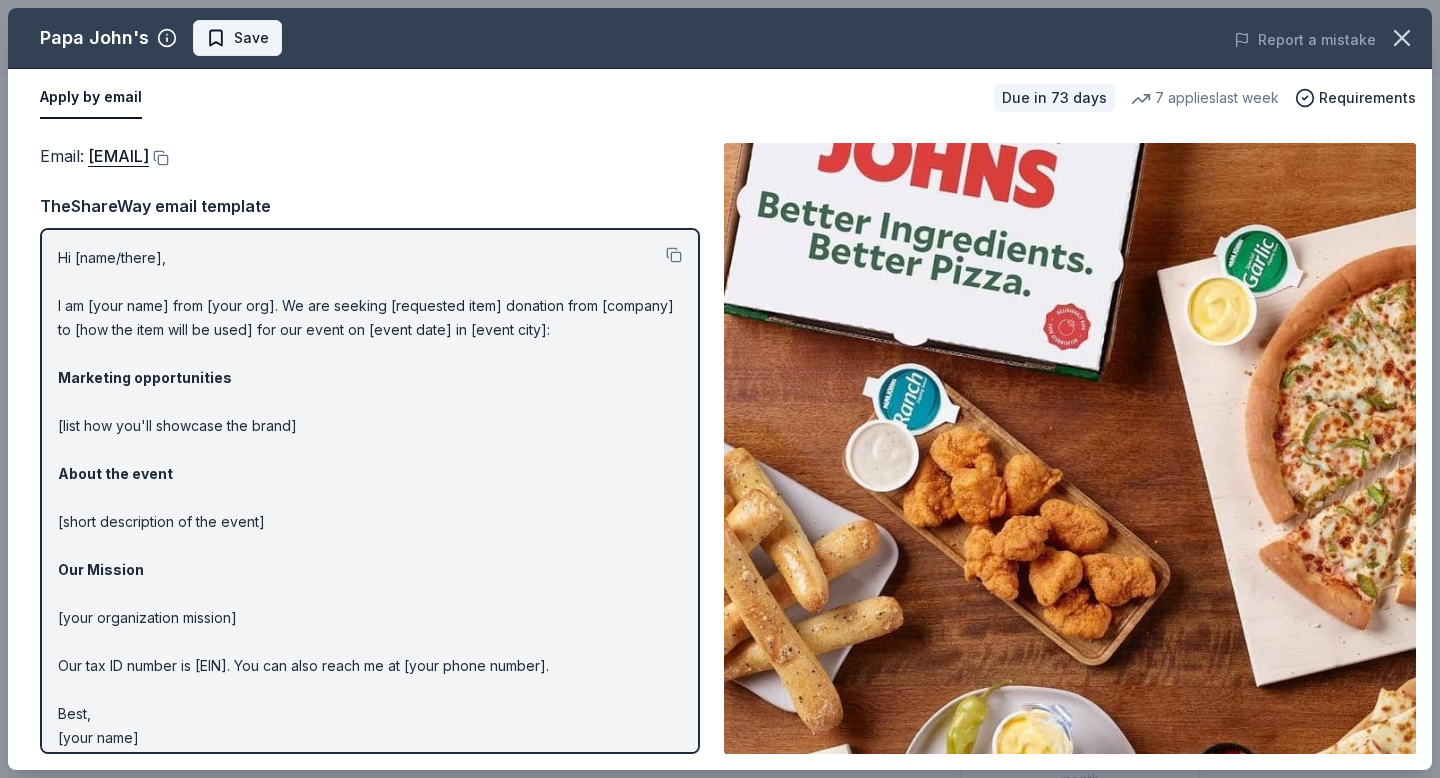 click on "Save" at bounding box center (251, 38) 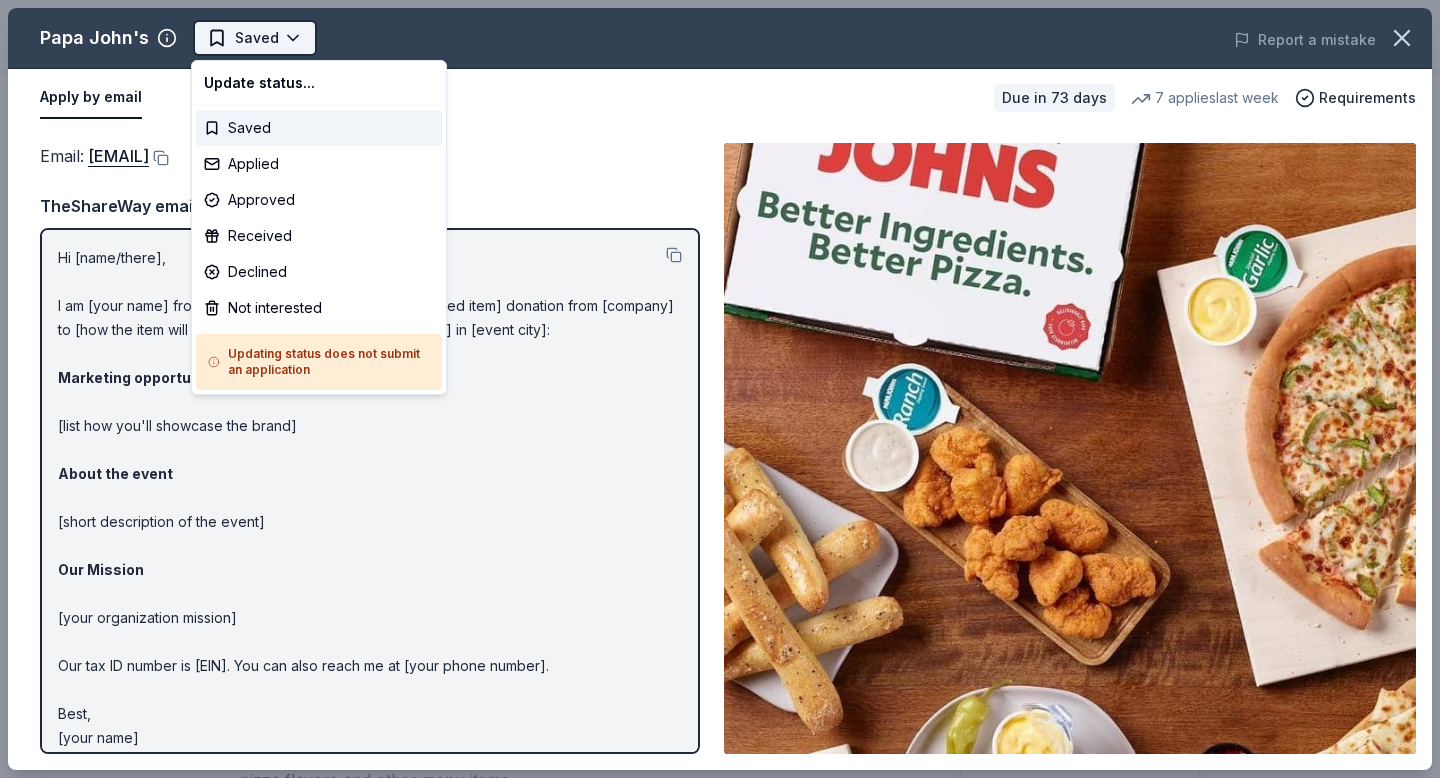 click on "Family Music Bingo $10 in rewards Due in 73 days Share Papa John's New 7   applies  last week 0% approval rate Share Donating in all states Papa John's is a multinational pizza delivery and takeout restaurant chain known for its signature fresh ingredients and hand-tossed dough, offering a variety of pizza flavors and other menu items. What they donate Food, gift card(s) Meals Auction & raffle Snacks Donation is small & easy to send to guests Who they donate to  Preferred Supports the local community with causes related to hunger relief, youth leadership, and entrepreneurship Children Education Poverty & Hunger 0% approval rate 0 % approved 3 % declined 96 % no response Papa John's is  a selective donor :  be sure to spend extra time on this application if you want a donation. We ' re collecting data on   donation value ; check back soon. Due in 73 days Apply Saved ⚡️ Quick application Usually responds in  over a month Updated  about 2 months  ago Report a mistake New Be the first to review this company!" at bounding box center [720, 389] 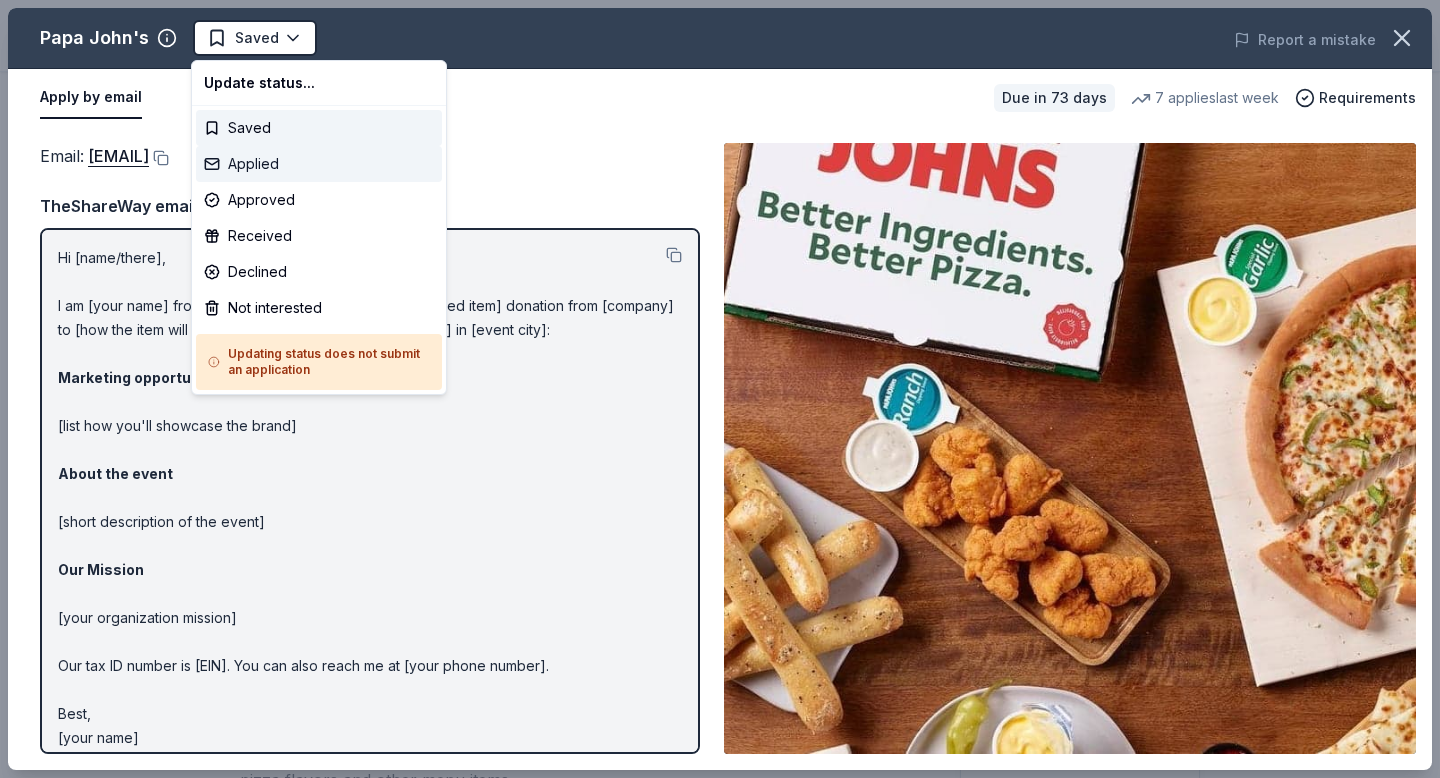 click on "Applied" at bounding box center [319, 164] 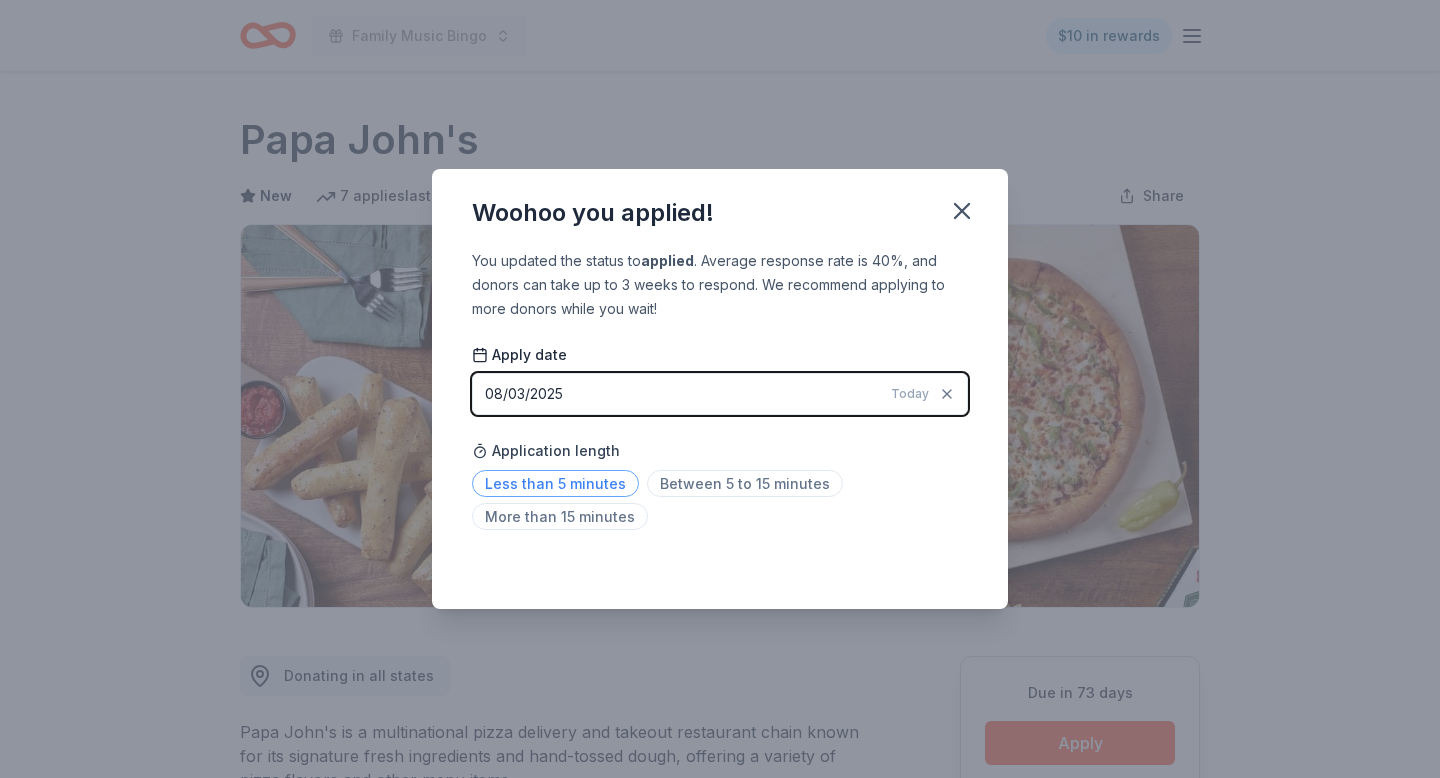 click on "Less than 5 minutes" at bounding box center [555, 483] 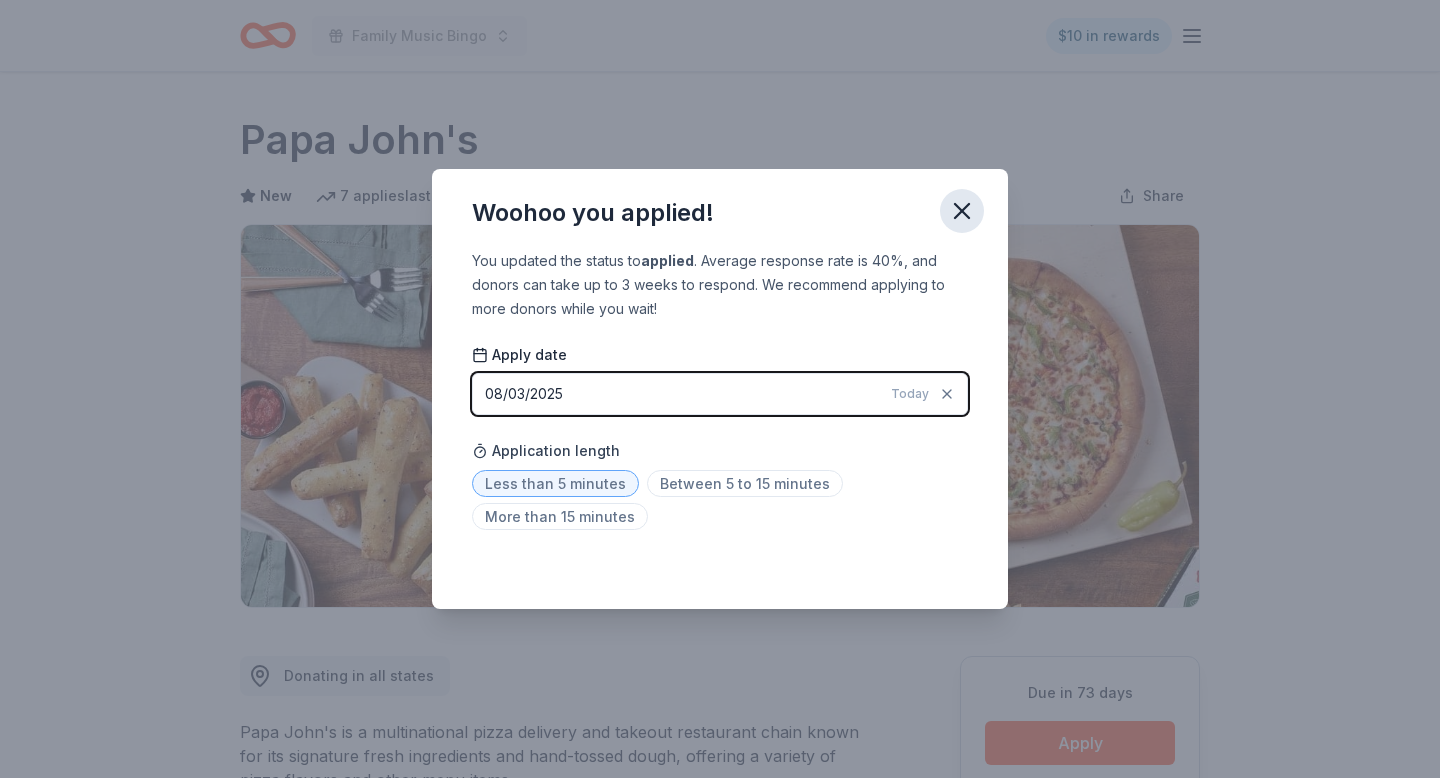 click 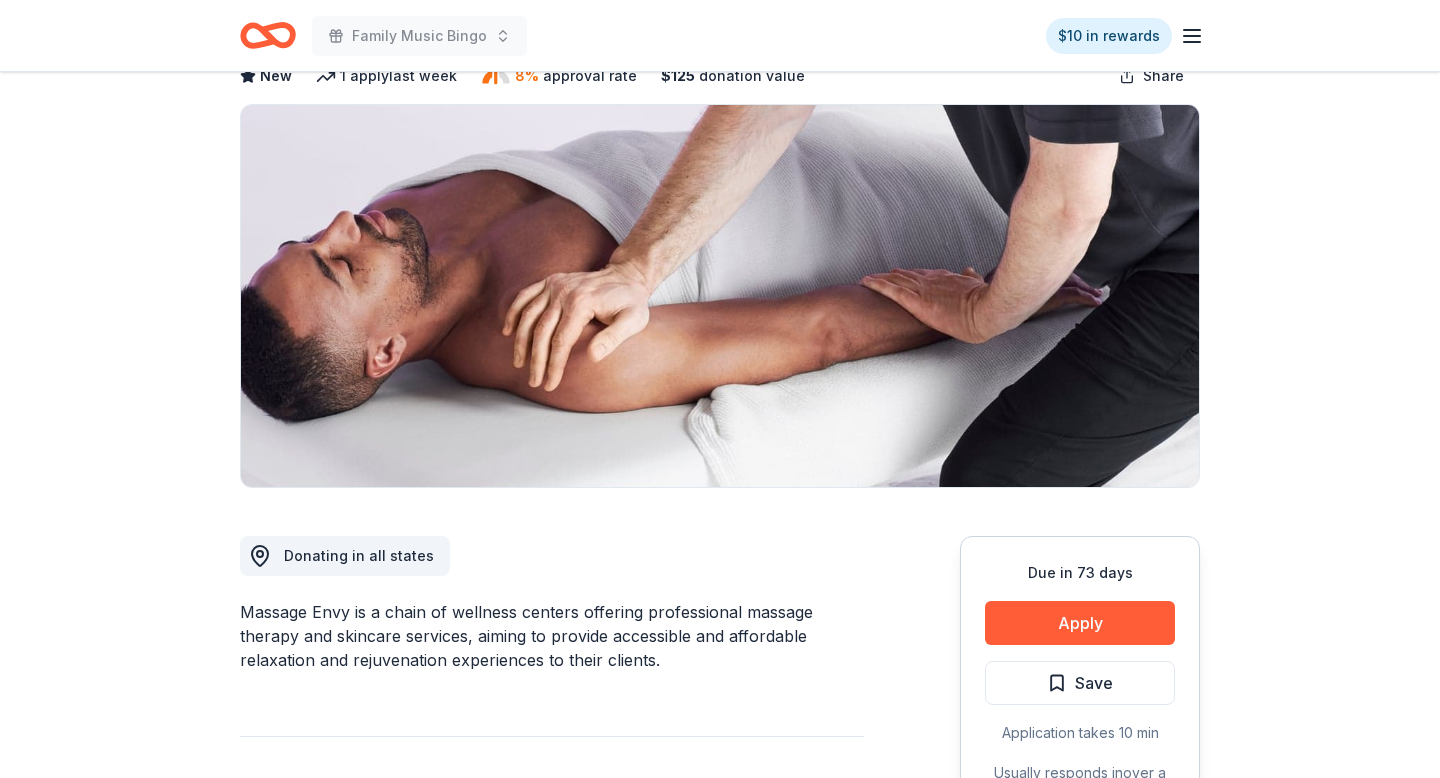 scroll, scrollTop: 146, scrollLeft: 0, axis: vertical 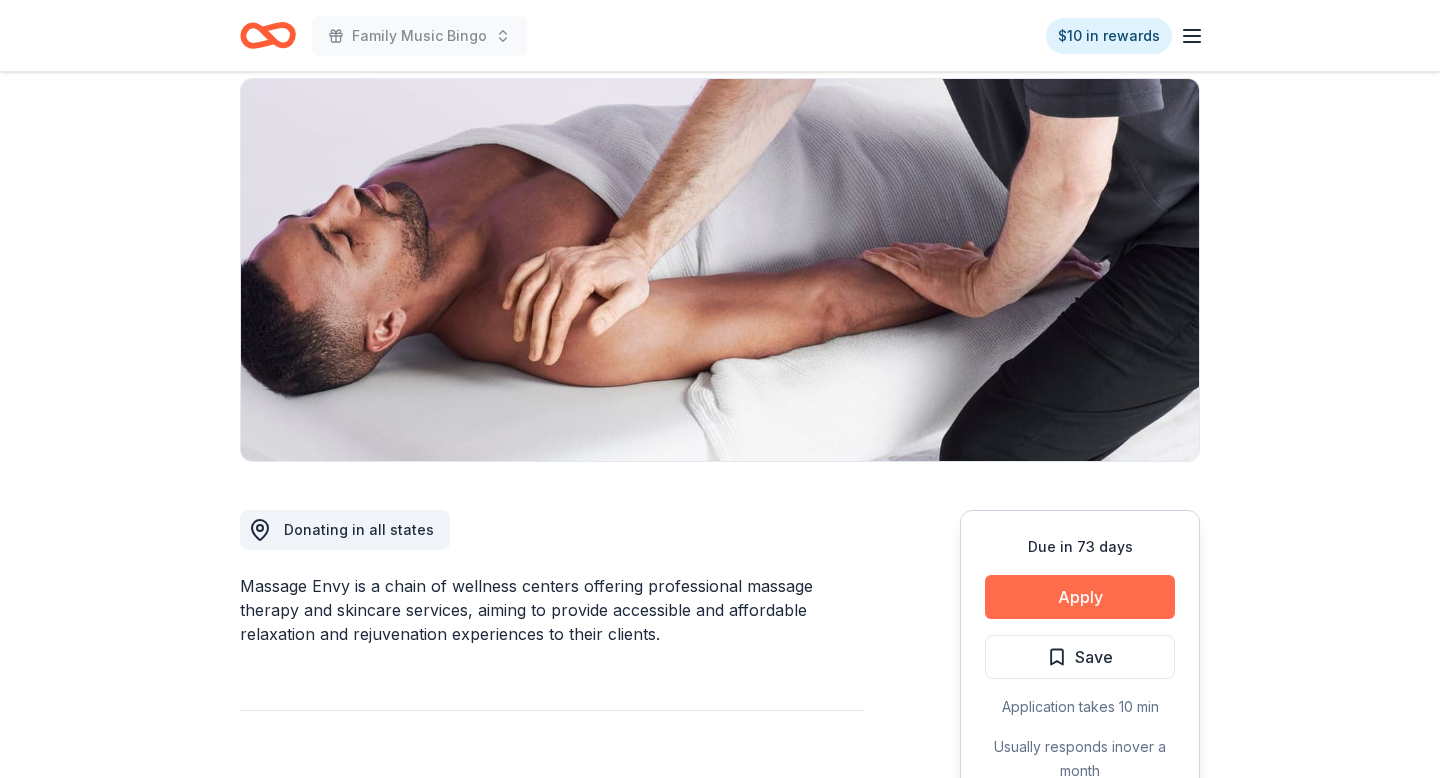 click on "Apply" at bounding box center [1080, 597] 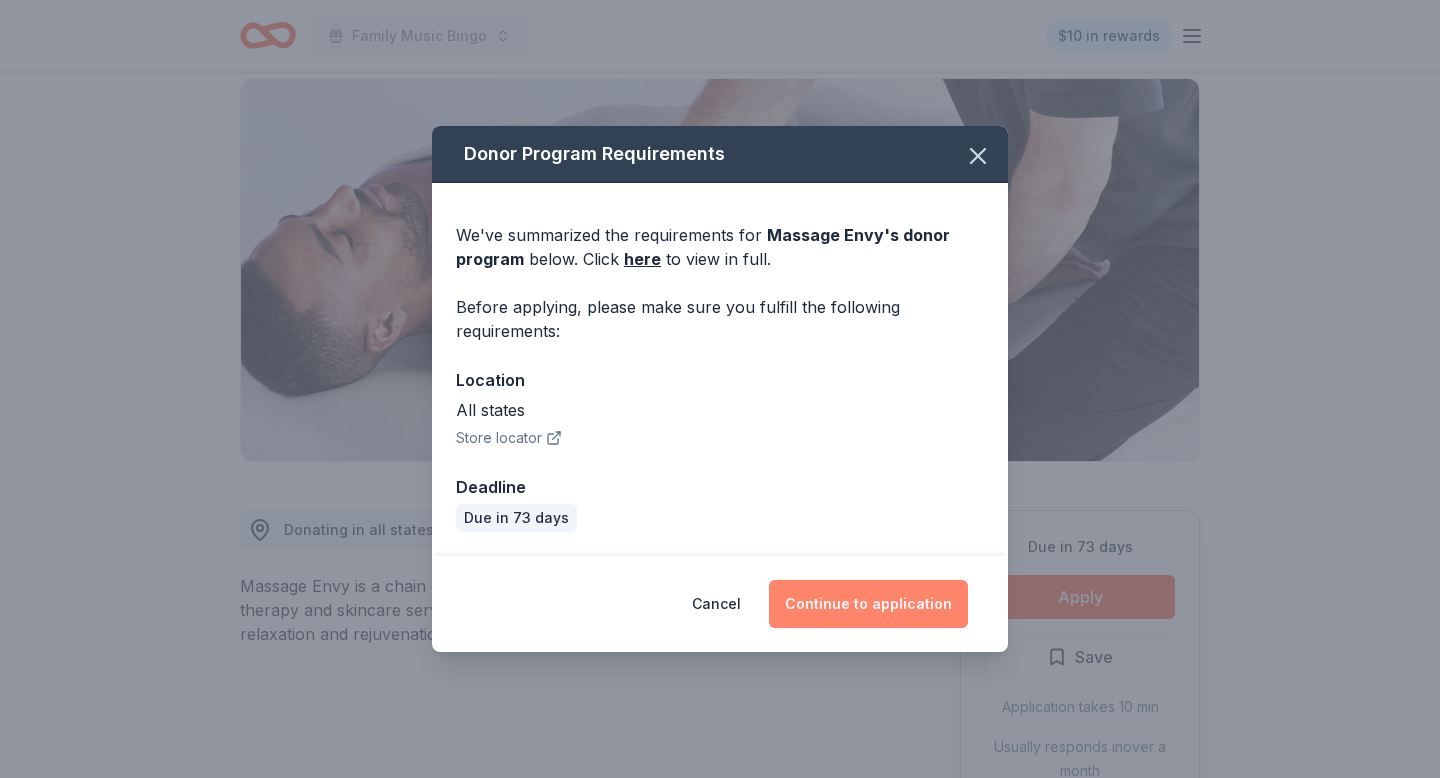 click on "Continue to application" at bounding box center (868, 604) 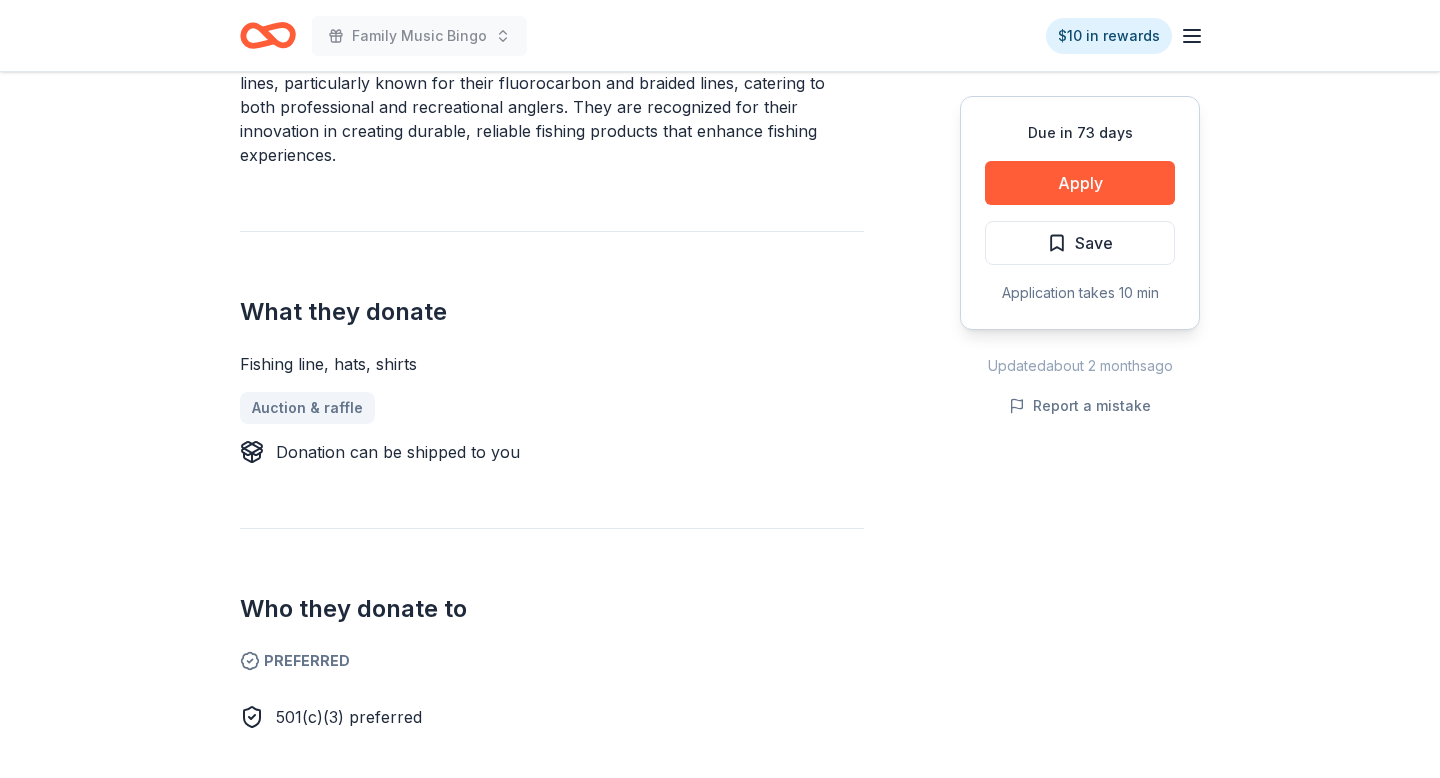 scroll, scrollTop: 680, scrollLeft: 0, axis: vertical 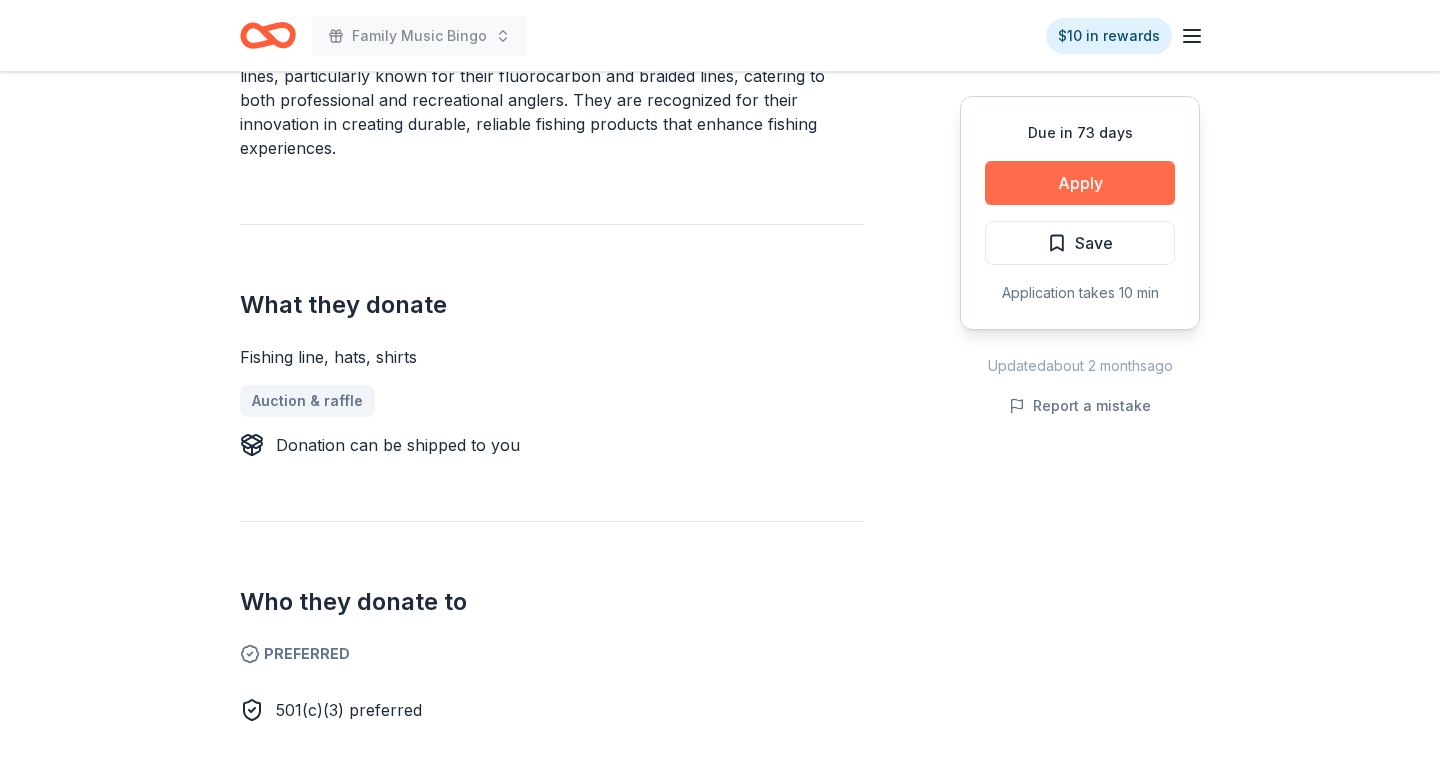 click on "Apply" at bounding box center [1080, 183] 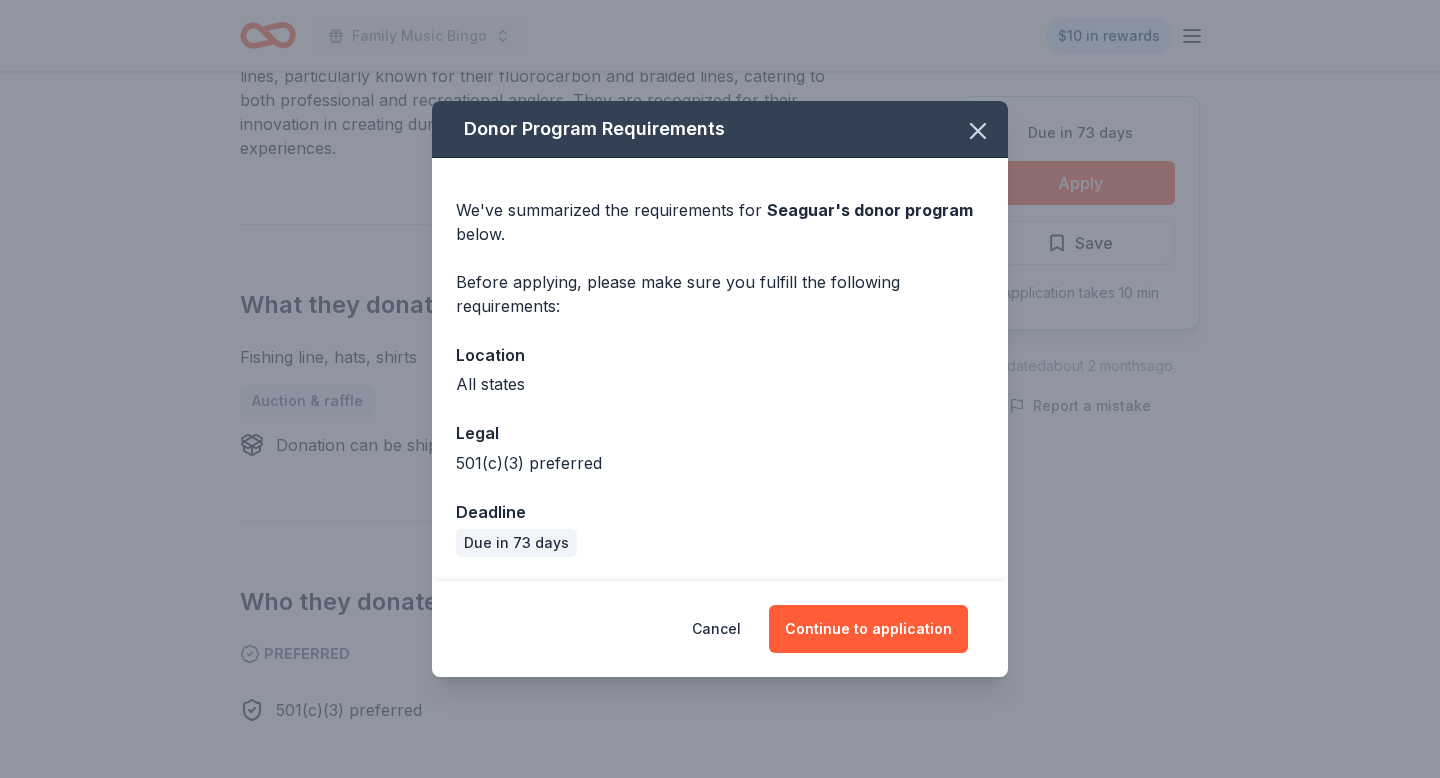 click on "Cancel Continue to application" at bounding box center [720, 629] 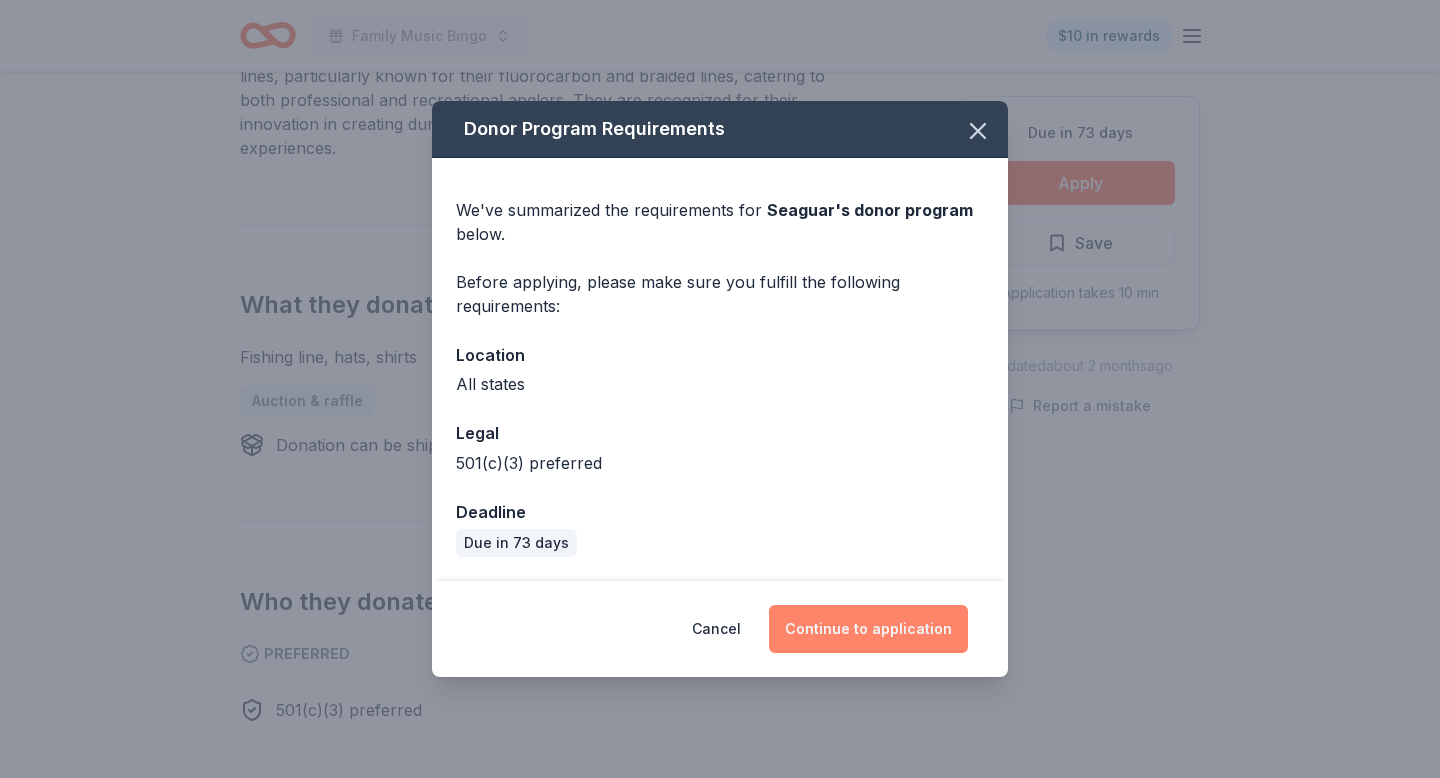 click on "Continue to application" at bounding box center [868, 629] 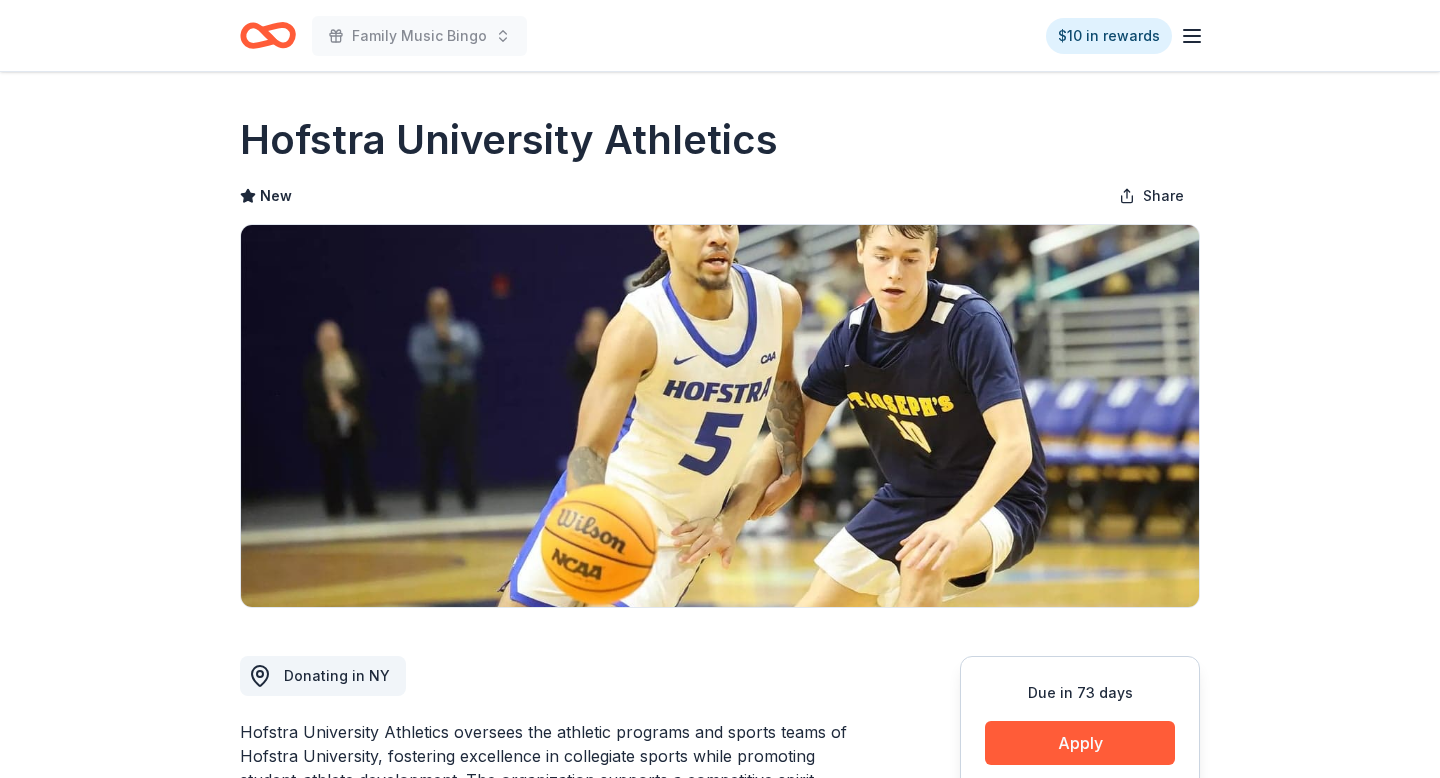 scroll, scrollTop: 0, scrollLeft: 0, axis: both 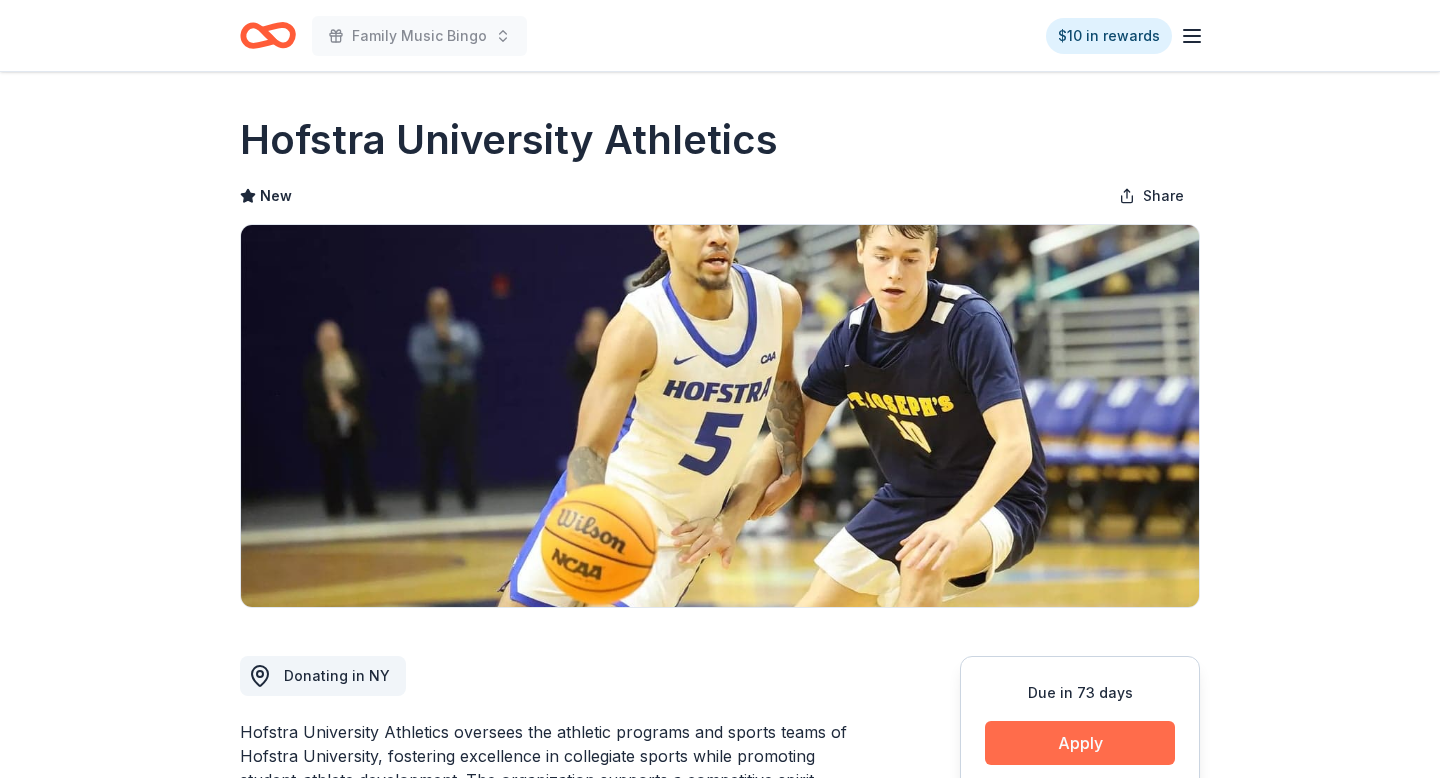 click on "Apply" at bounding box center (1080, 743) 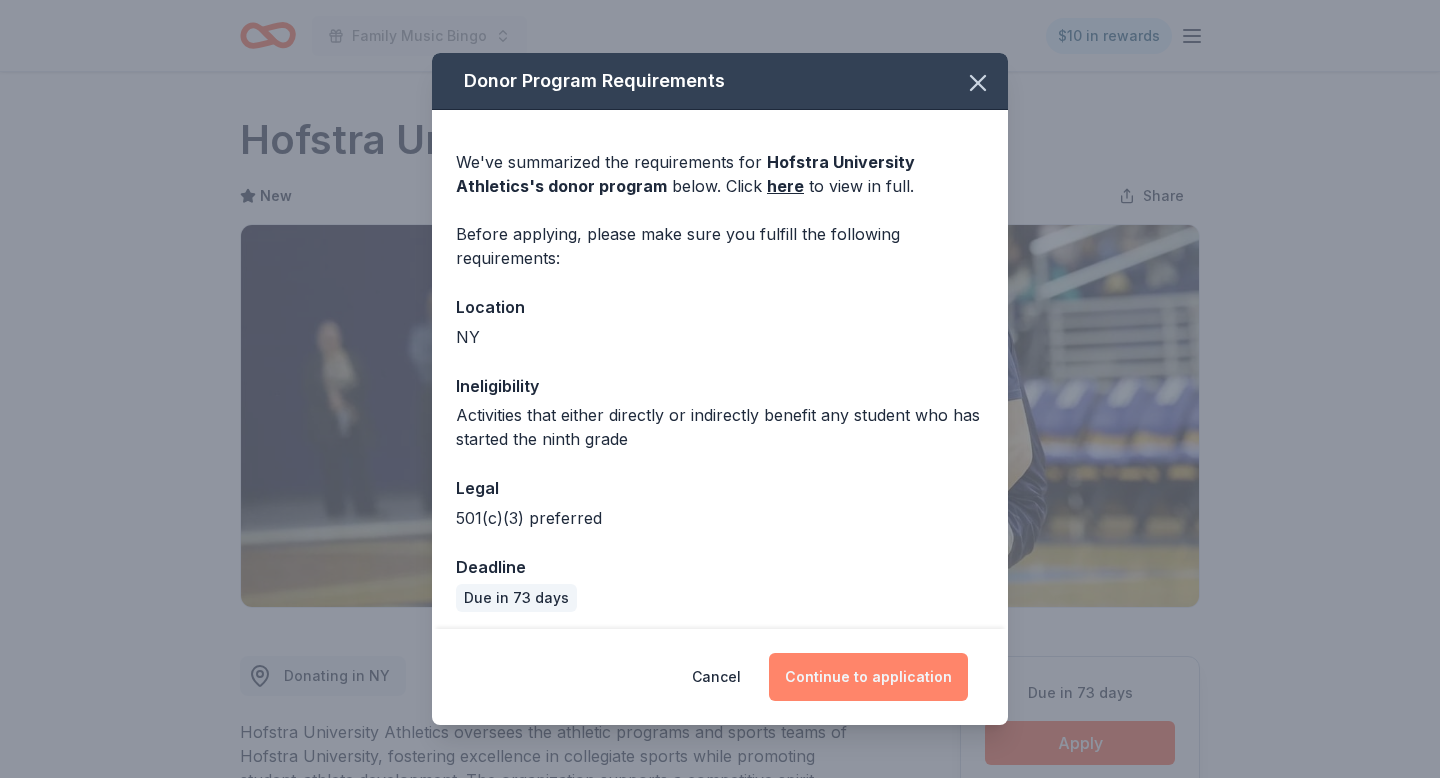 click on "Continue to application" at bounding box center (868, 677) 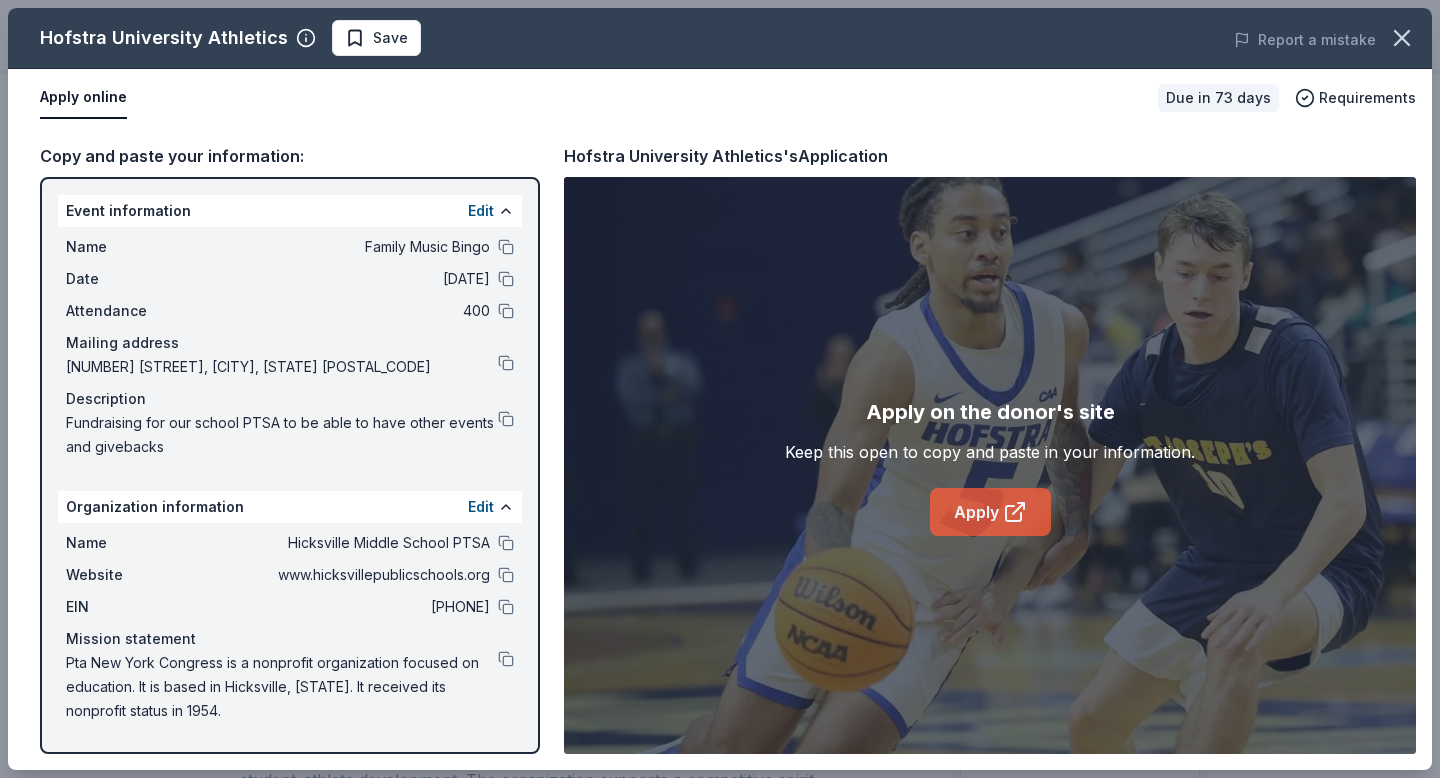 click on "Apply" at bounding box center (990, 512) 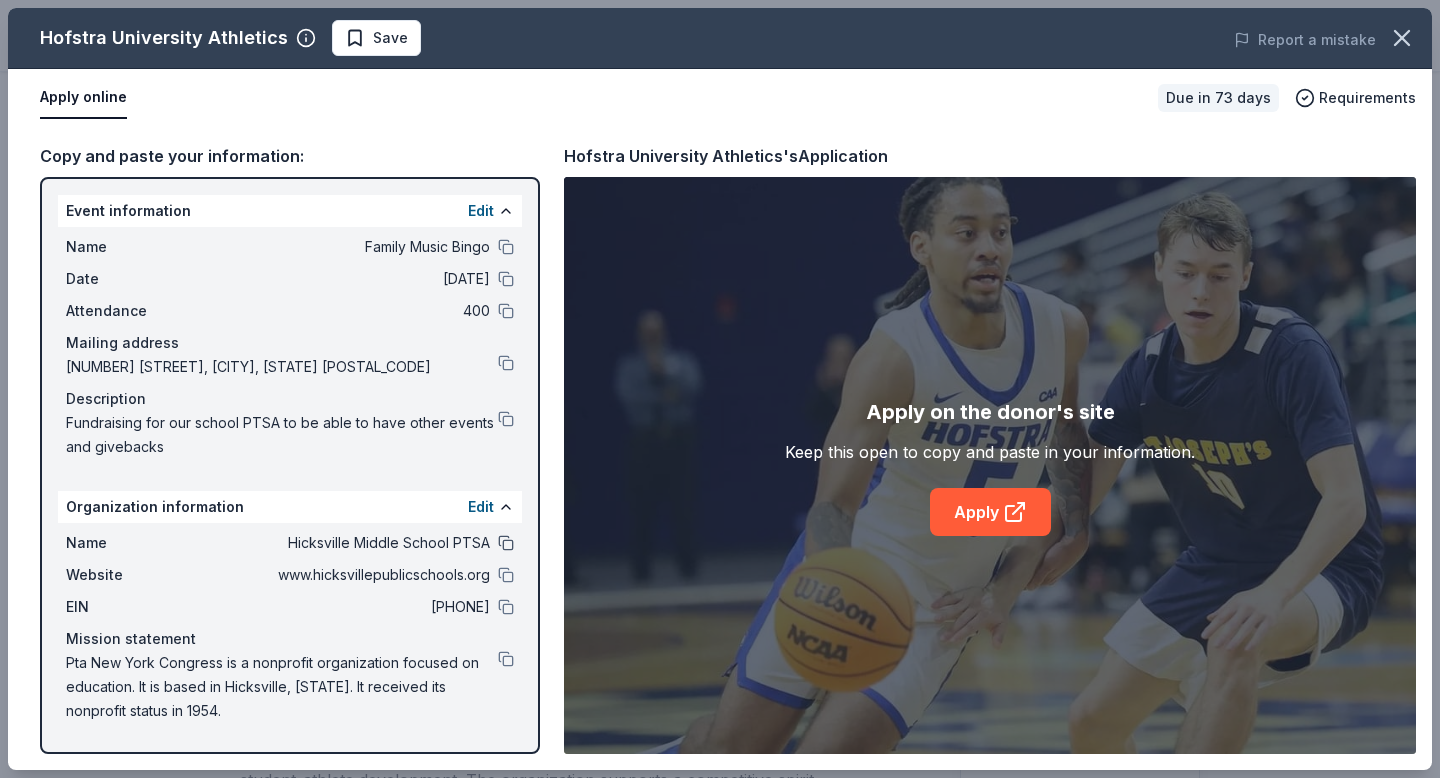 click at bounding box center [506, 543] 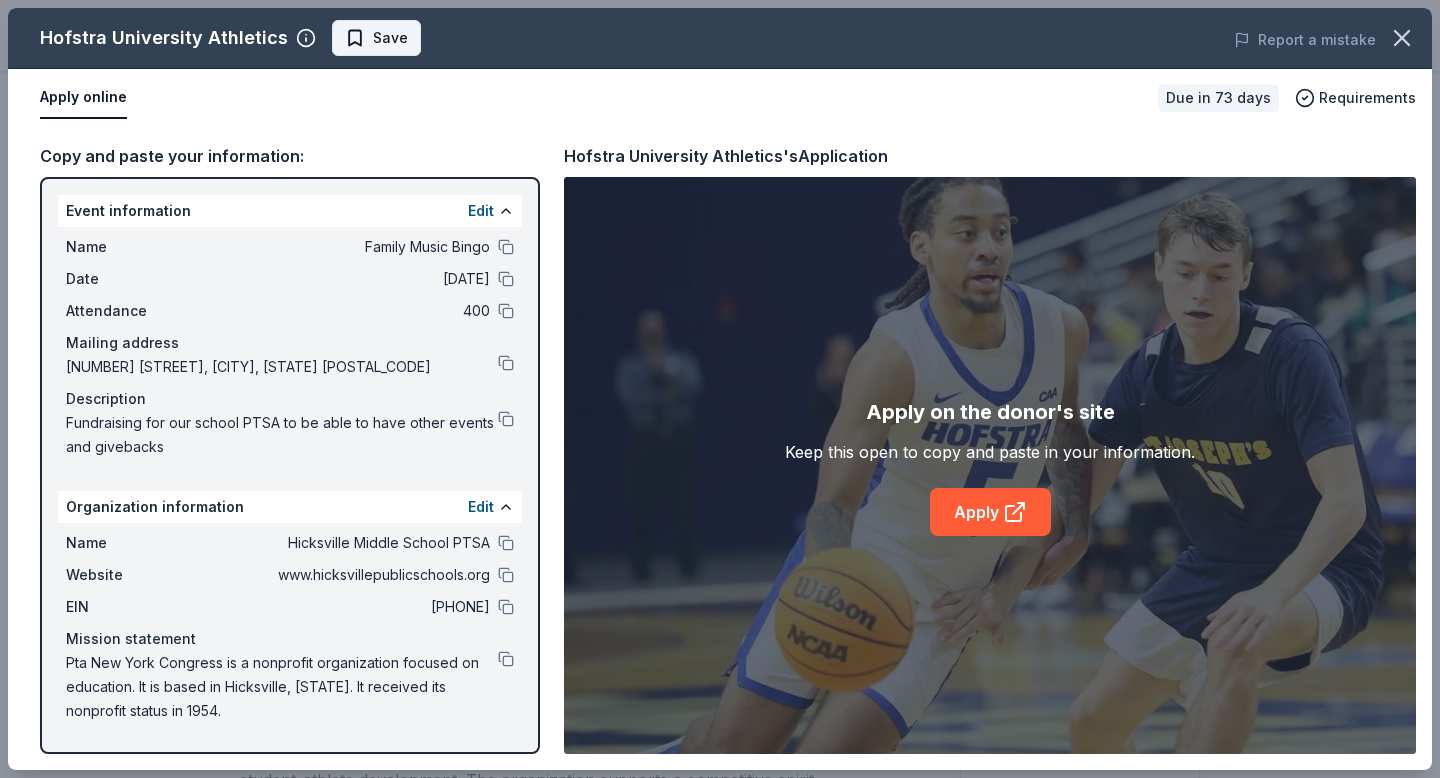 click on "Save" at bounding box center (390, 38) 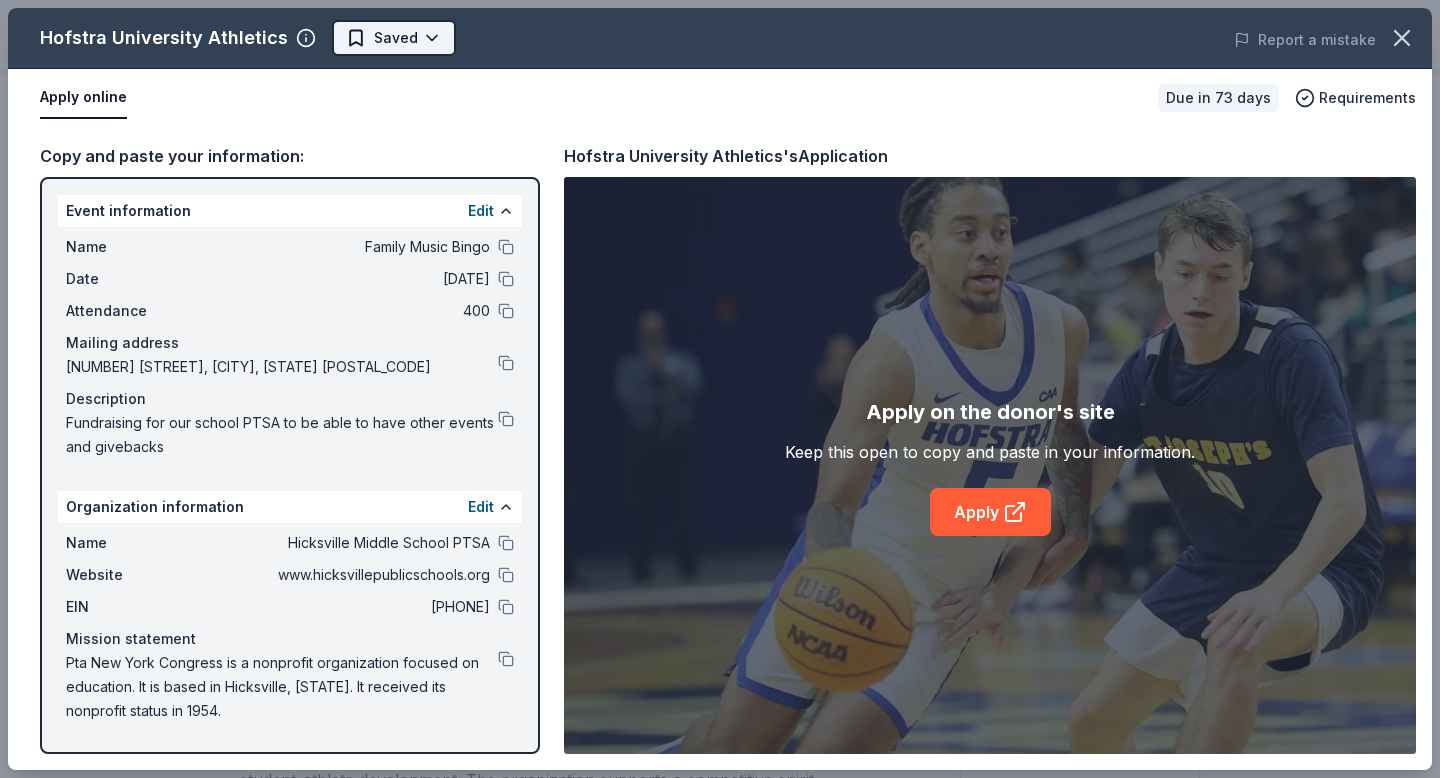 click on "Family Music Bingo $10 in rewards Due in 73 days Share Hofstra University Athletics New Share Donating in NY Hofstra University Athletics oversees the athletic programs and sports teams of Hofstra University, fostering excellence in collegiate sports while promoting student-athlete development. The organization supports a competitive spirit across various NCAA Division I teams, emphasizing academic achievement, sportsmanship, and community engagement. What they donate Tickets Auction & raffle Donation is small & easy to send to guests Who they donate to  Preferred 501(c)(3) preferred  Ineligible Activities that either directly or indirectly benefit any student who has started the ninth grade We ' re collecting data on   approval rate ; check back soon. We ' re collecting data on   donation value ; check back soon. Due in 73 days Apply Saved Updated  about 2 months  ago Report a mistake New Be the first to review this company! Leave a review Similar donors Top rated 16   applies  last week 75 days left 4.8 New" at bounding box center (720, 389) 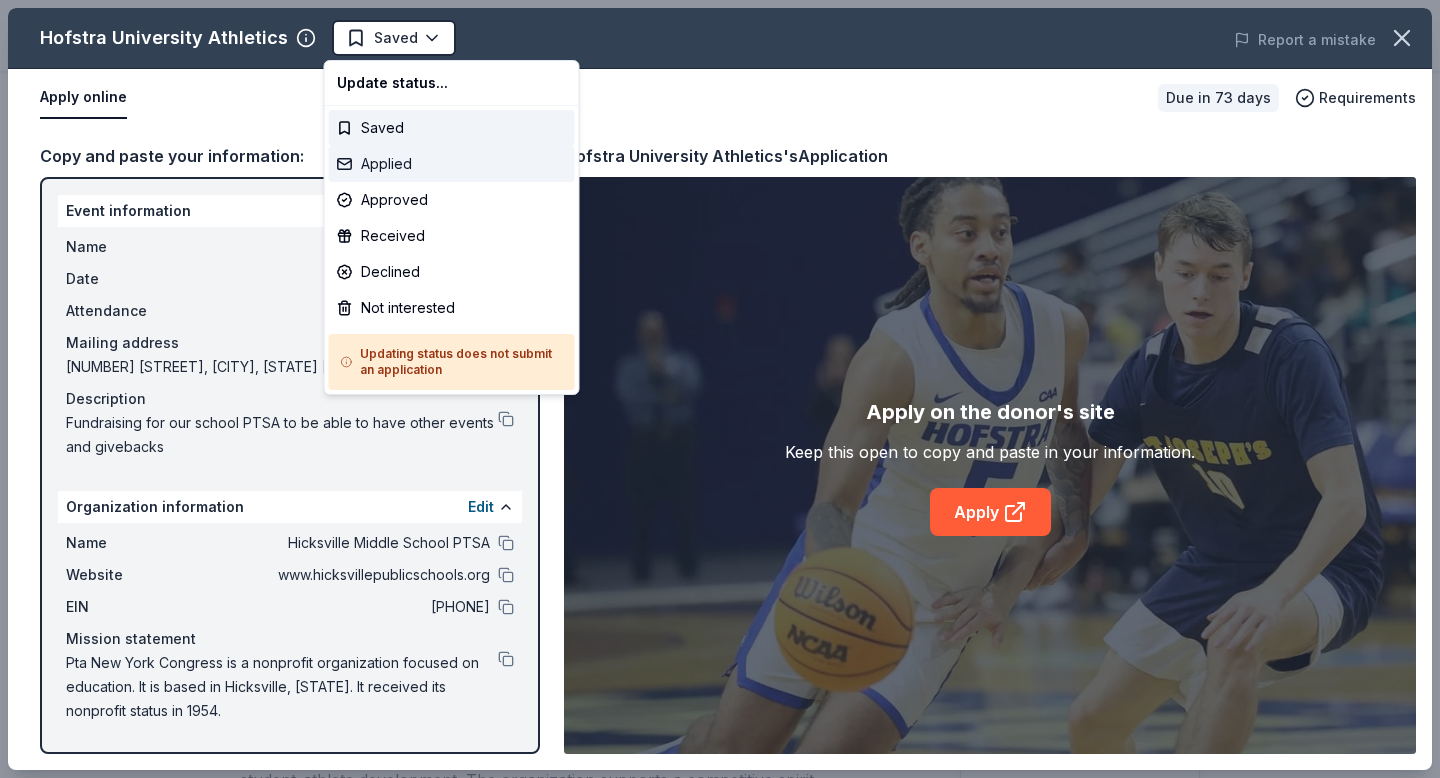 click on "Applied" at bounding box center (452, 164) 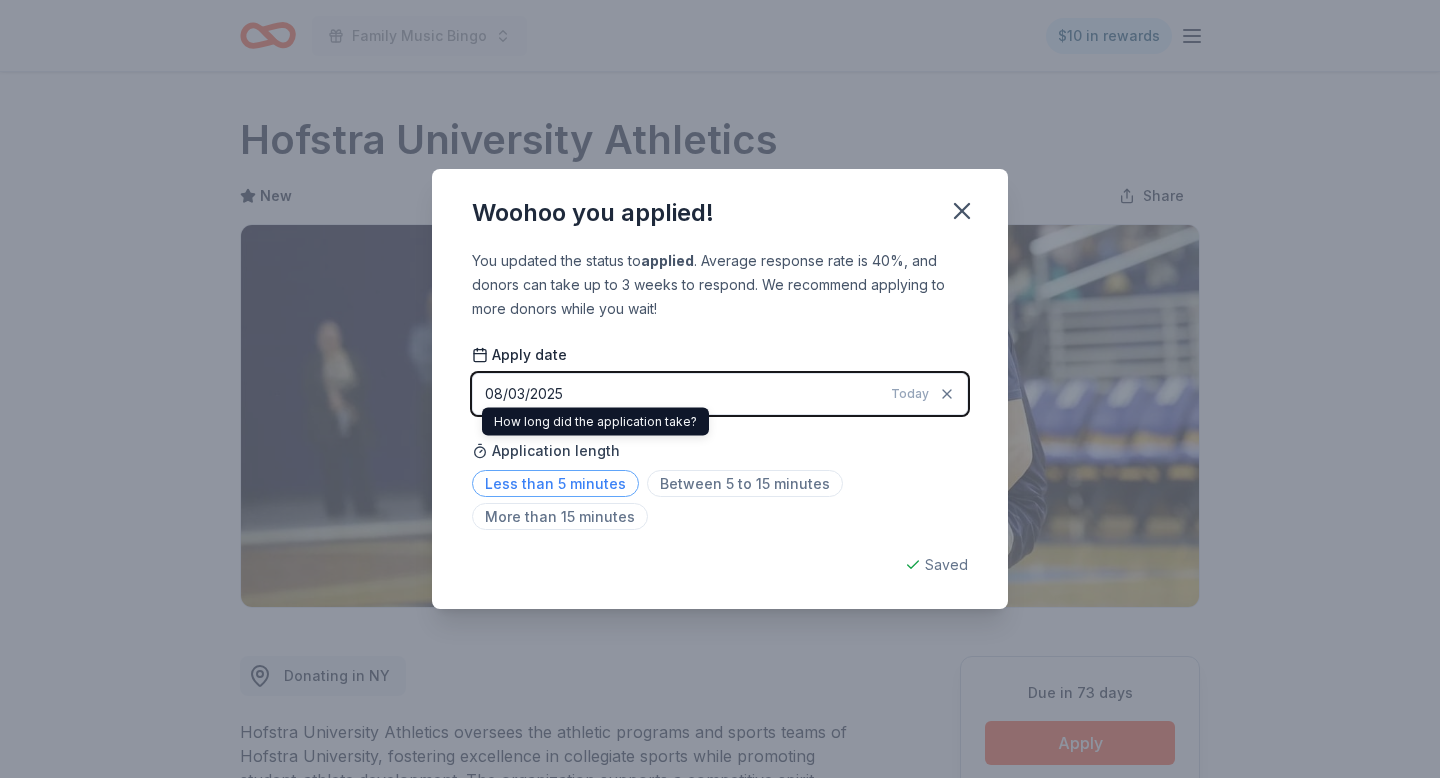 click on "Less than 5 minutes" at bounding box center (555, 483) 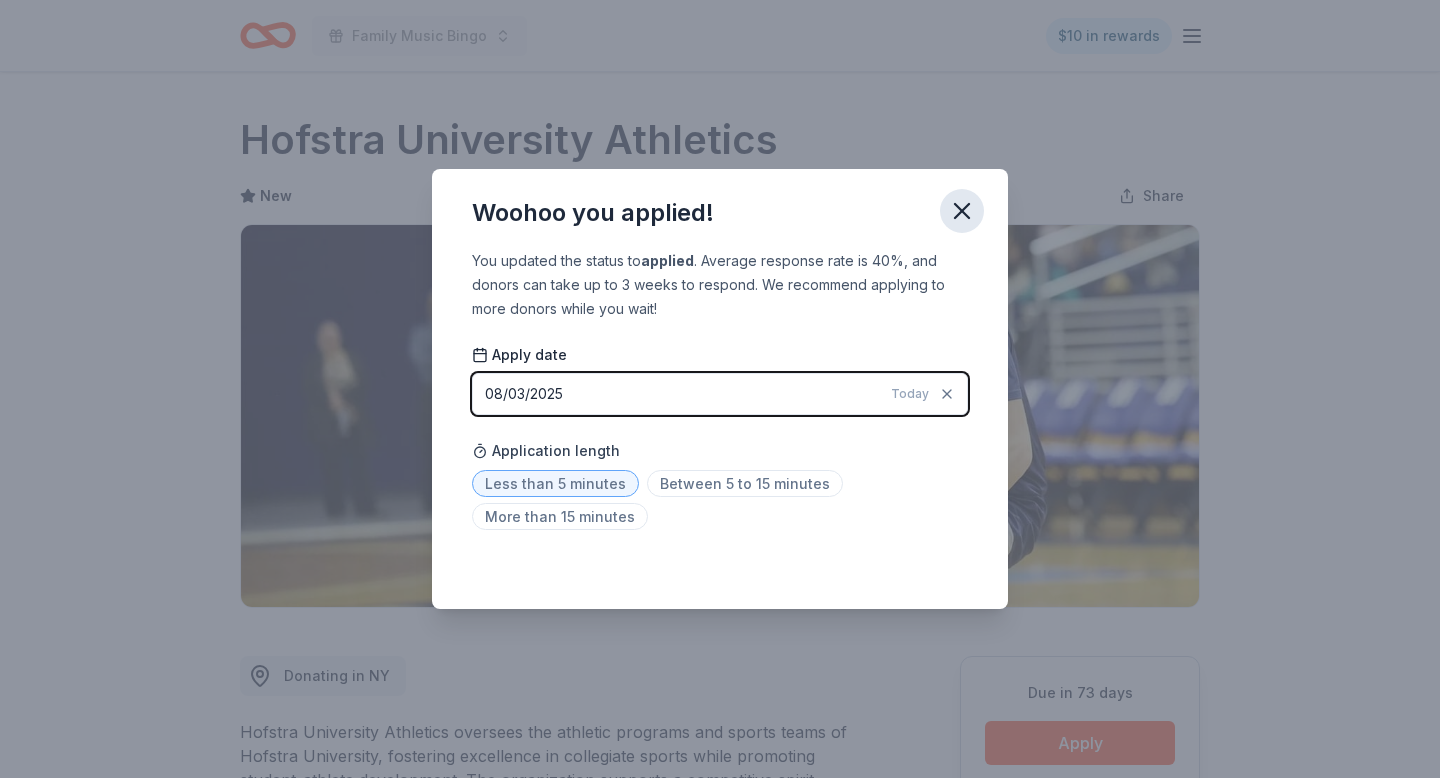 click 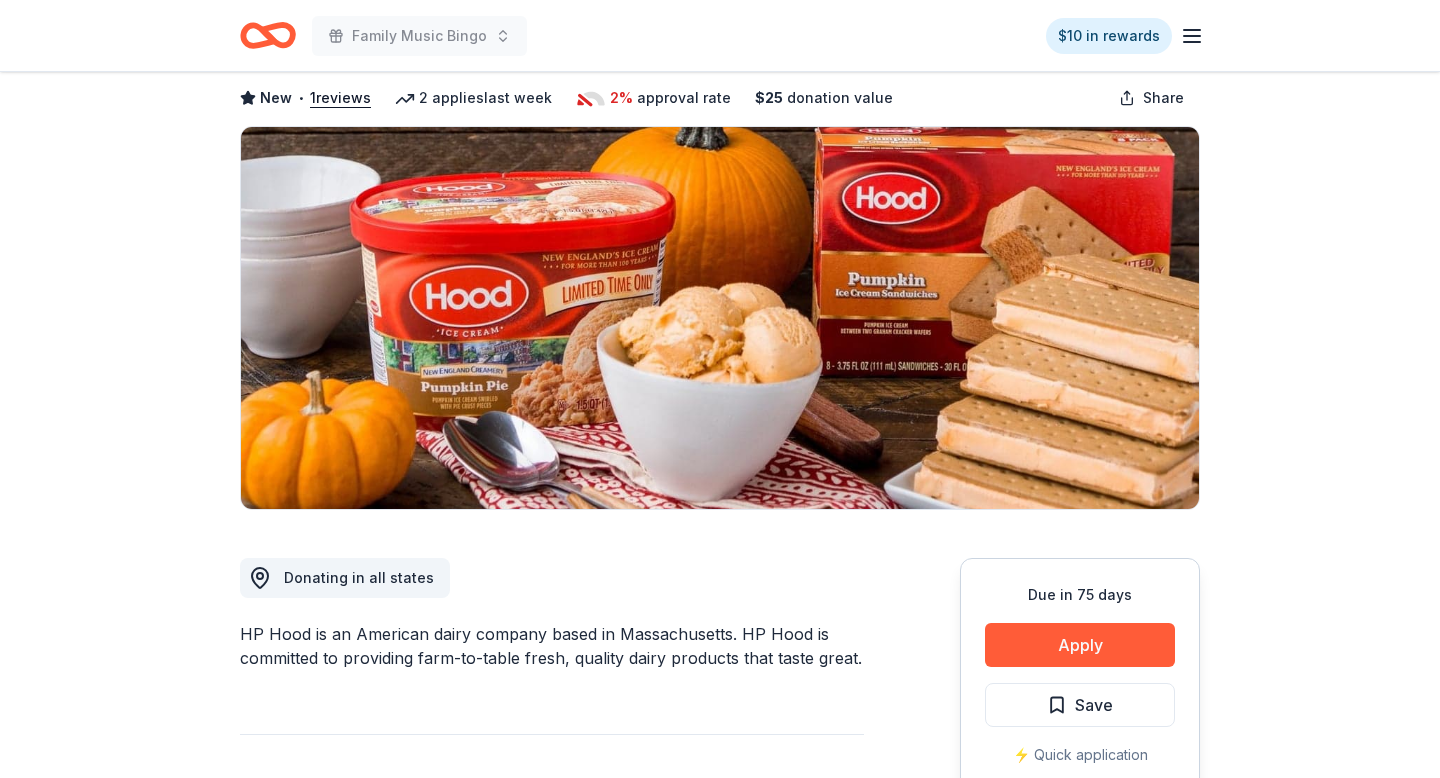 scroll, scrollTop: 56, scrollLeft: 0, axis: vertical 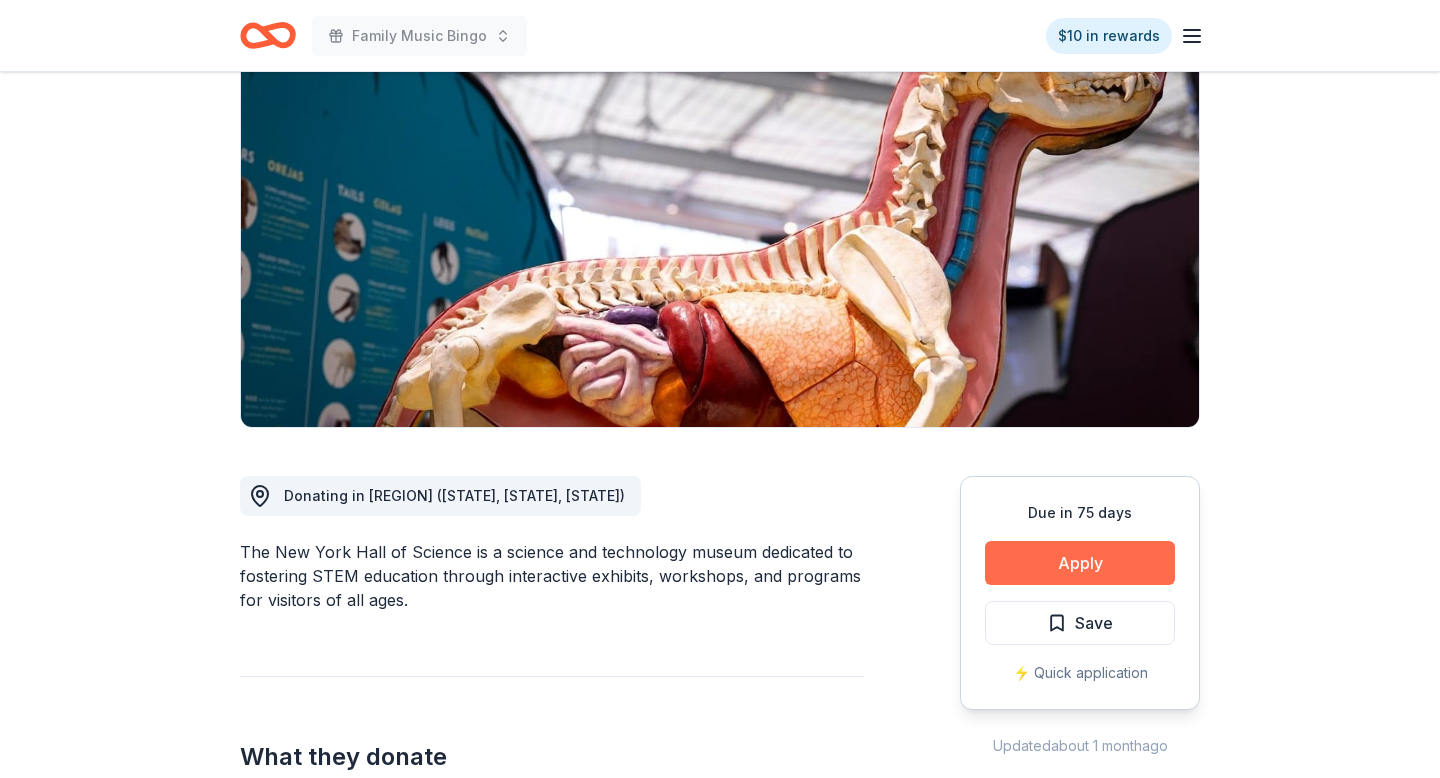 click on "Apply" at bounding box center (1080, 563) 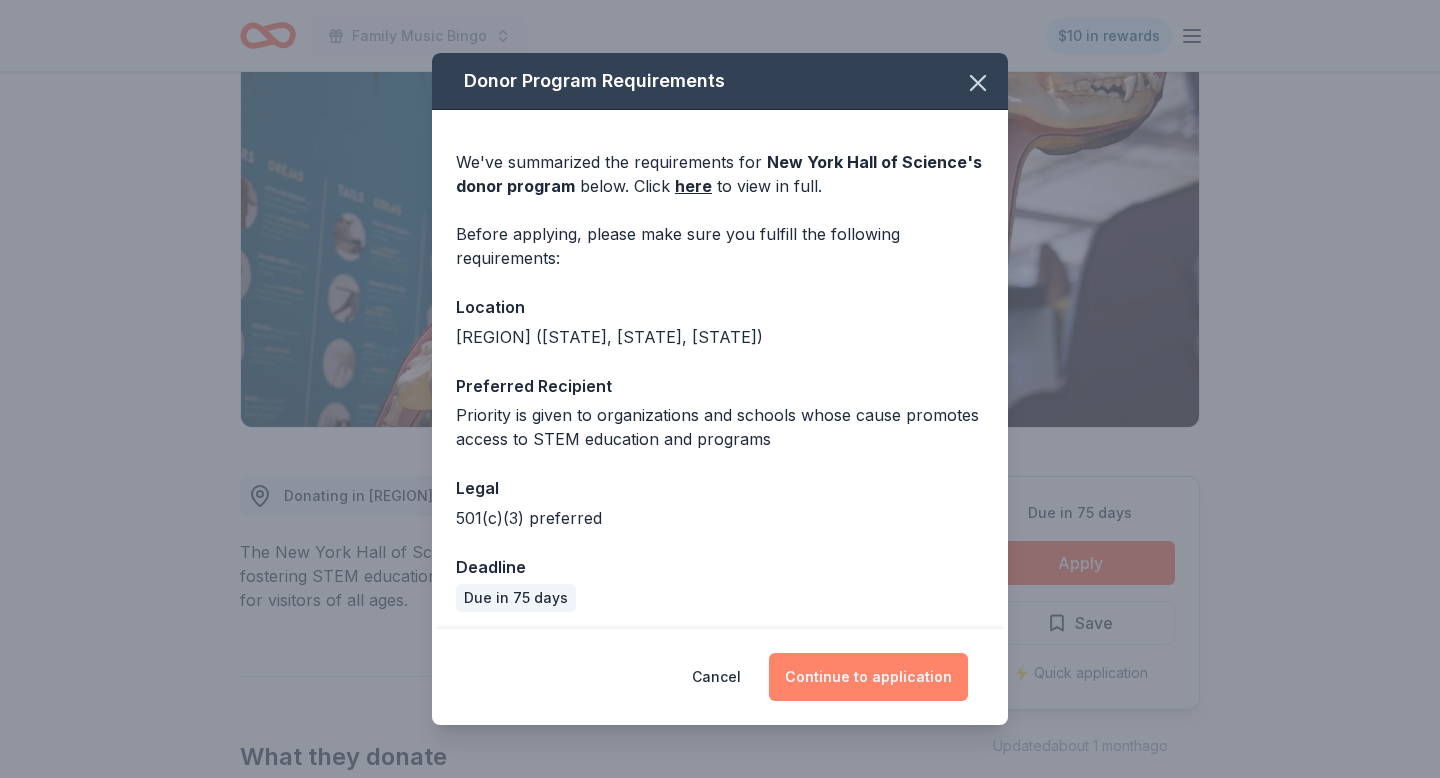 click on "Continue to application" at bounding box center (868, 677) 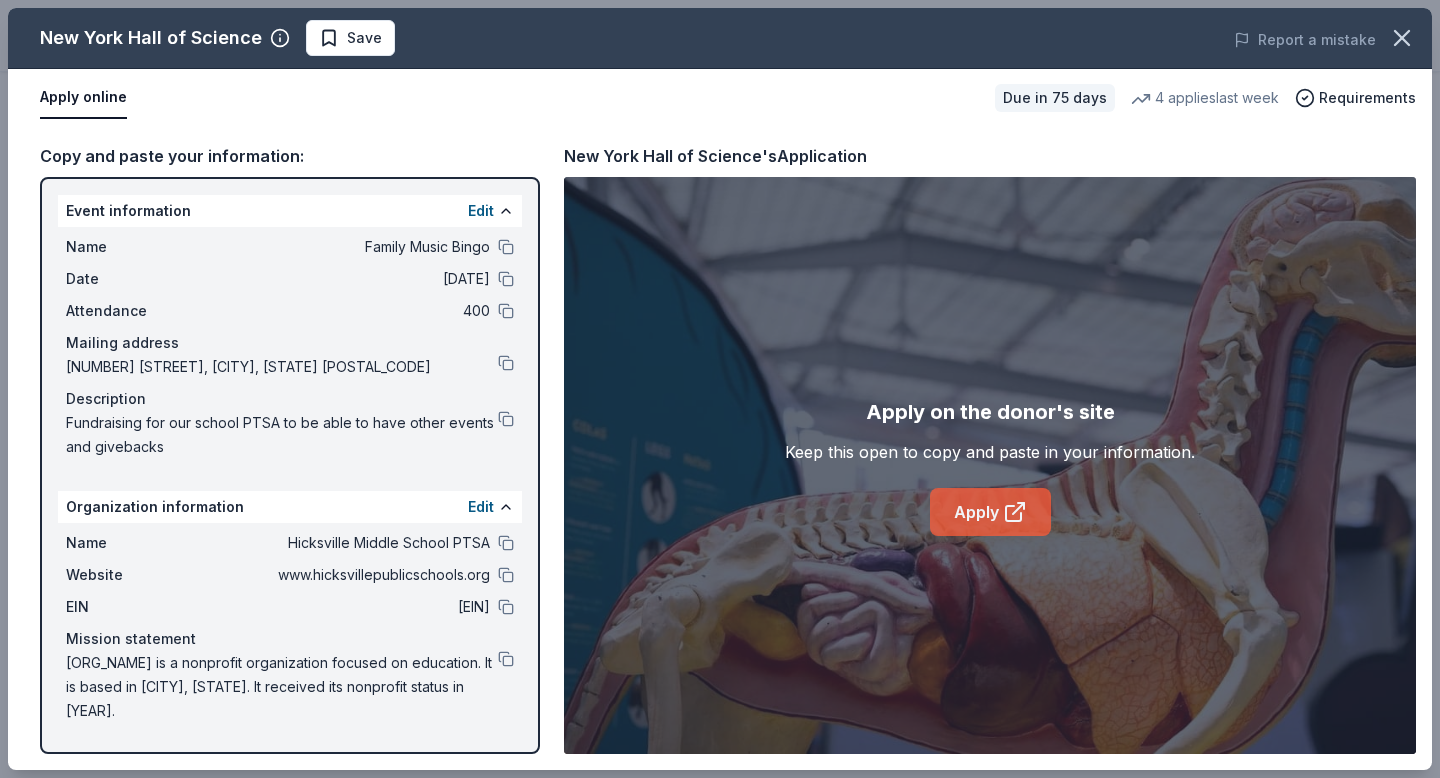 click on "Apply" at bounding box center (990, 512) 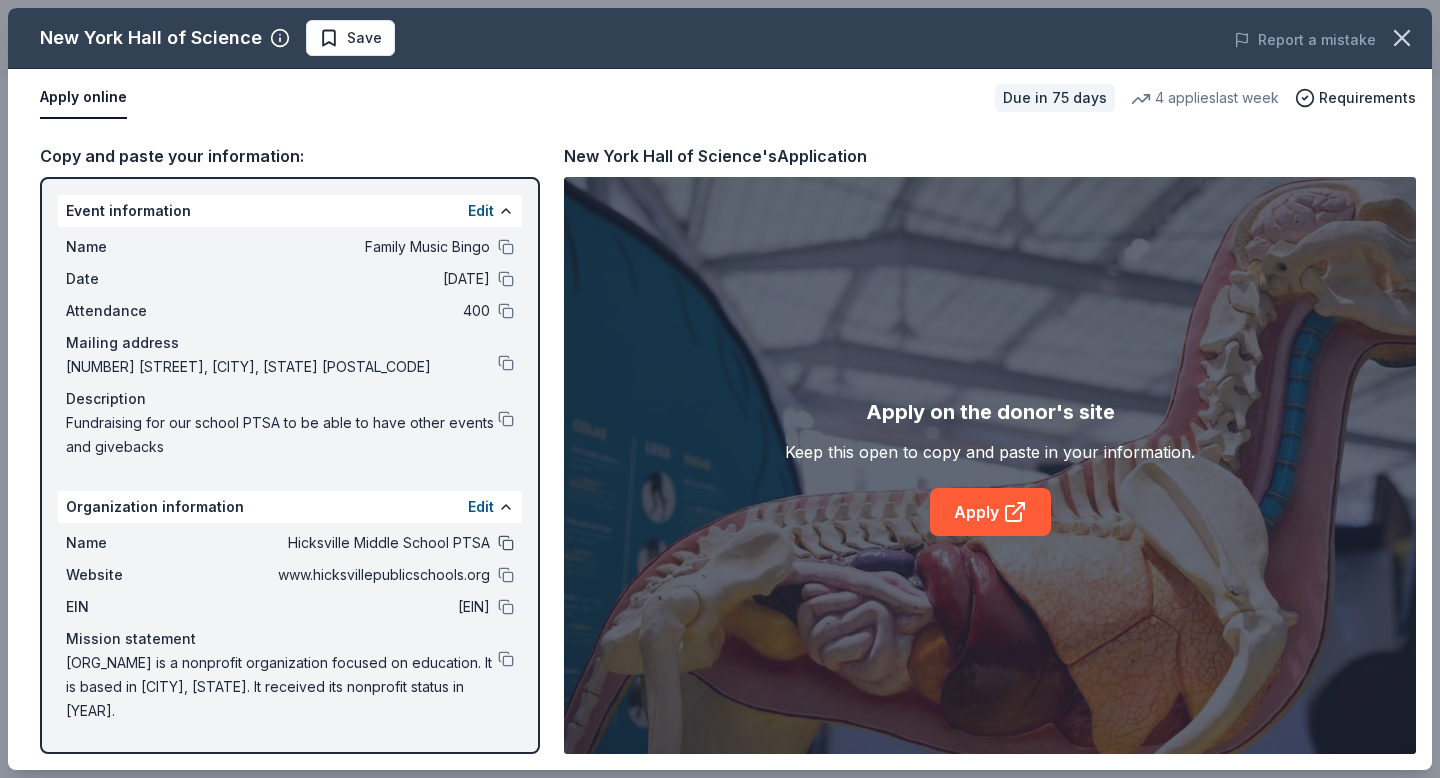 click at bounding box center [506, 543] 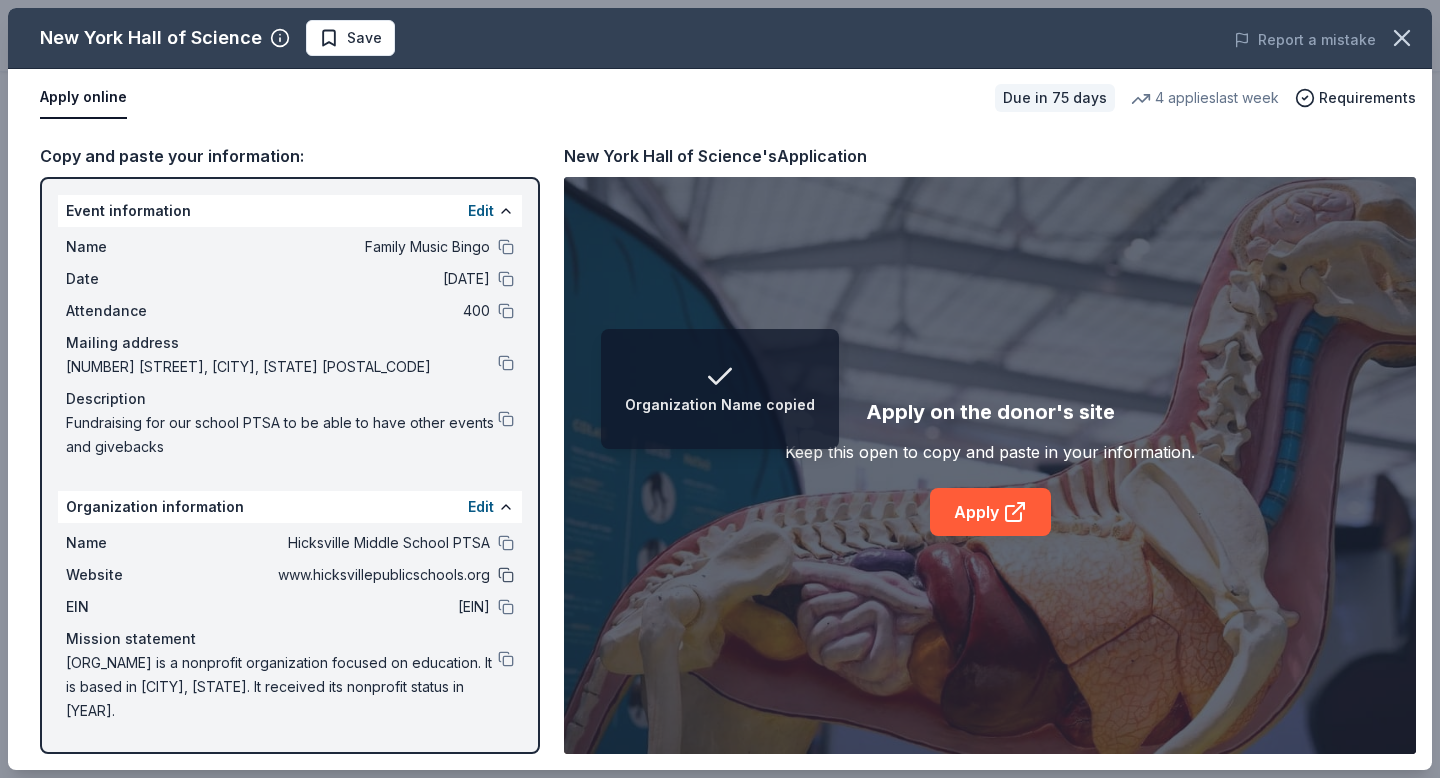 click at bounding box center [506, 575] 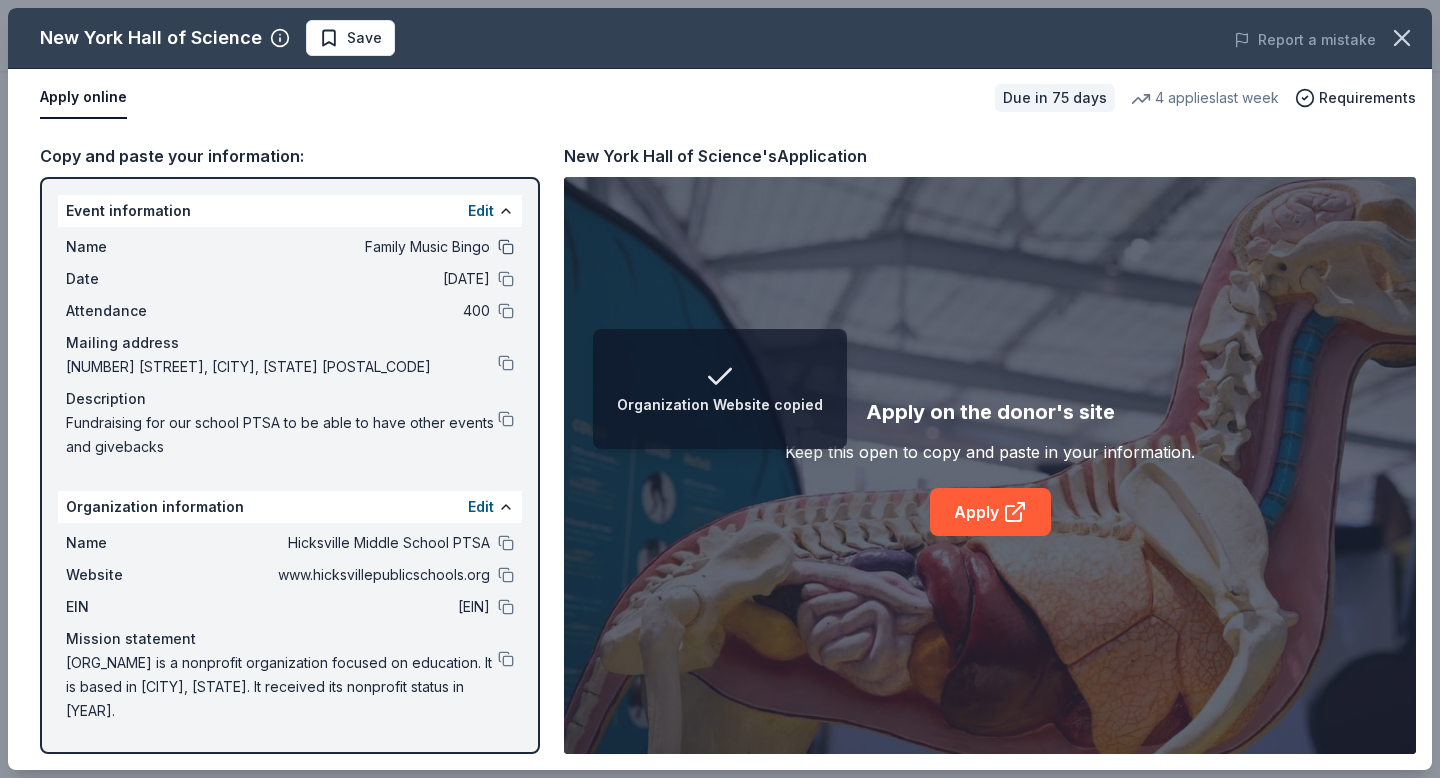 click at bounding box center (506, 247) 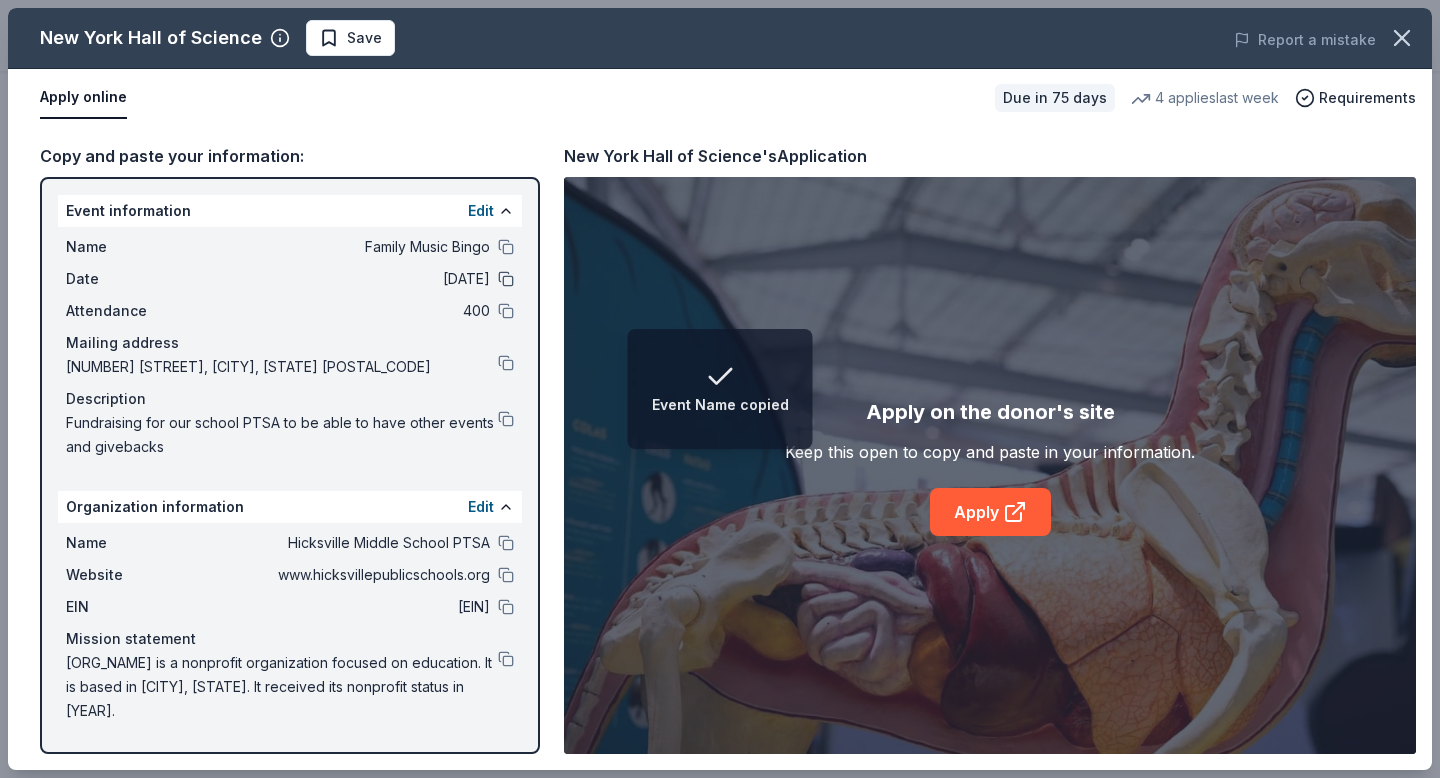 click at bounding box center (506, 279) 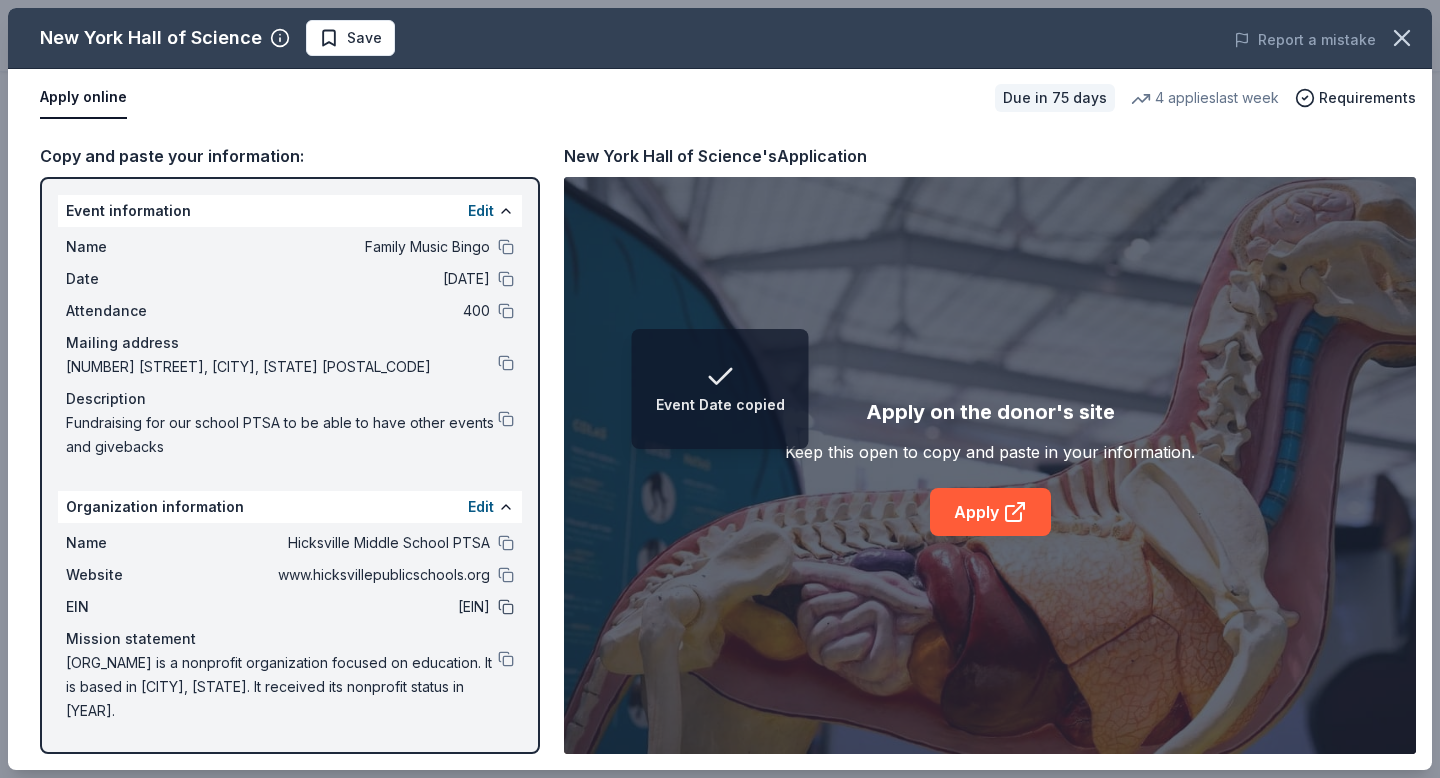 click at bounding box center (506, 607) 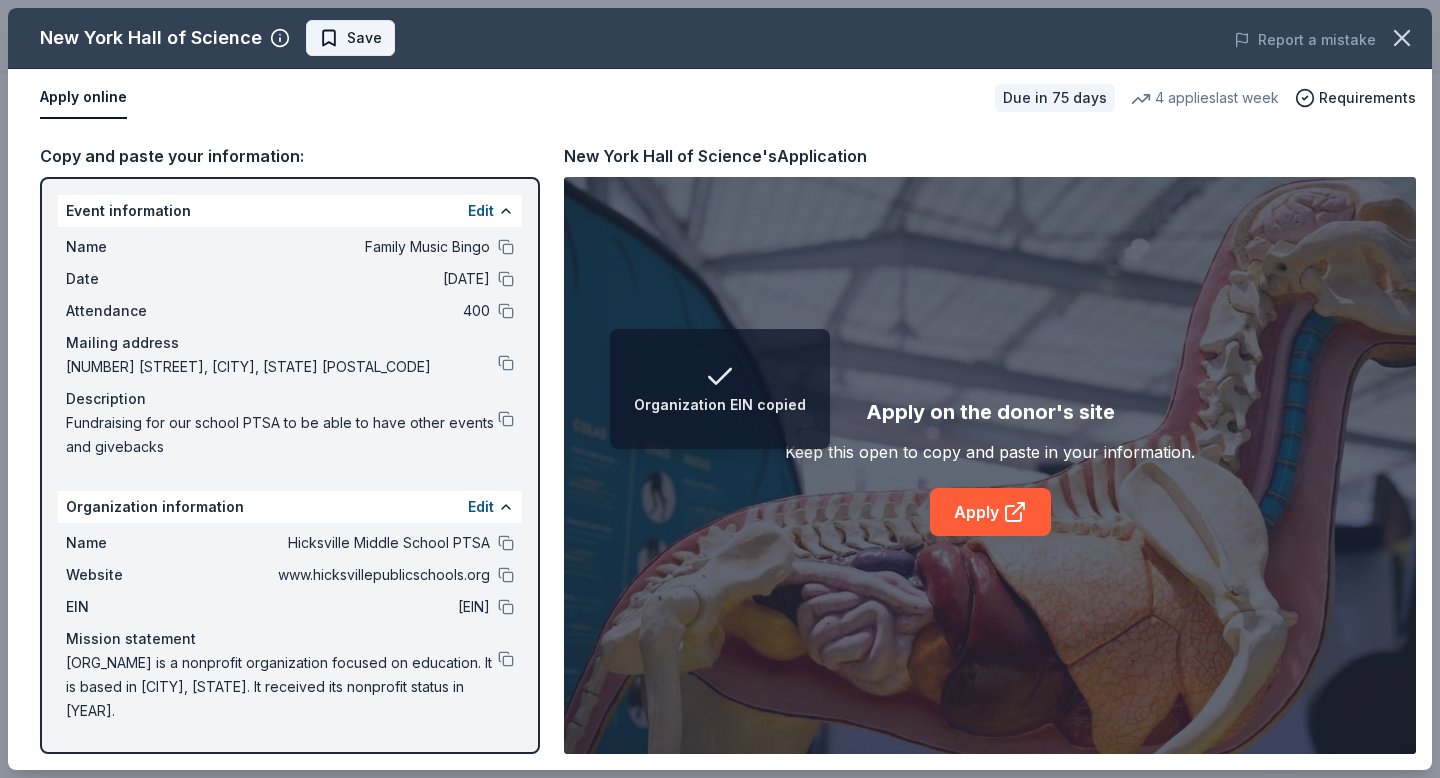 click on "Save" at bounding box center [364, 38] 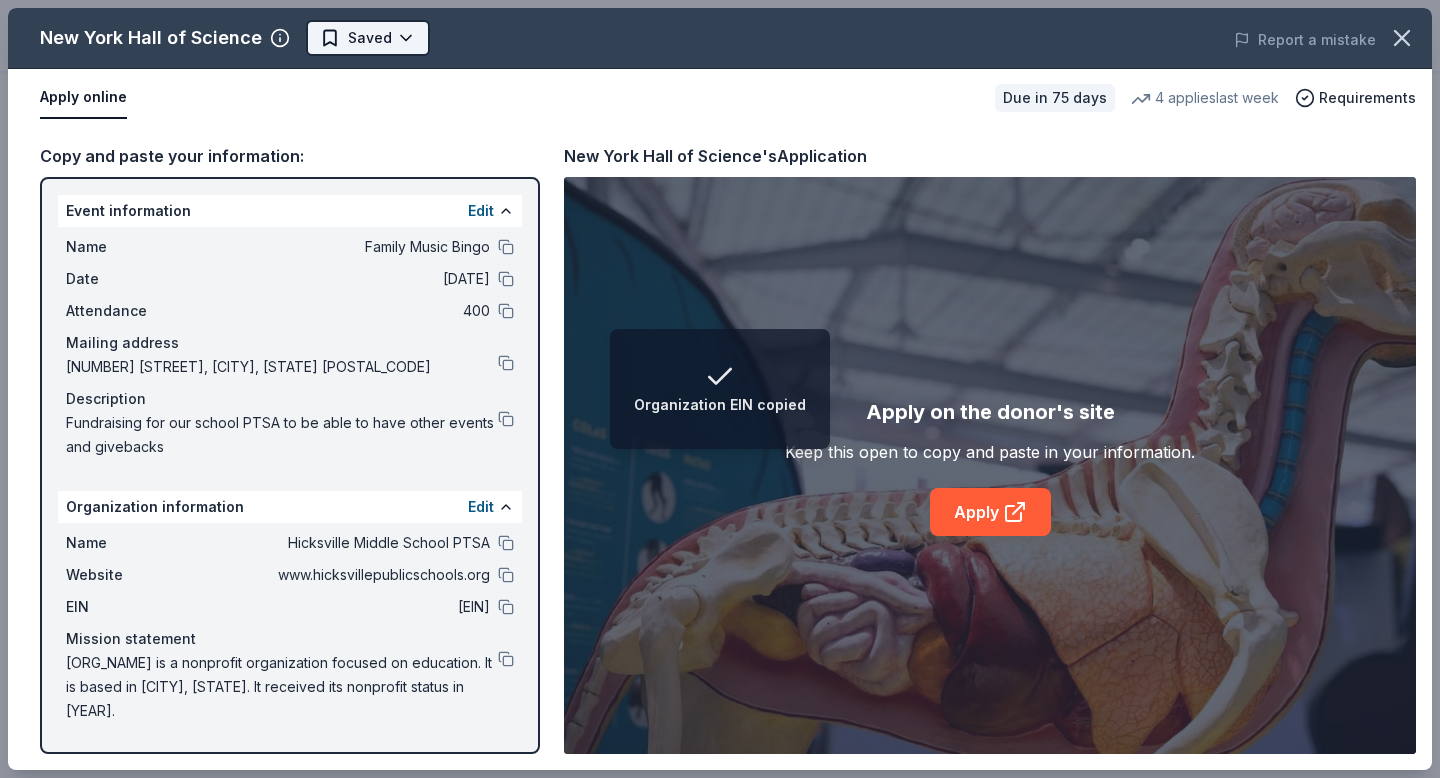 click on "Organization EIN copied Family Music Bingo $10 in rewards Due in 75 days Share New York Hall of Science New 4   applies  last week $ 74 donation value Share Donating in New York metro area (NY, NJ, CT) The New York Hall of Science is a science and technology museum dedicated to fostering STEM education through interactive exhibits, workshops, and programs for visitors of all ages. What they donate Admission passes, membership Auction & raffle Donation is small & easy to send to guests   You may receive donations every   year Who they donate to  Preferred Priority is given to organizations and schools whose cause promotes access to STEM education and programs Education 501(c)(3) preferred We ' re collecting data on   approval rate ; check back soon. $ 74 donation value (average) 50% <1% 50% <1% $0 → $50 $50 → $100 $100 → $150 $150 → $200 New York Hall of Science's donation is  variable :  extra time on your application could result in a larger donation. Due in 75 days Apply Saved Updated  about 1 month" at bounding box center (720, 209) 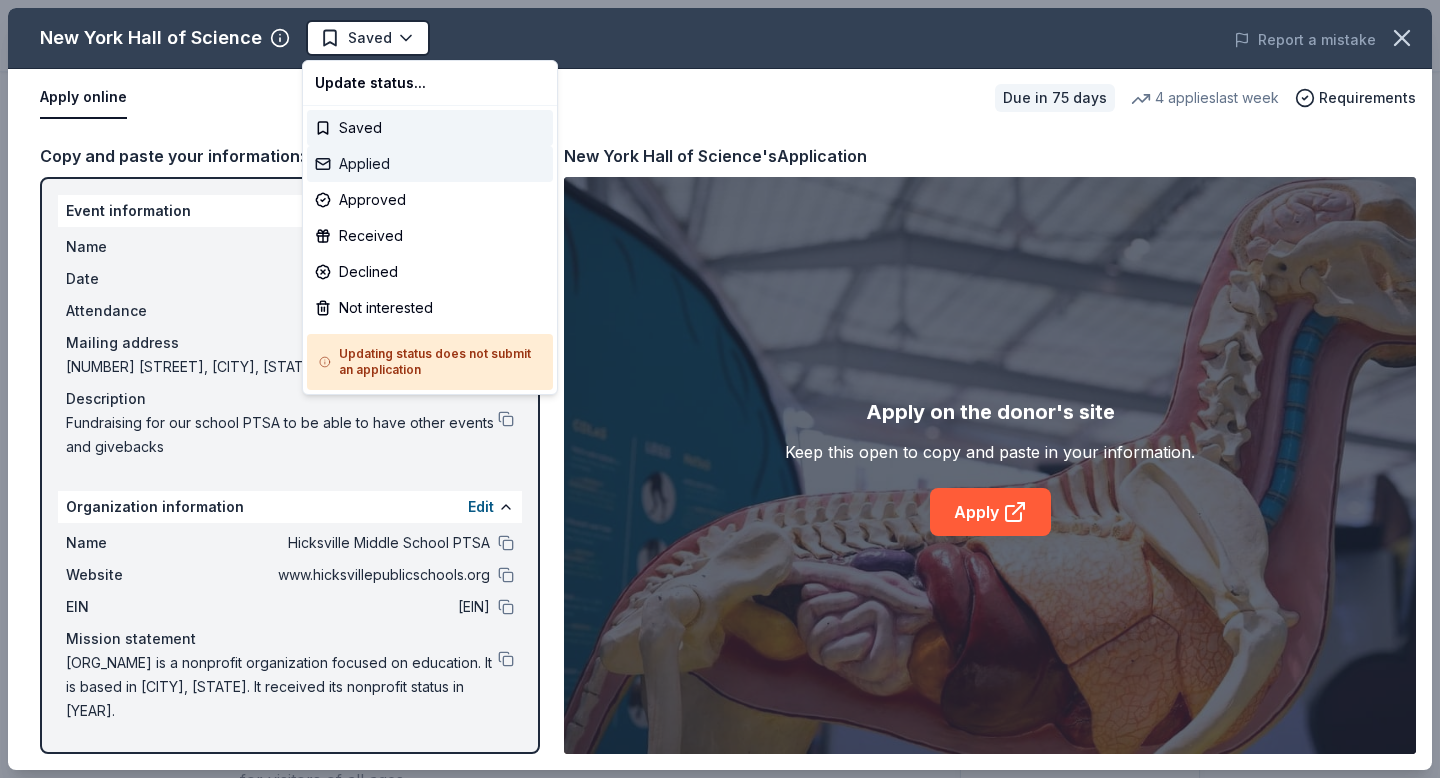click on "Applied" at bounding box center [430, 164] 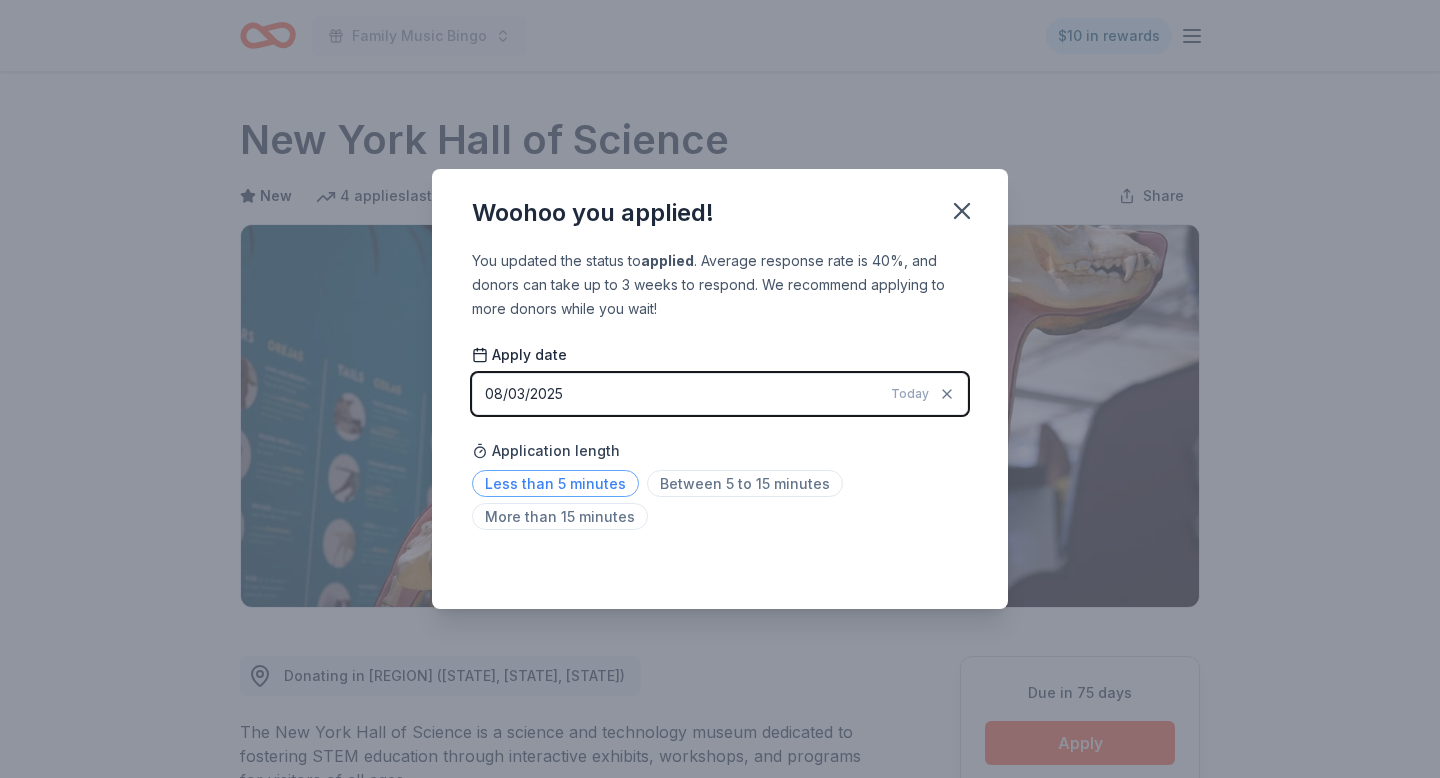click on "Less than 5 minutes" at bounding box center [555, 483] 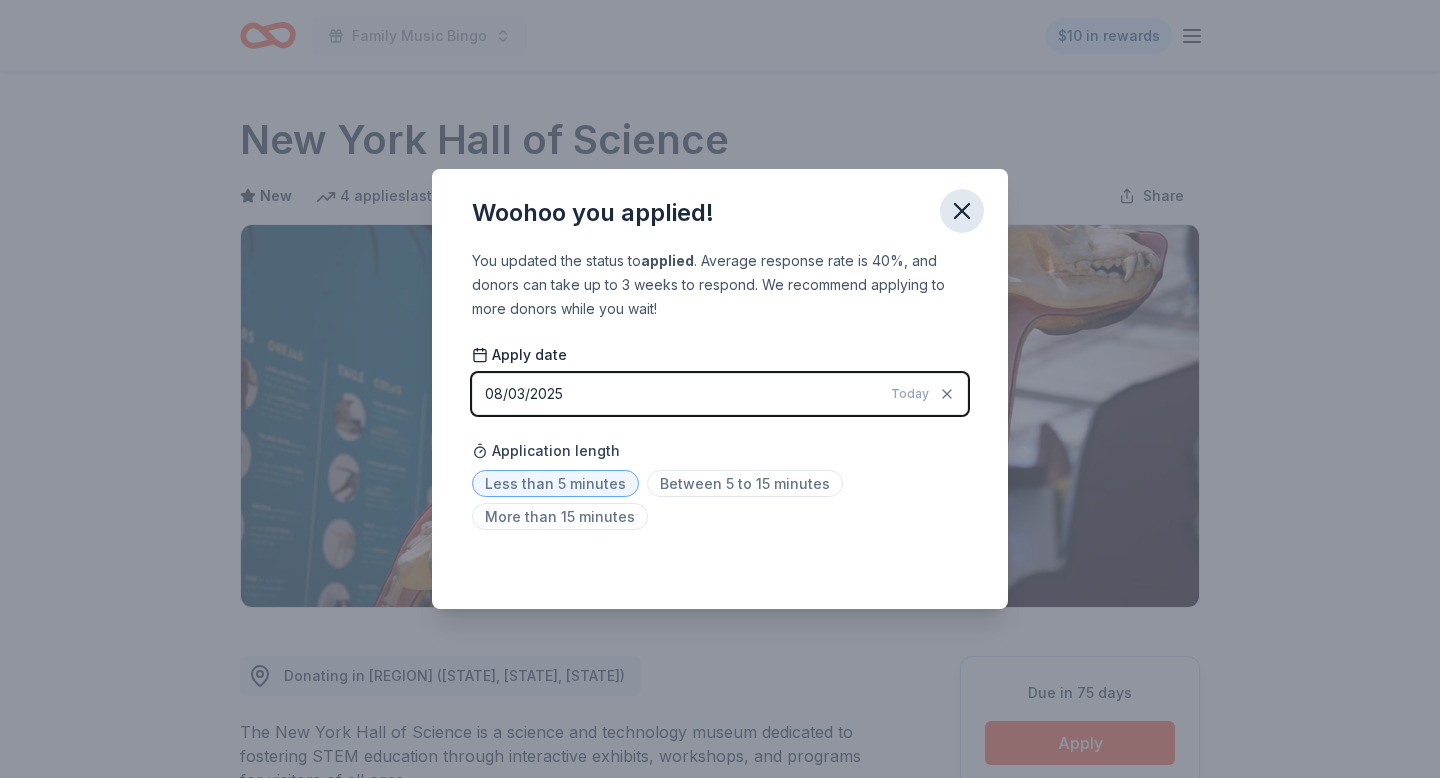 click 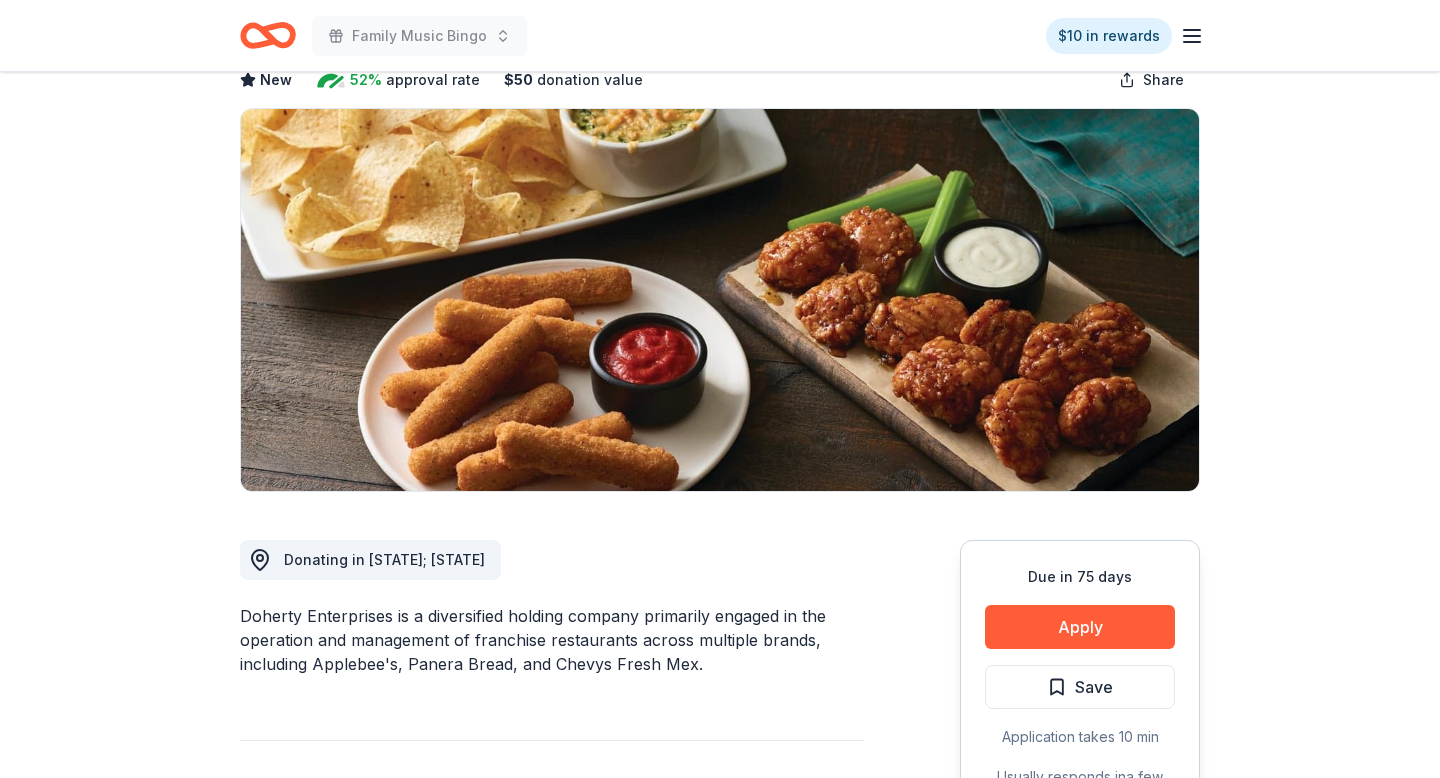 scroll, scrollTop: 188, scrollLeft: 0, axis: vertical 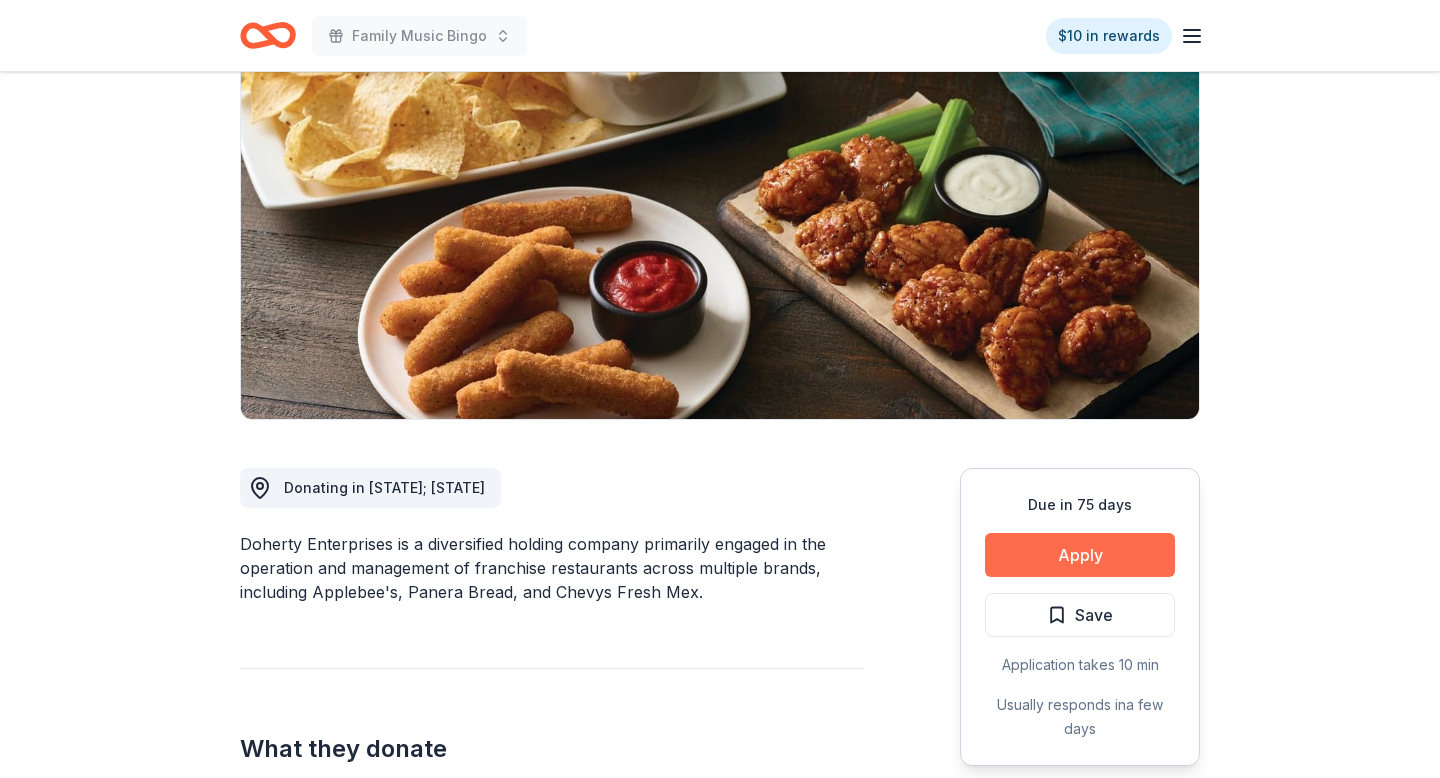 click on "Apply" at bounding box center [1080, 555] 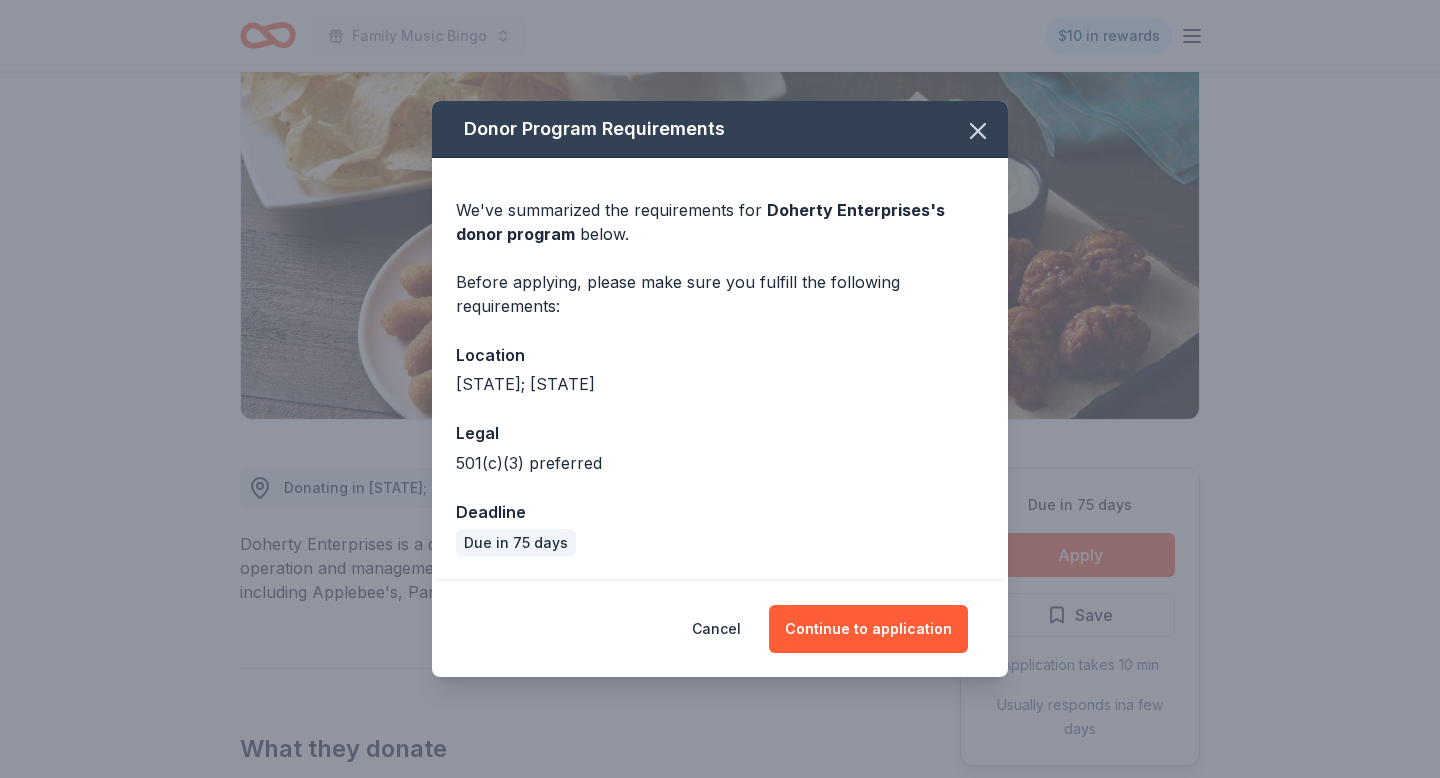click on "Cancel Continue to application" at bounding box center [720, 629] 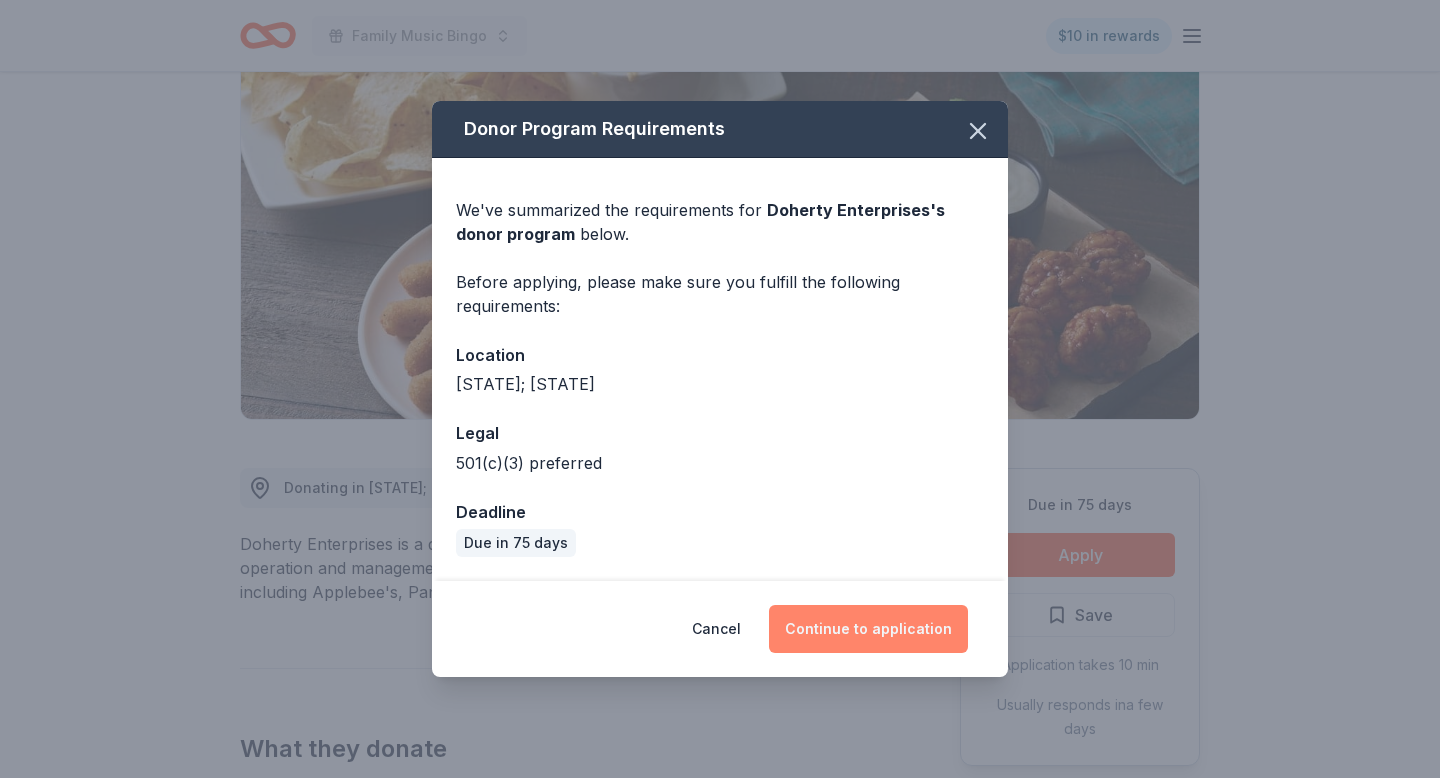 click on "Continue to application" at bounding box center (868, 629) 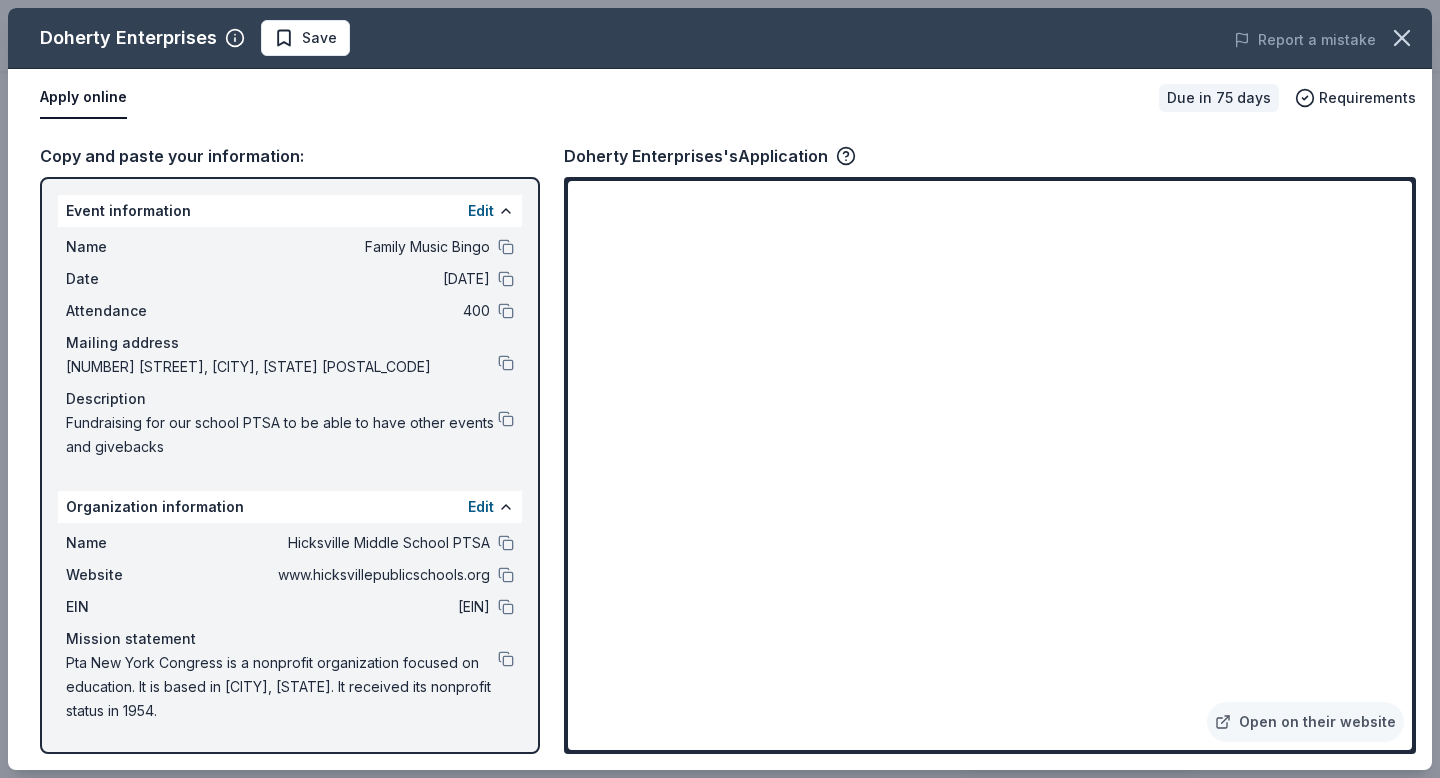 click at bounding box center [506, 607] 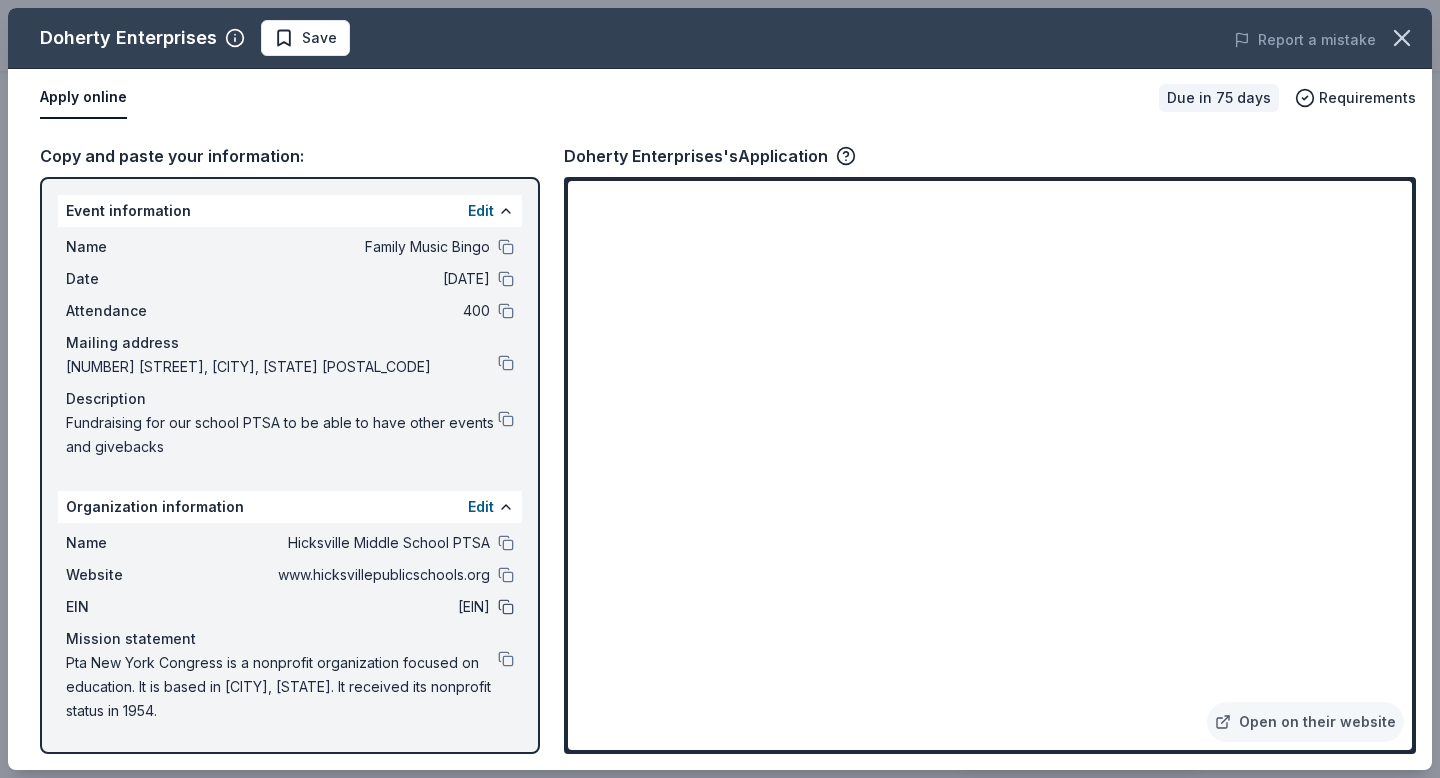 click at bounding box center [506, 607] 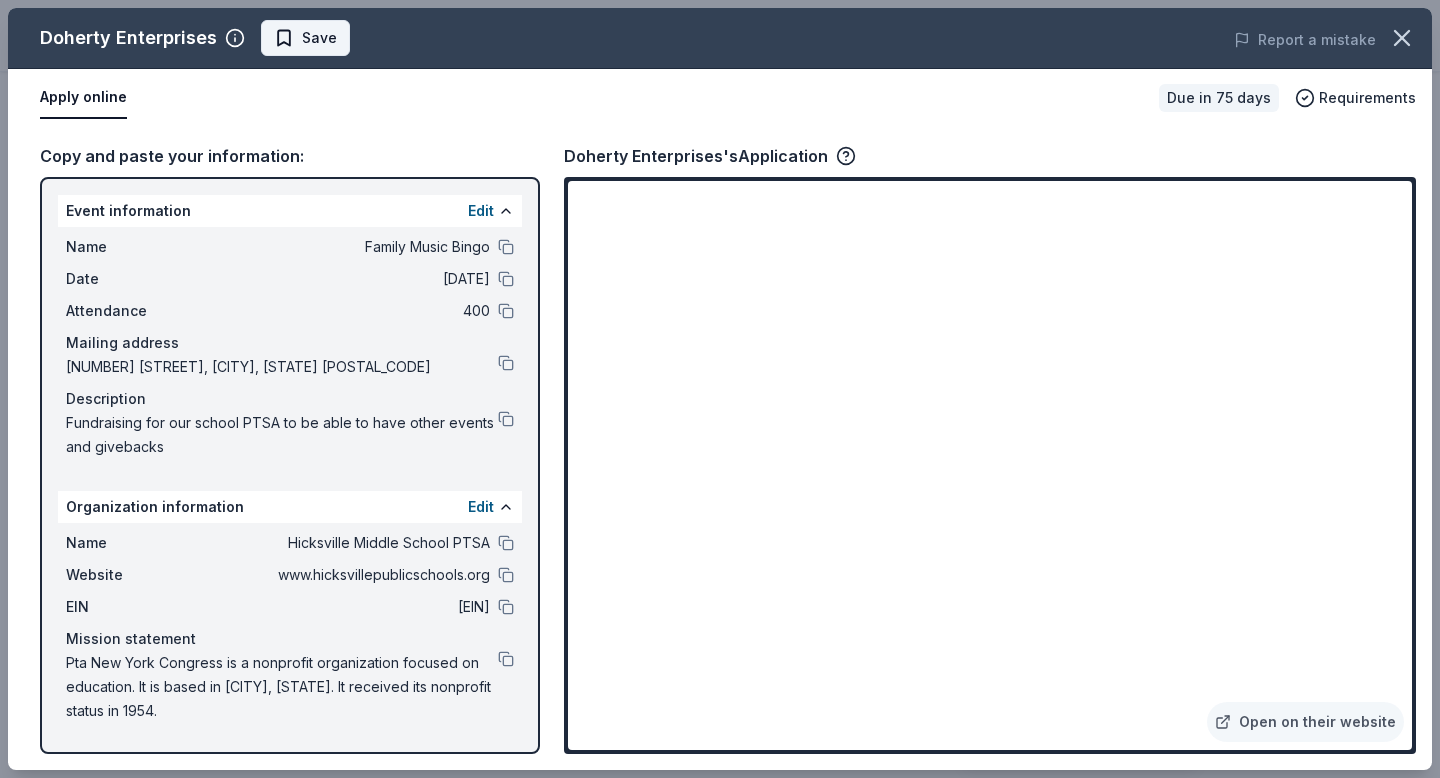 click on "Save" at bounding box center [305, 38] 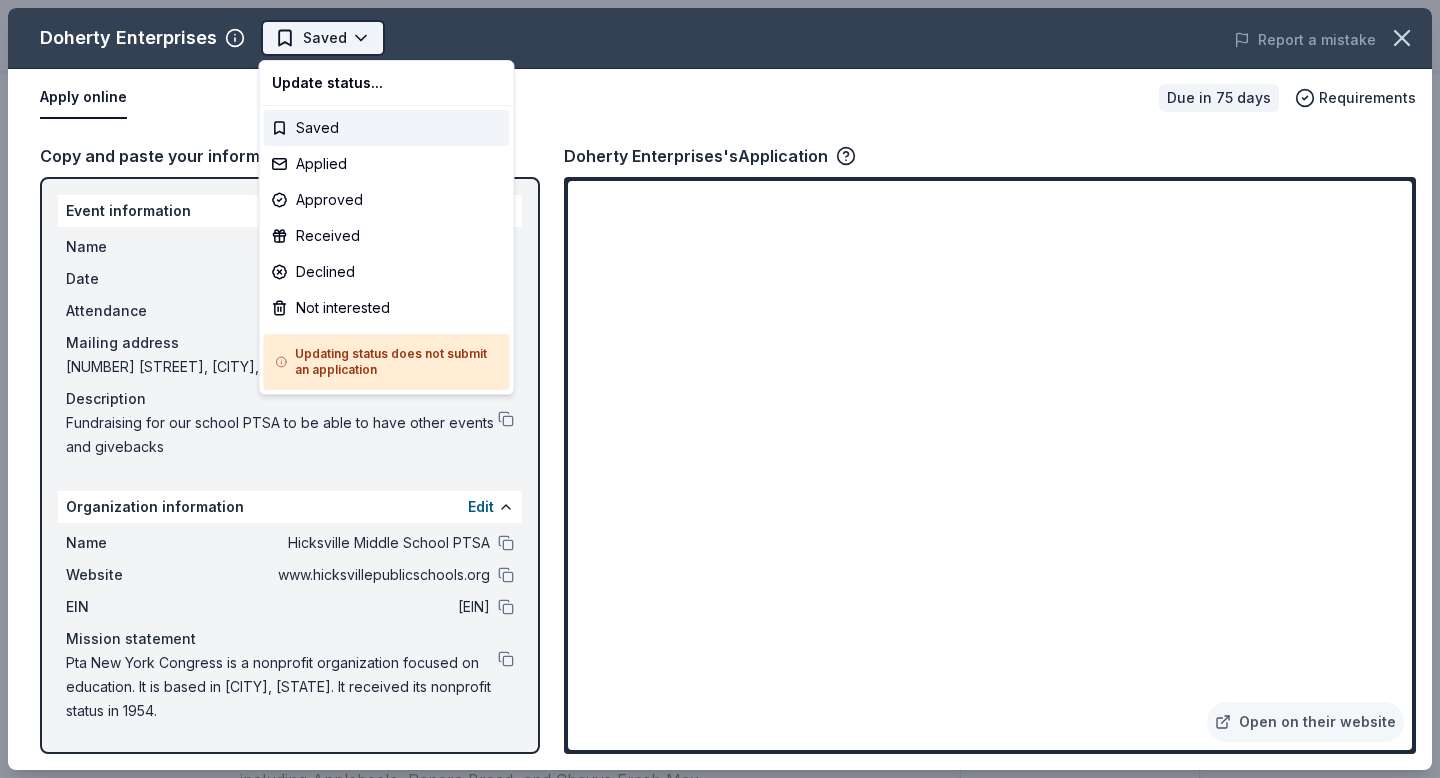 scroll, scrollTop: 0, scrollLeft: 0, axis: both 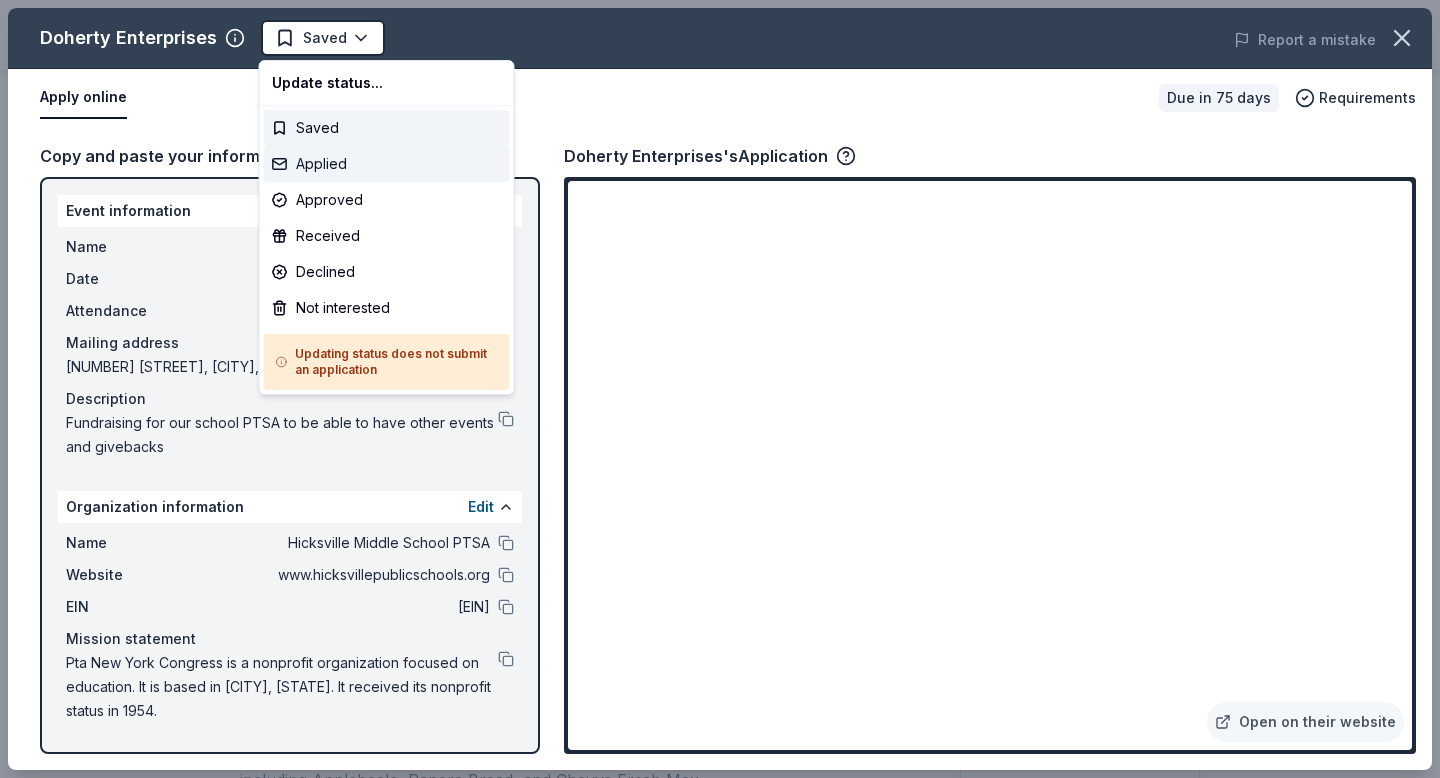 click on "Applied" at bounding box center (387, 164) 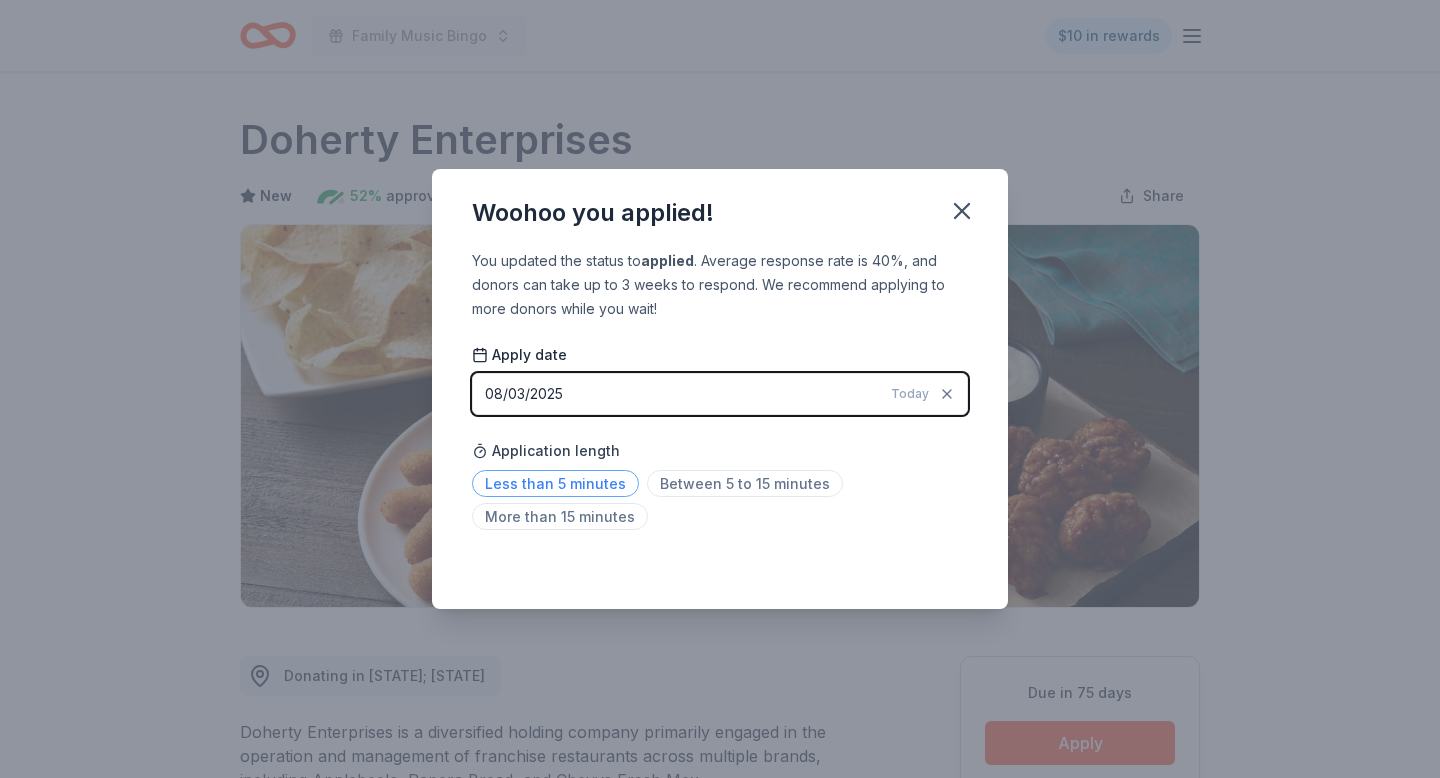 click on "Less than 5 minutes" at bounding box center [555, 483] 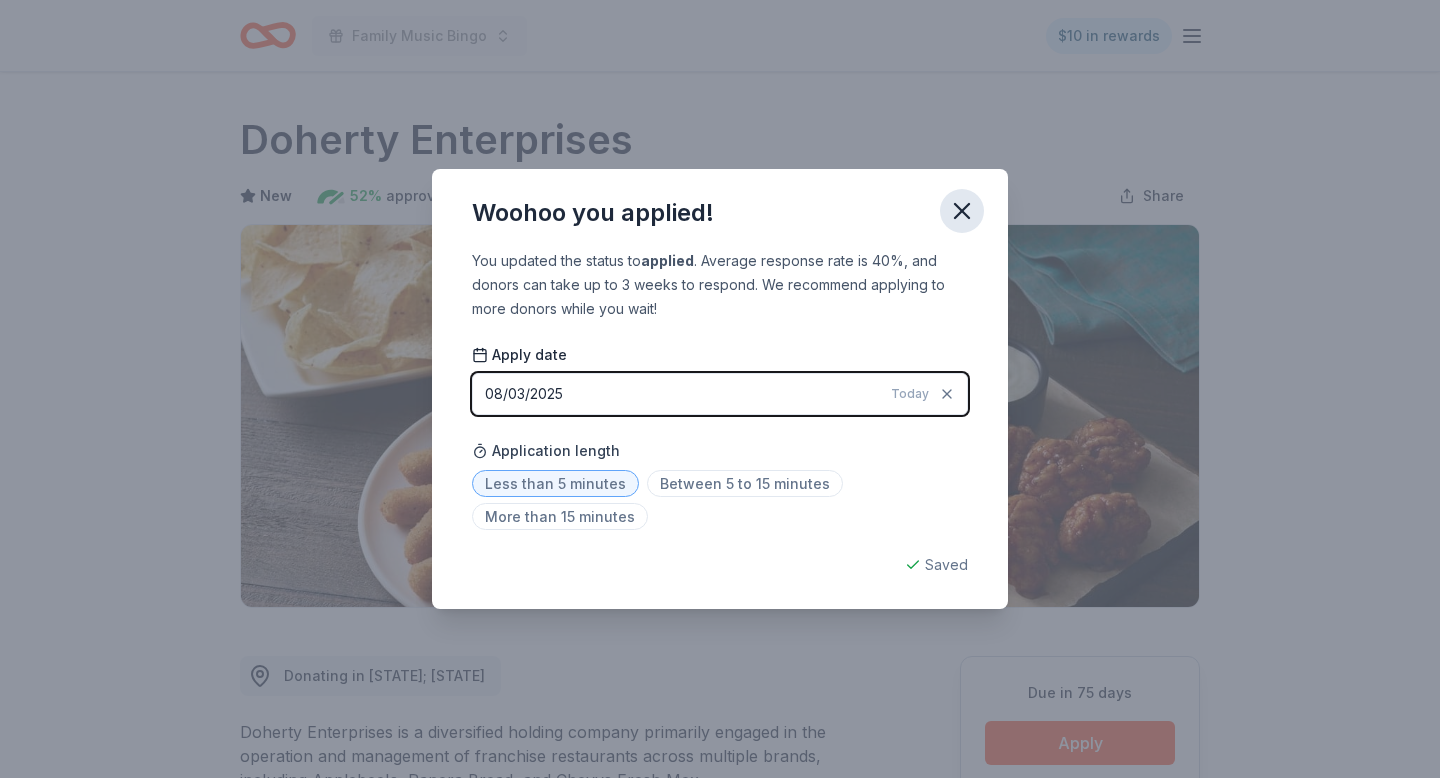 click 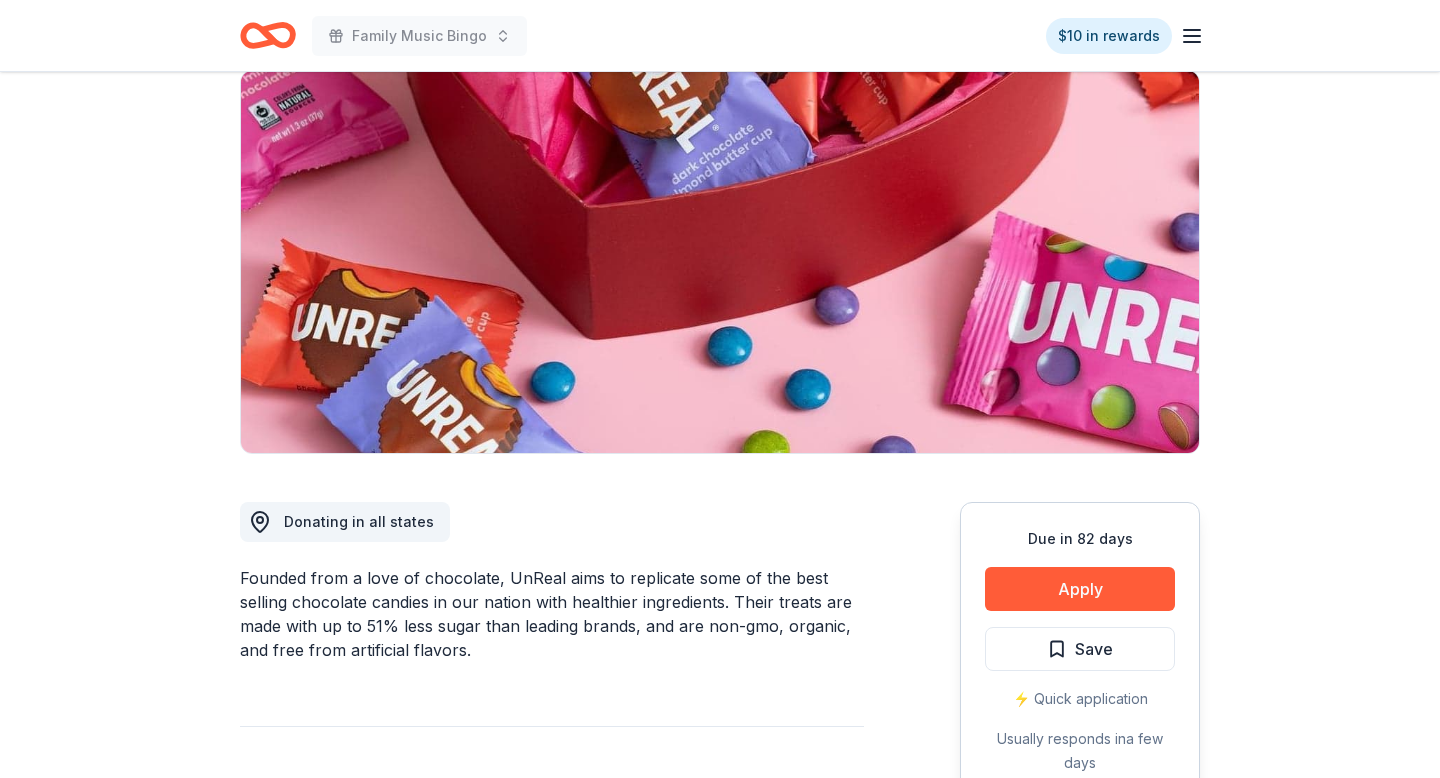 scroll, scrollTop: 175, scrollLeft: 0, axis: vertical 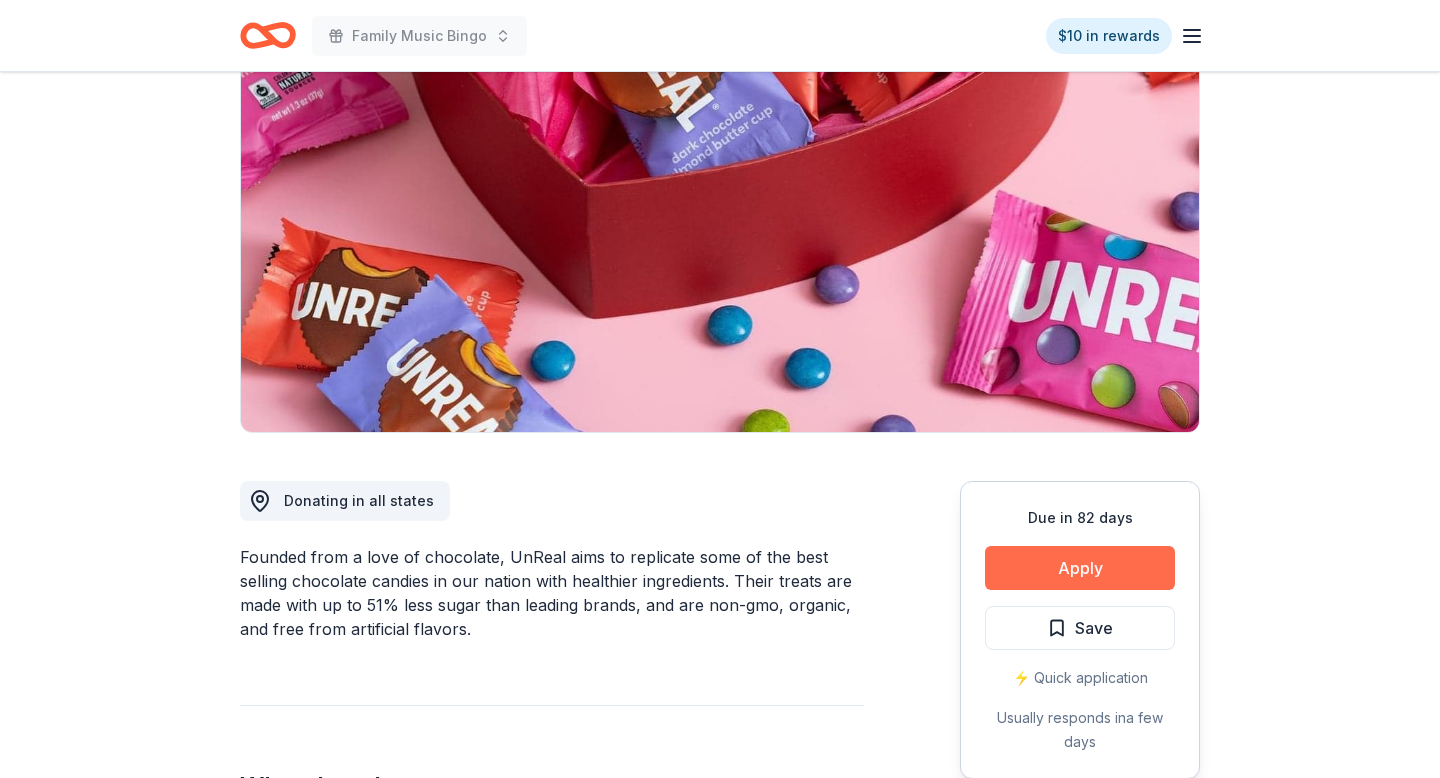 click on "Apply" at bounding box center (1080, 568) 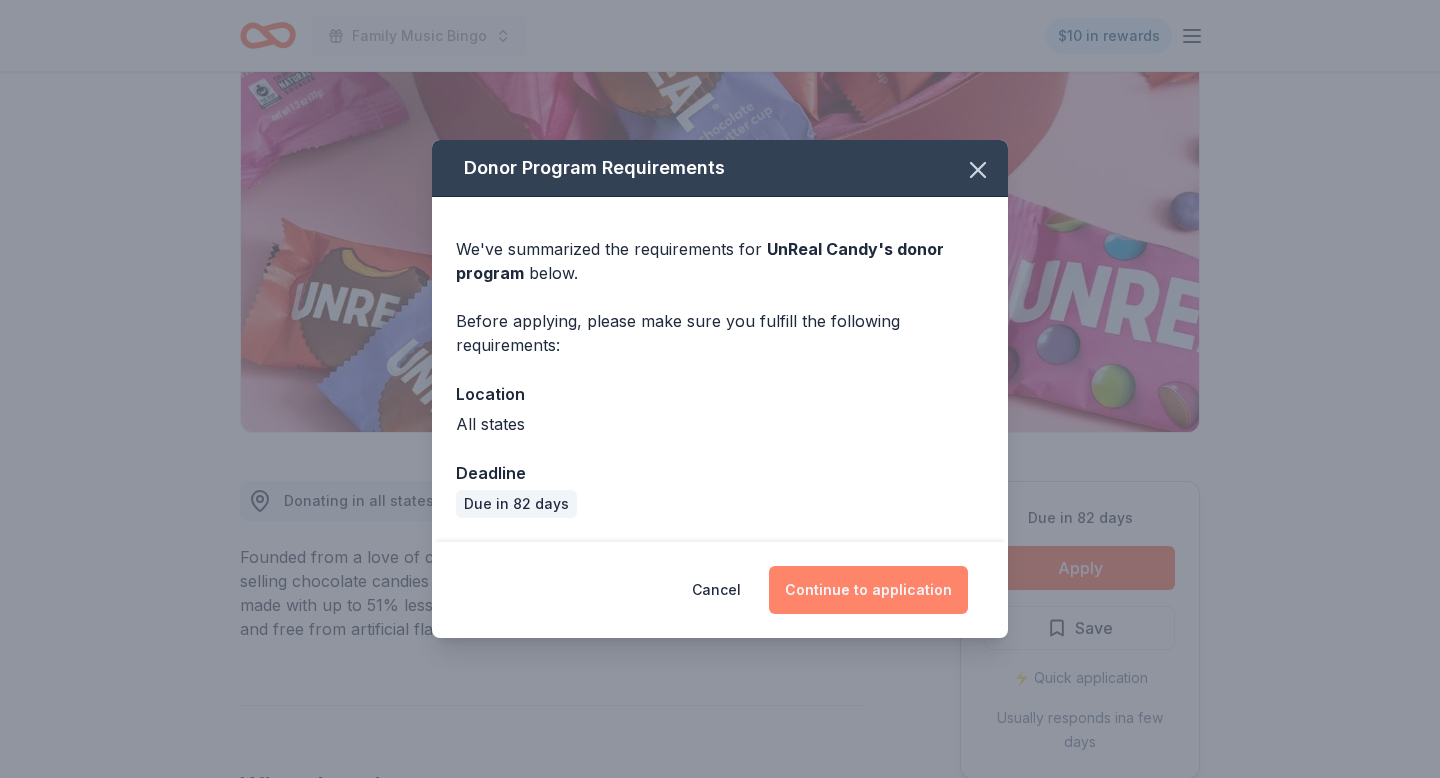 click on "Continue to application" at bounding box center (868, 590) 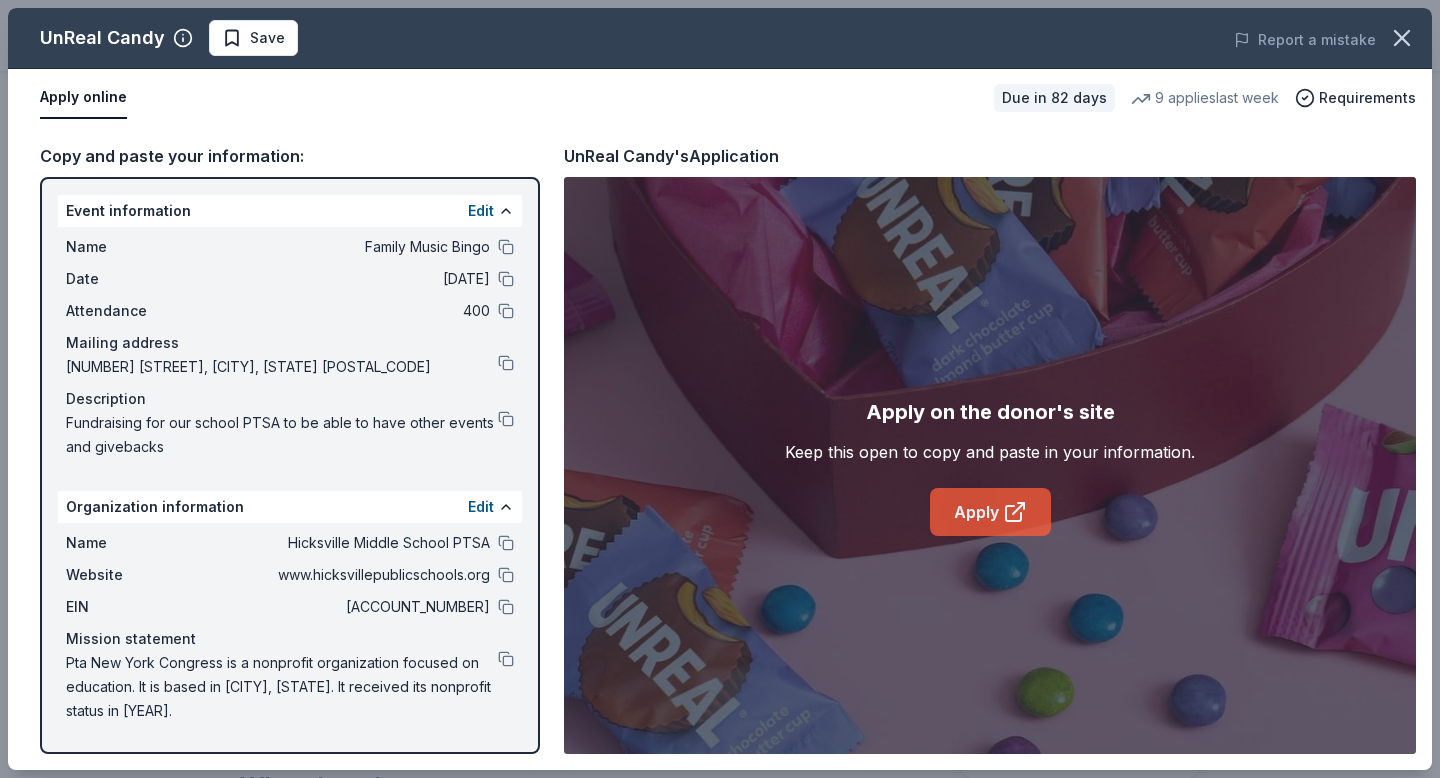click on "Apply" at bounding box center (990, 512) 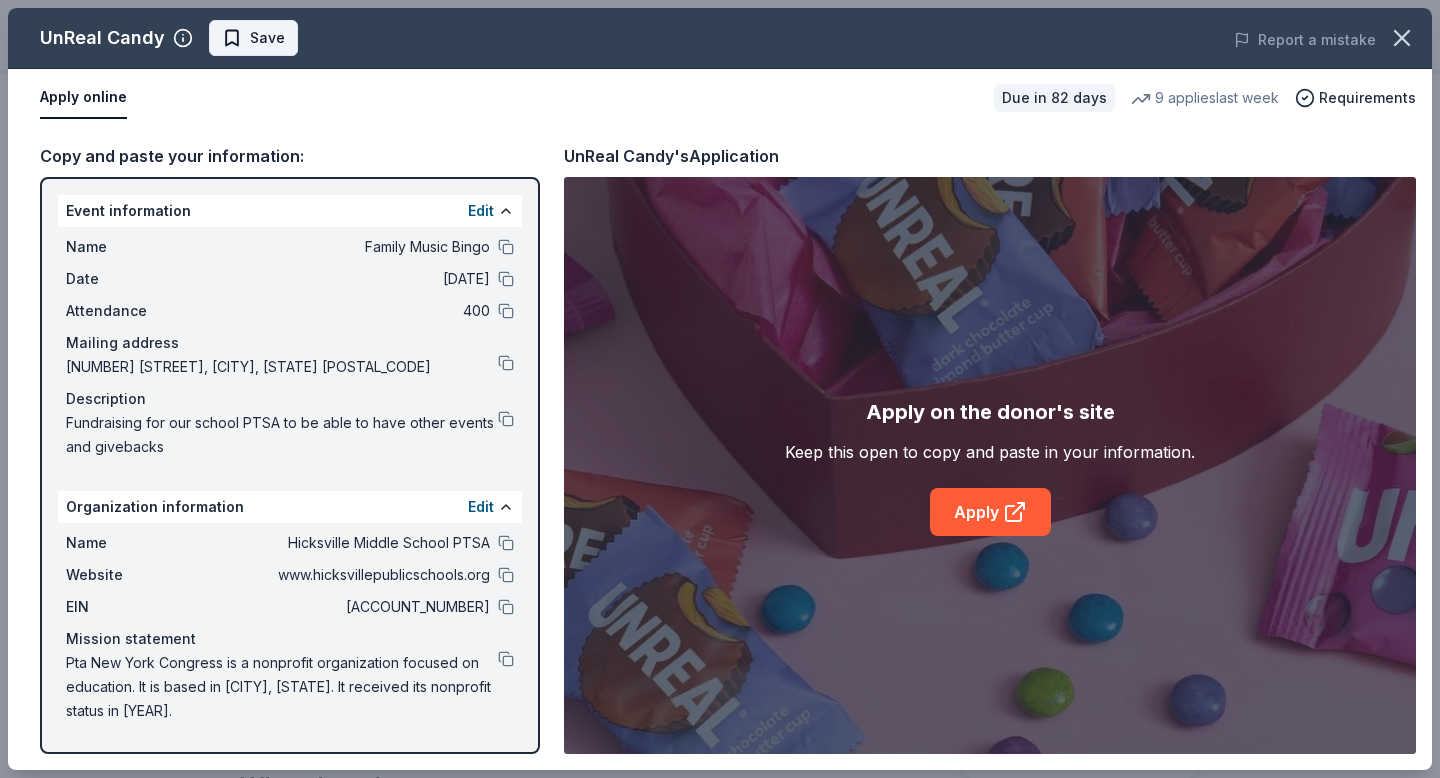 click on "Save" at bounding box center (253, 38) 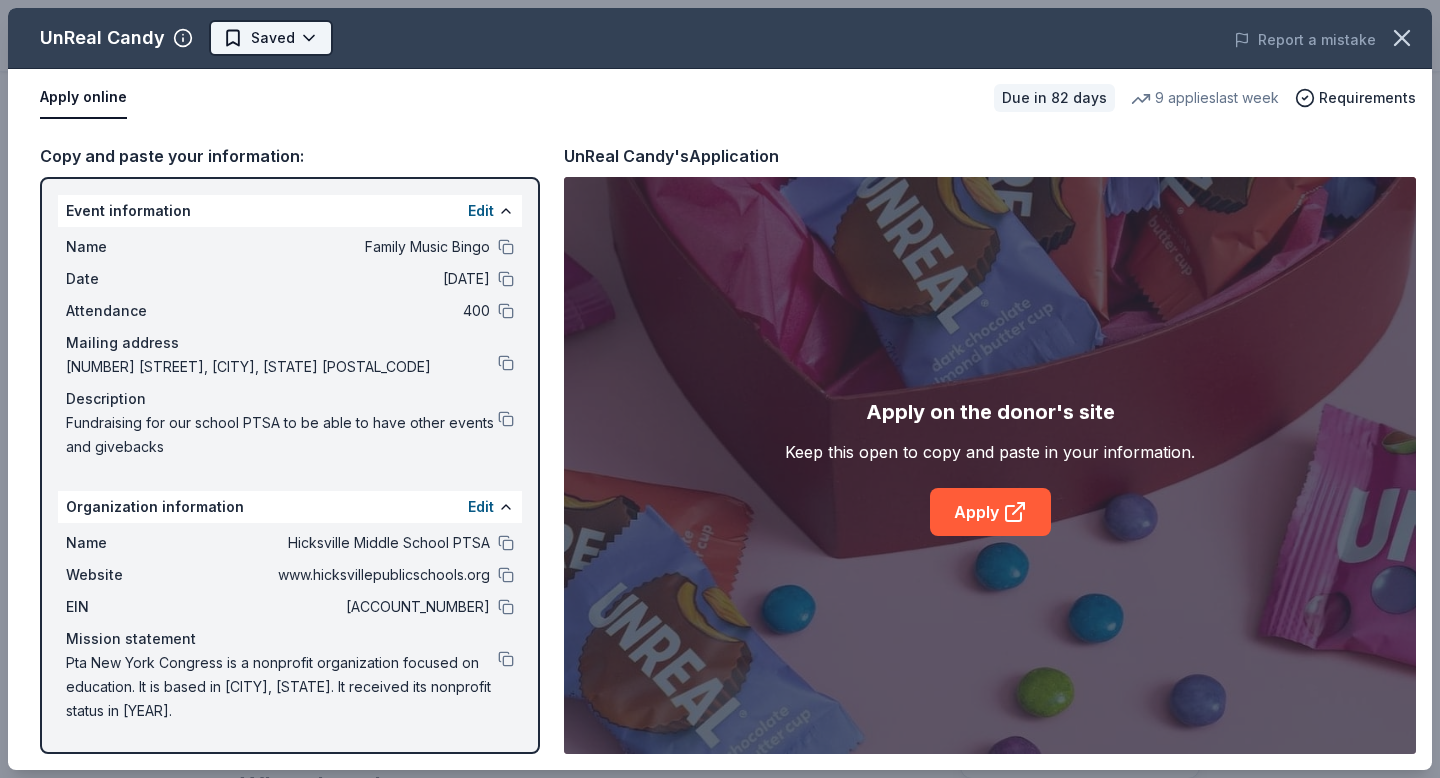 scroll, scrollTop: 0, scrollLeft: 0, axis: both 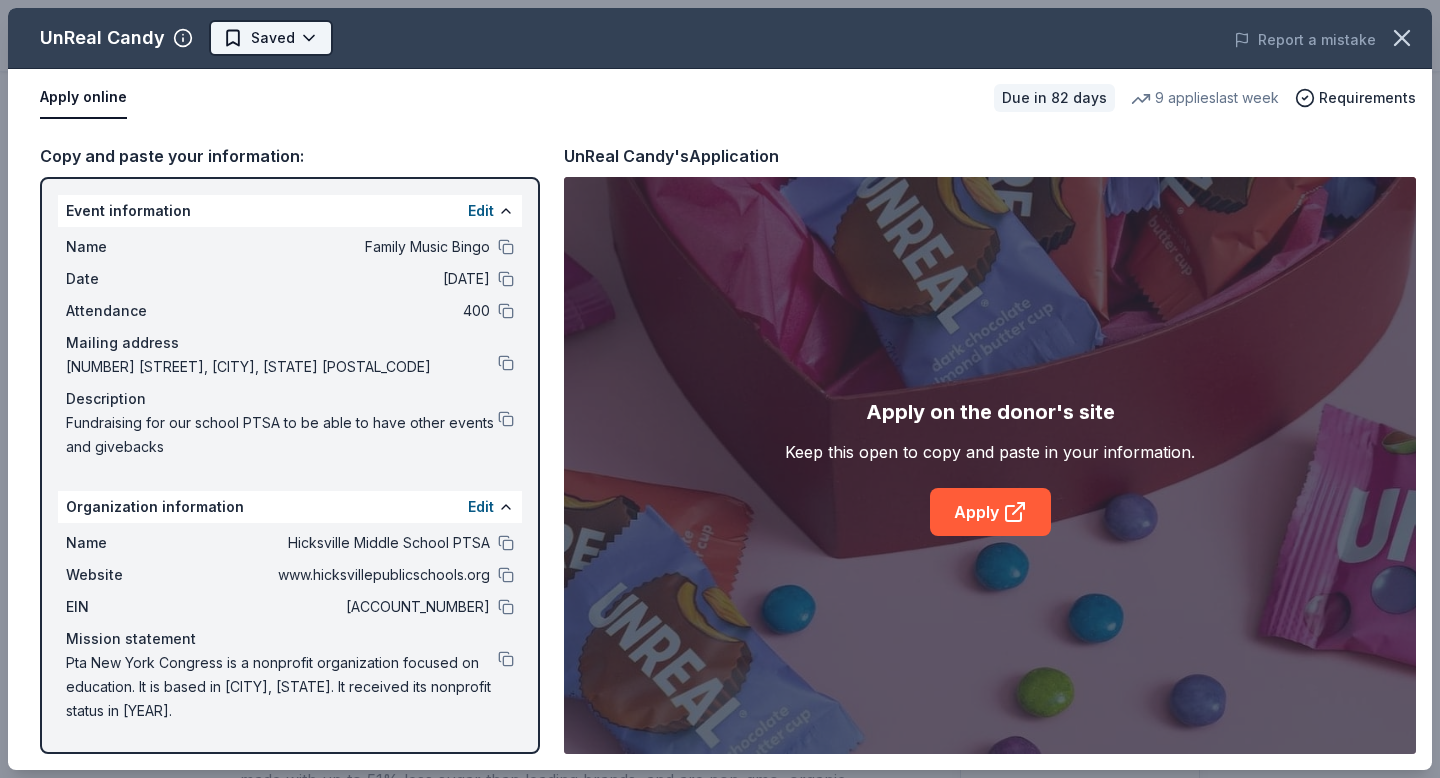 click on "Family Music Bingo $10 in rewards Due in 82 days Share UnReal Candy 4.0 • 4  reviews 9   applies  last week 4% approval rate $ 70 donation value Share Donating in all [STATE] Founded from a love of chocolate, UnReal aims to replicate some of the best selling chocolate candies in our nation with healthier ingredients. Their treats are made with up to 51% less sugar than leading brands, and are non-gmo, organic, and free from artificial flavors. What they donate Individually wrapped or pouches of candy/chocolate product(s) Desserts Auction & raffle Snacks Donation can be shipped to you Who they donate to UnReal Candy  hasn ' t listed any preferences or eligibility criteria. Due in 82 days Apply Saved ⚡️ Quick application Usually responds in  a few days Updated  about 2 months  ago Report a mistake 4% approval rate 4 % approved 35 % declined 61 % no response UnReal Candy is  an average donor :  explaining how you match their preferences will increase your odds. $ 70 donation value (average) <1% 89% 11% <1%" at bounding box center (720, 389) 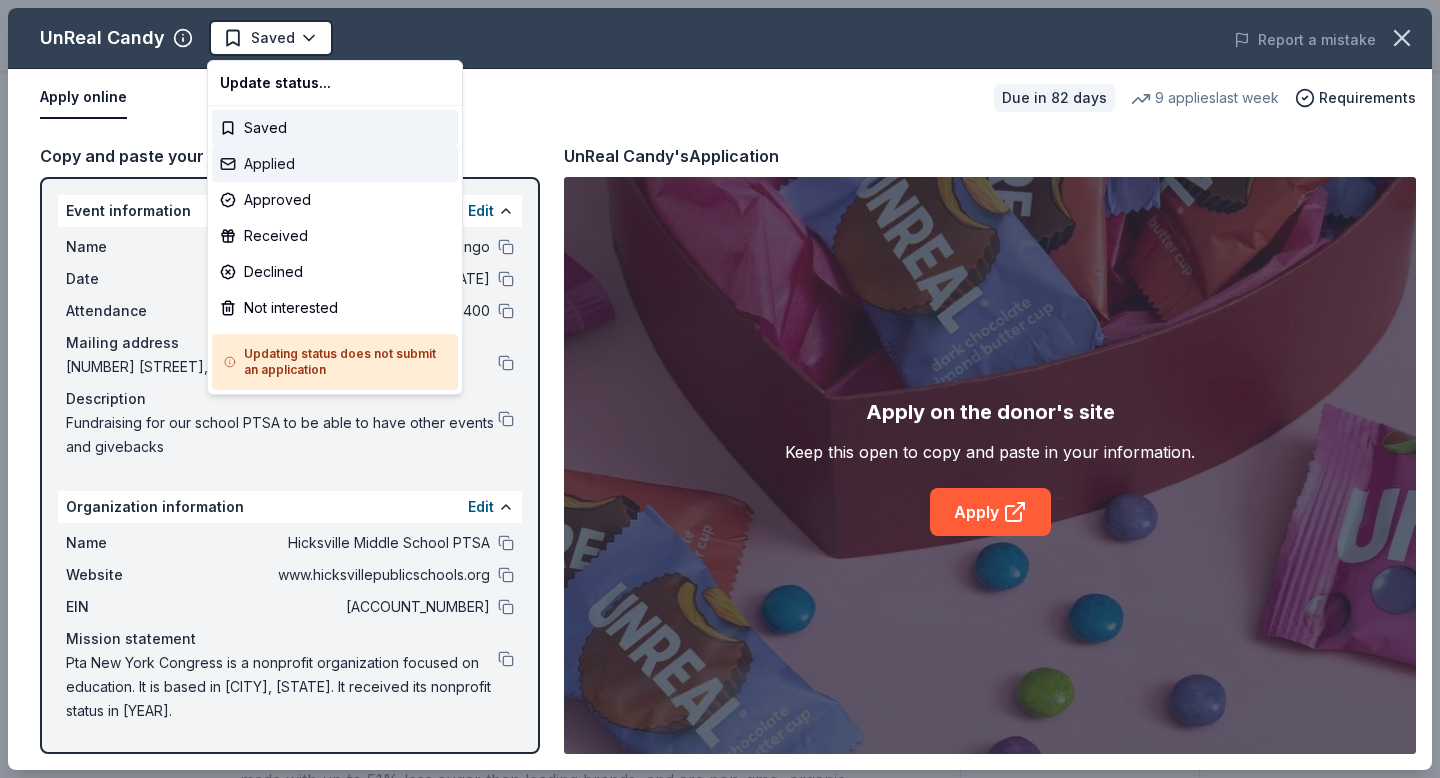 click on "Applied" at bounding box center (335, 164) 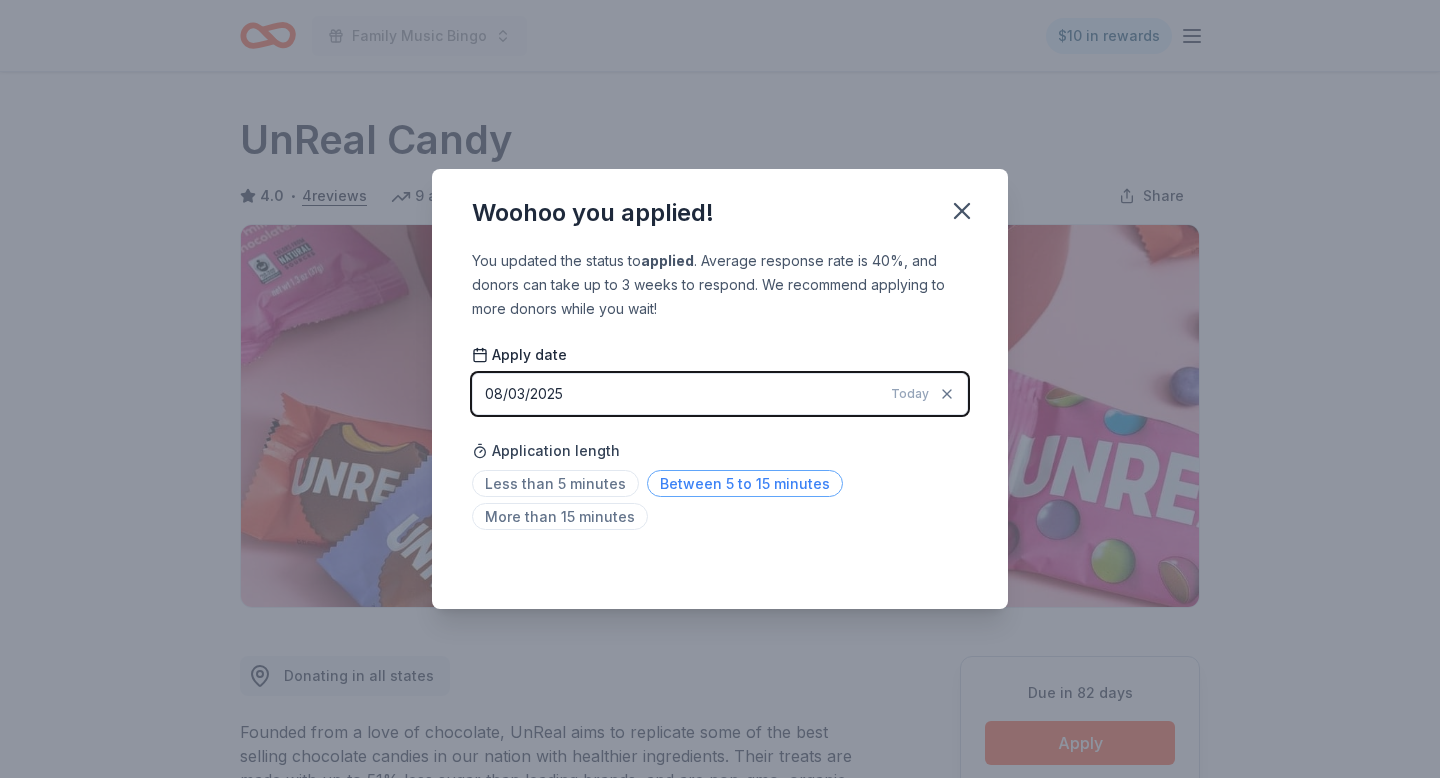 click on "Between 5 to 15 minutes" at bounding box center (745, 483) 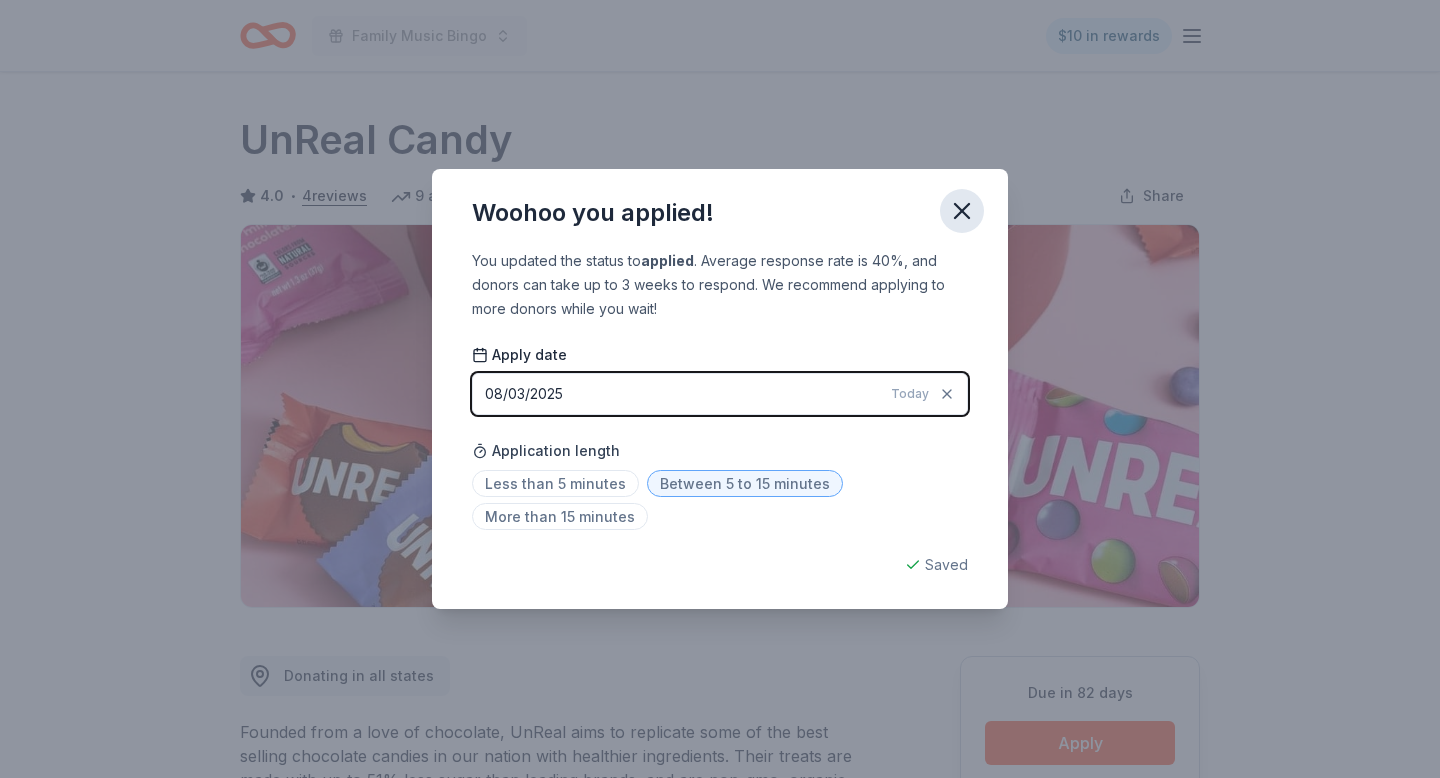click 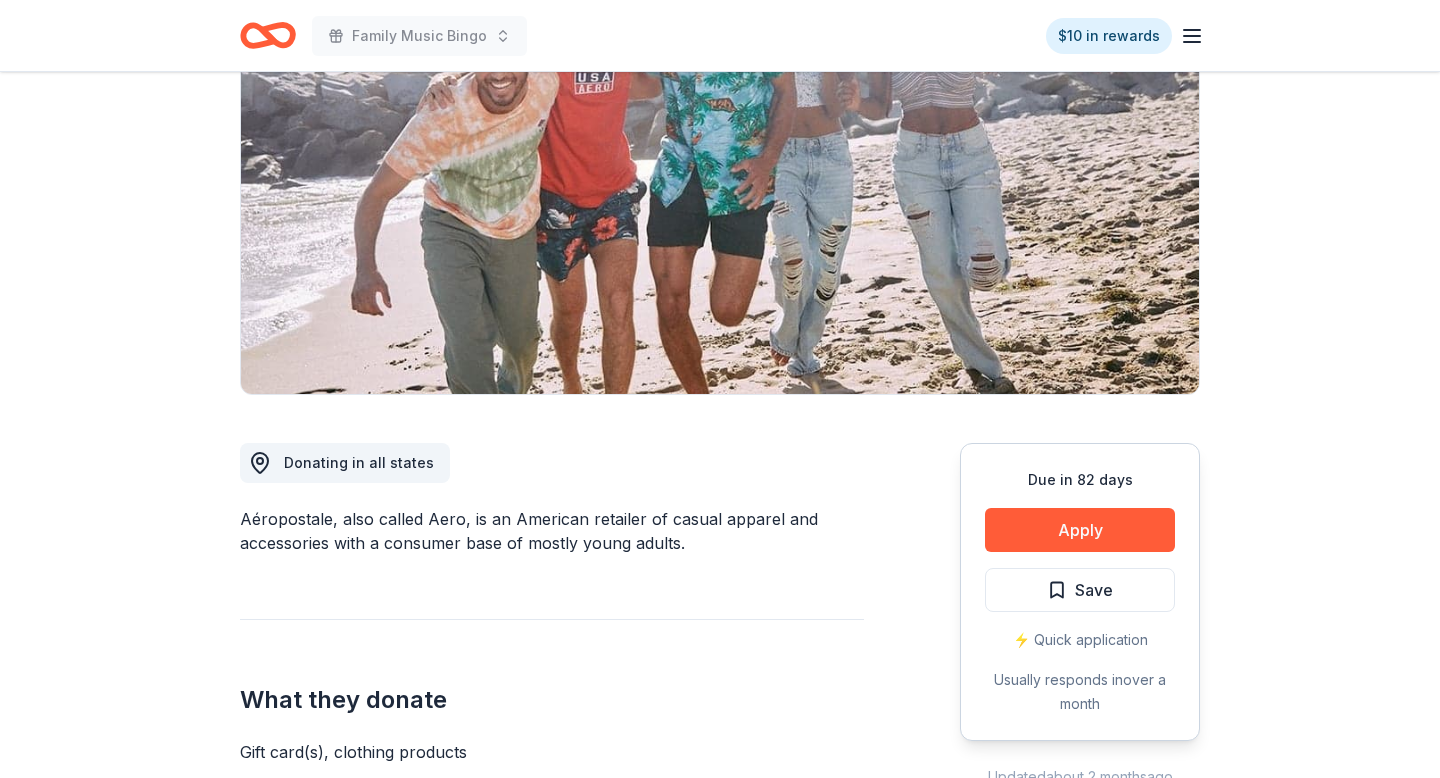 scroll, scrollTop: 259, scrollLeft: 0, axis: vertical 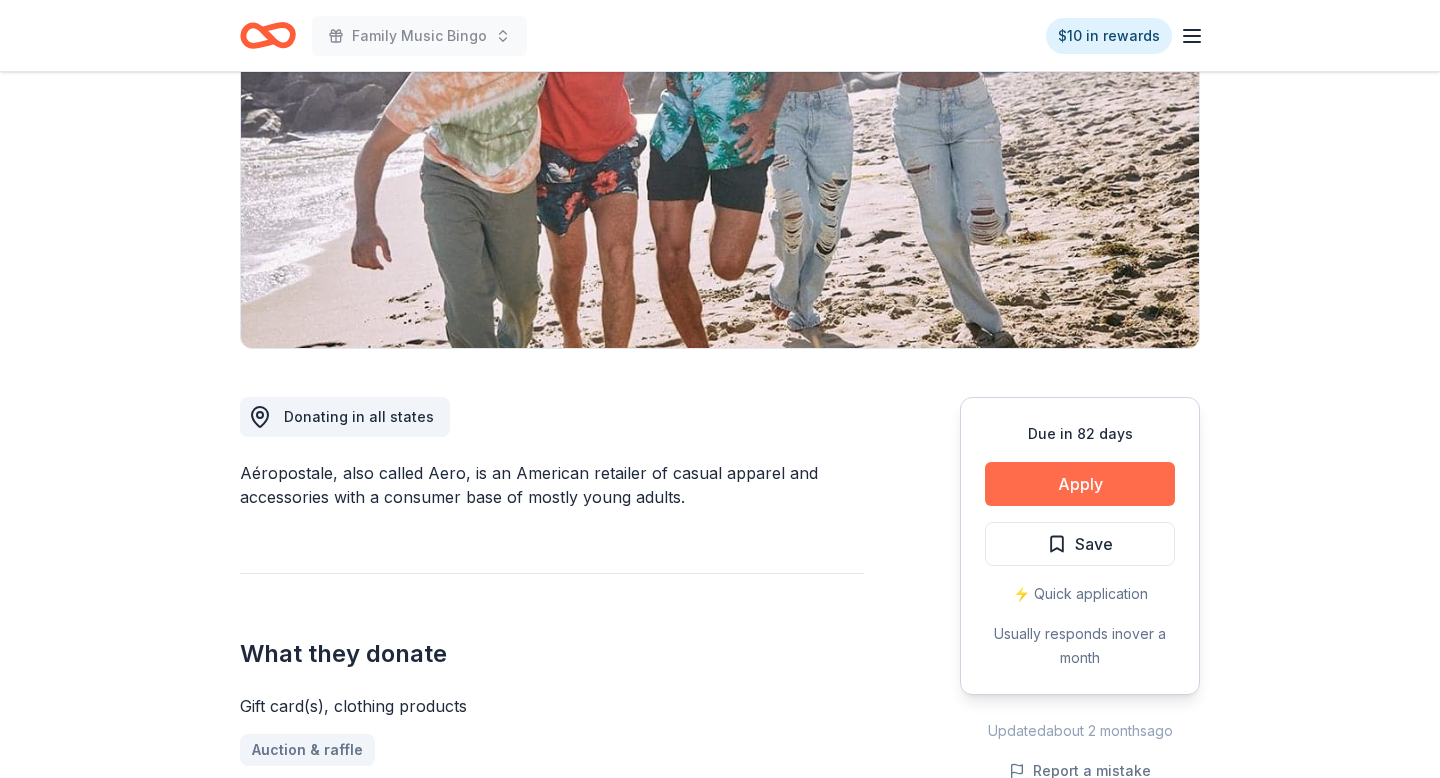 click on "Apply" at bounding box center (1080, 484) 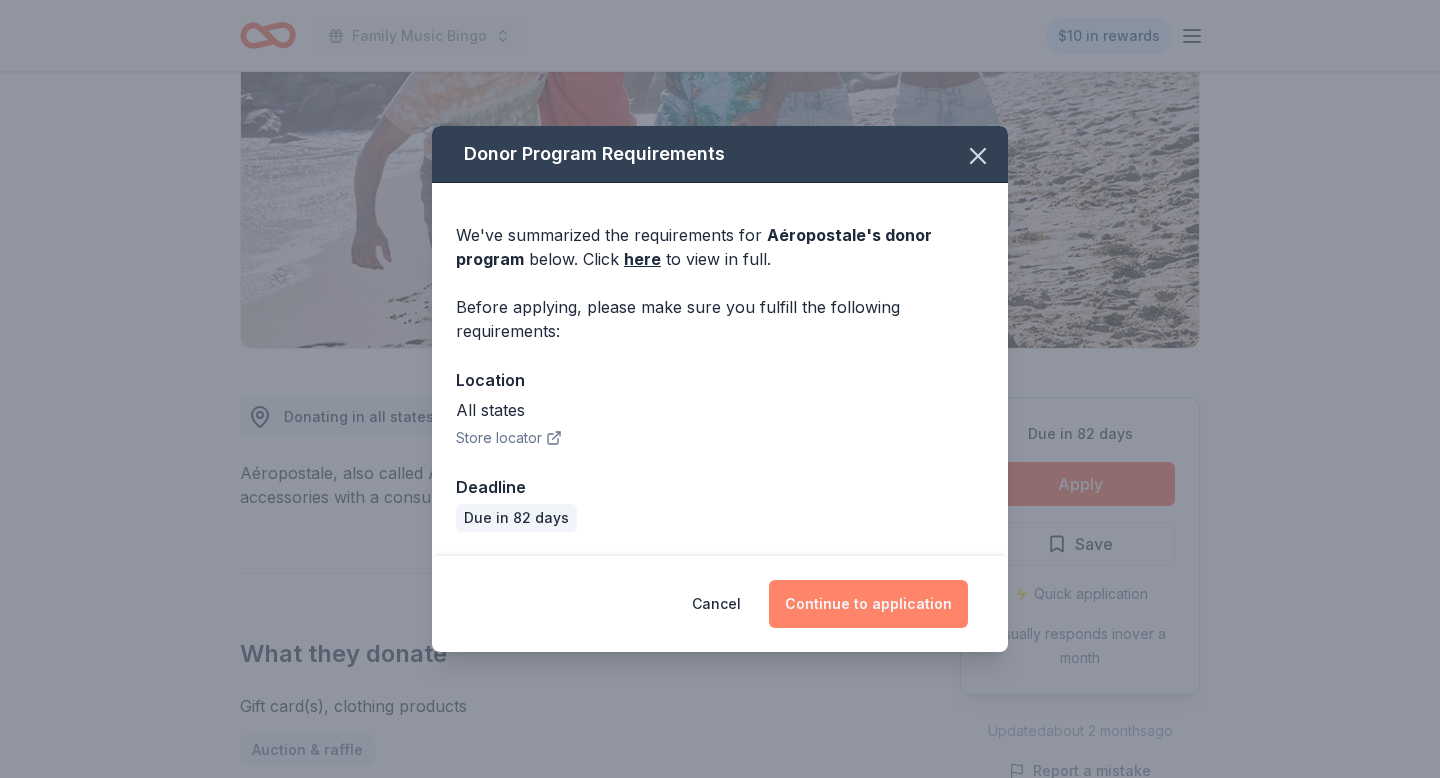 click on "Continue to application" at bounding box center [868, 604] 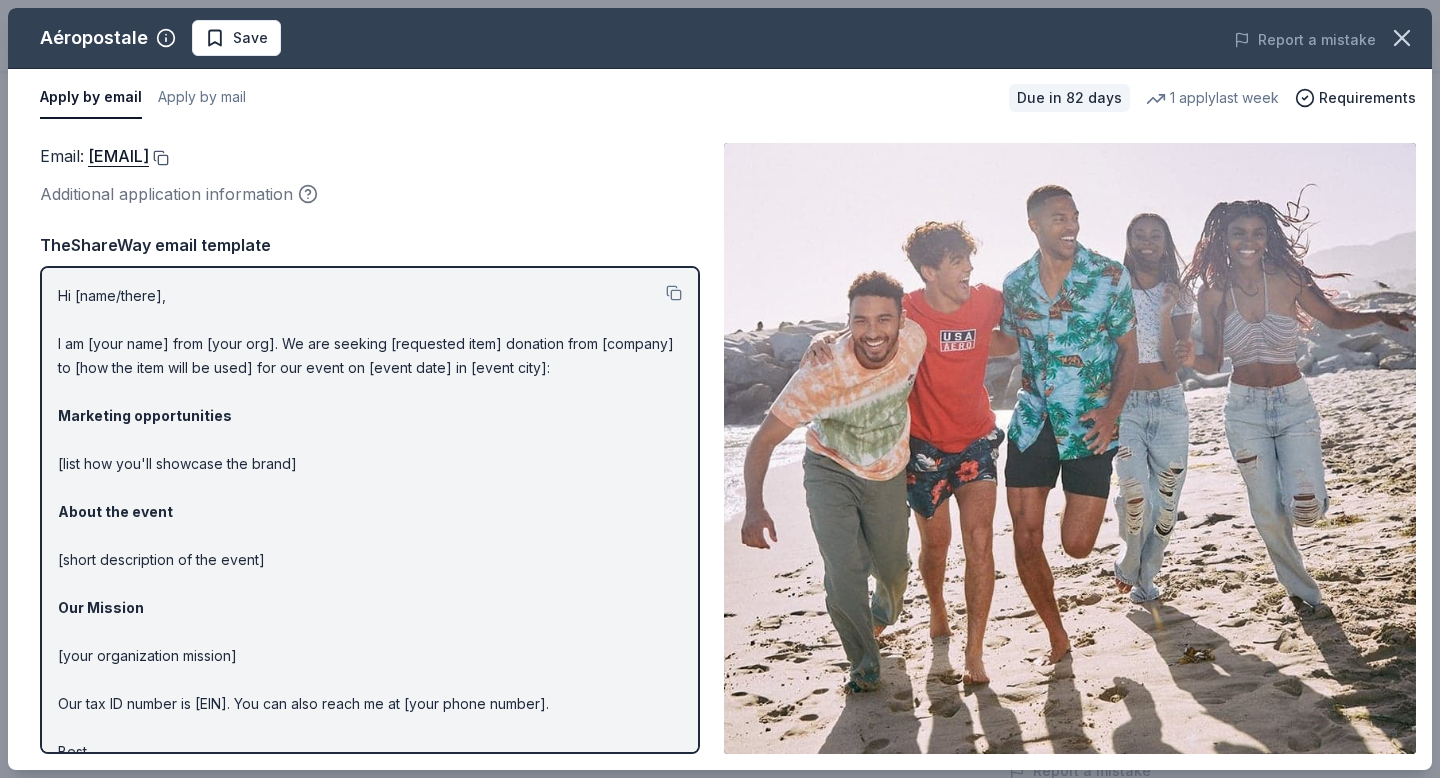 click at bounding box center [159, 158] 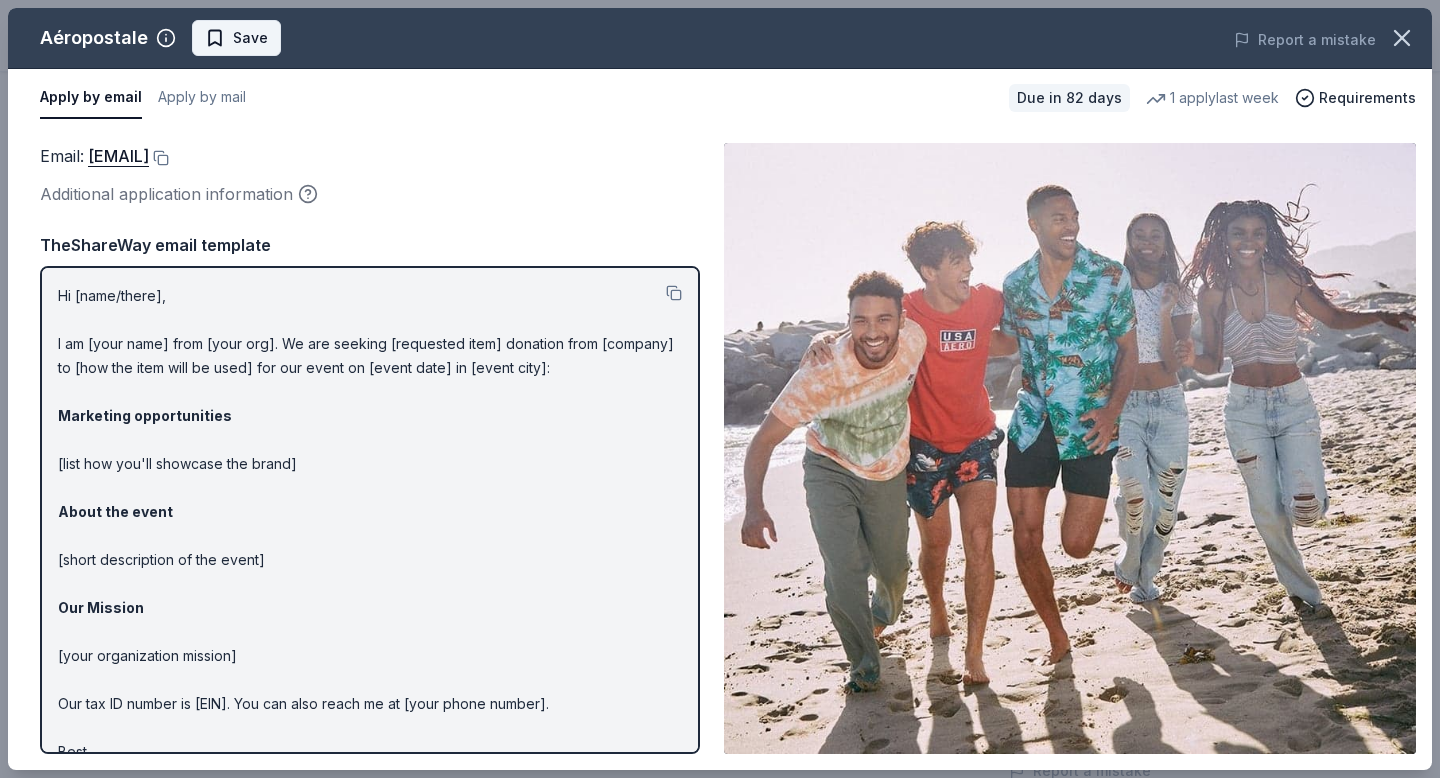 click on "Save" at bounding box center [236, 38] 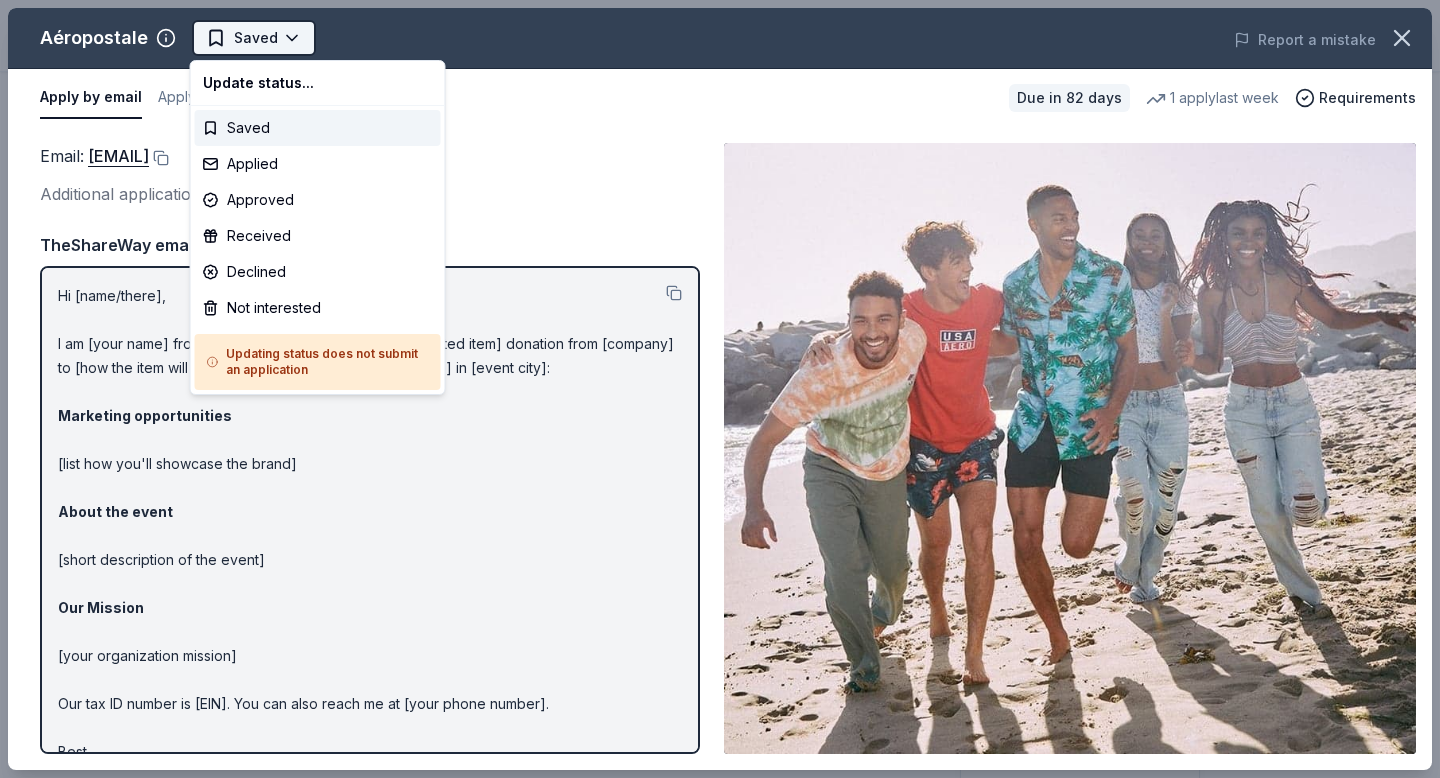 scroll, scrollTop: 0, scrollLeft: 0, axis: both 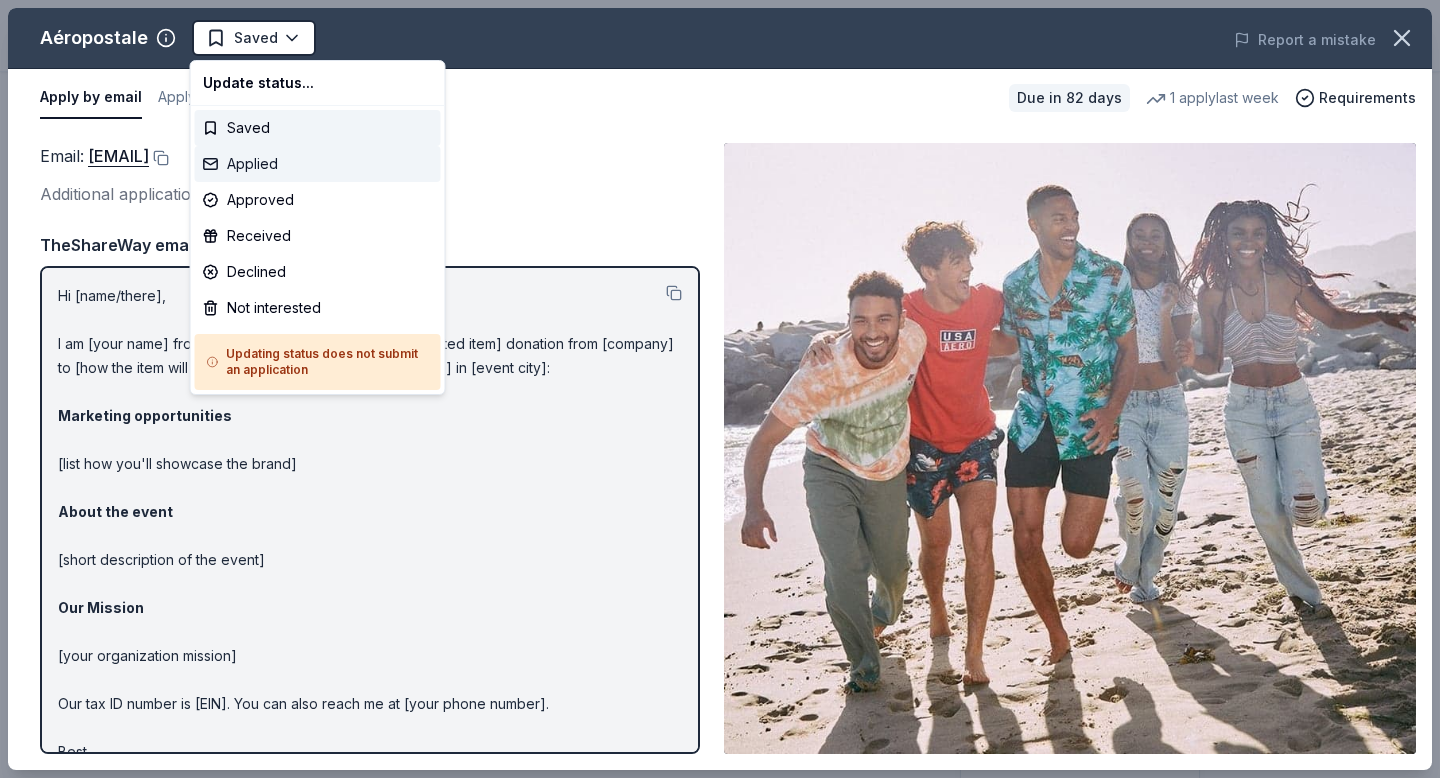 click on "Applied" at bounding box center (318, 164) 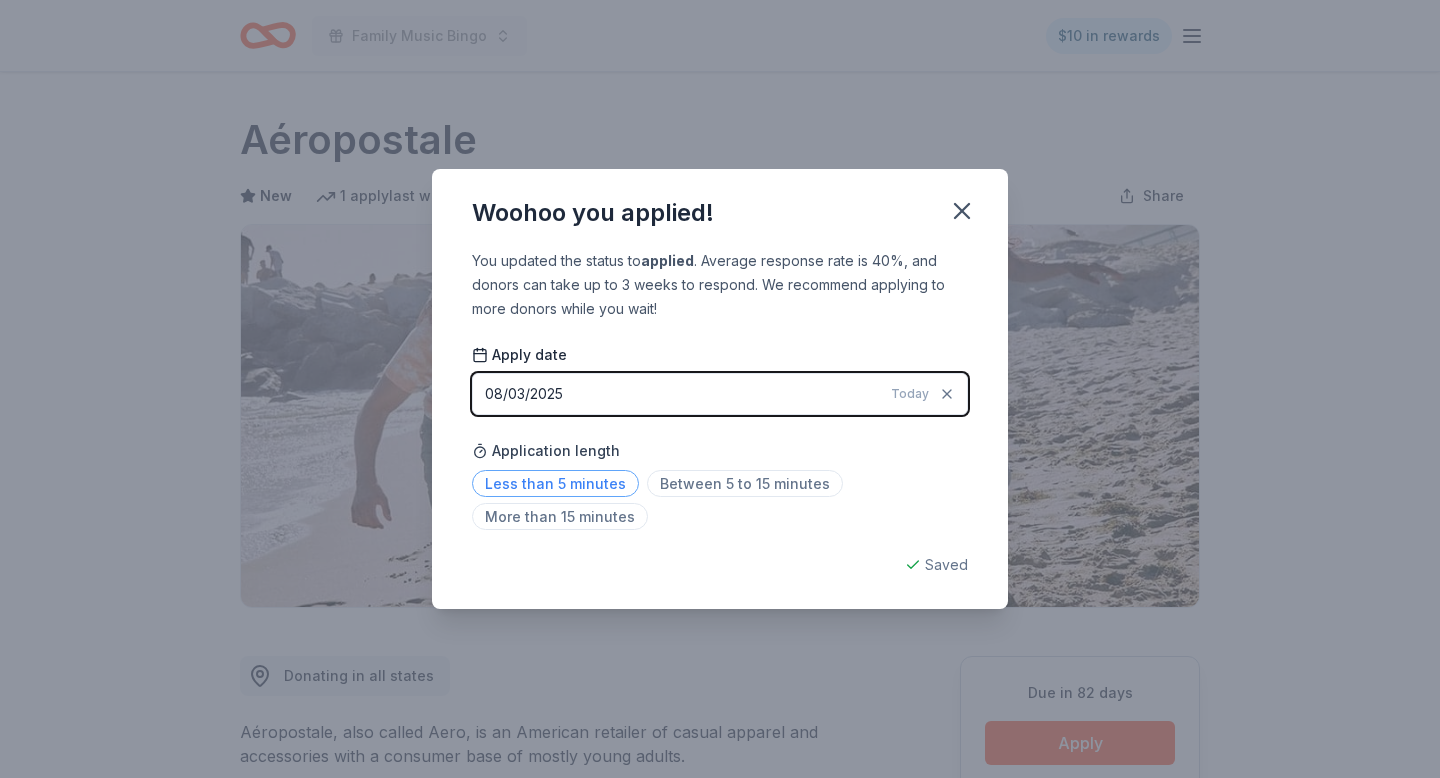 click on "Less than 5 minutes" at bounding box center (555, 483) 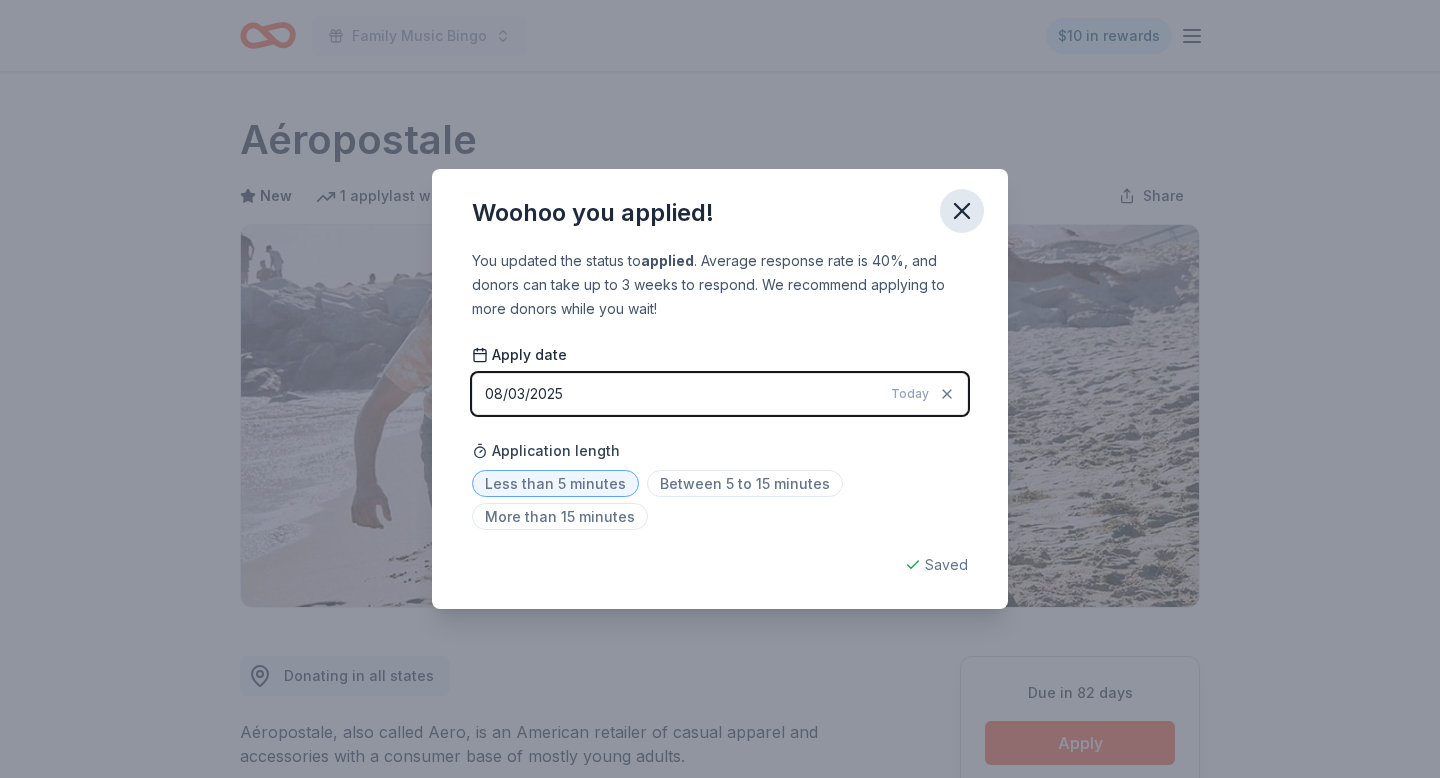 click 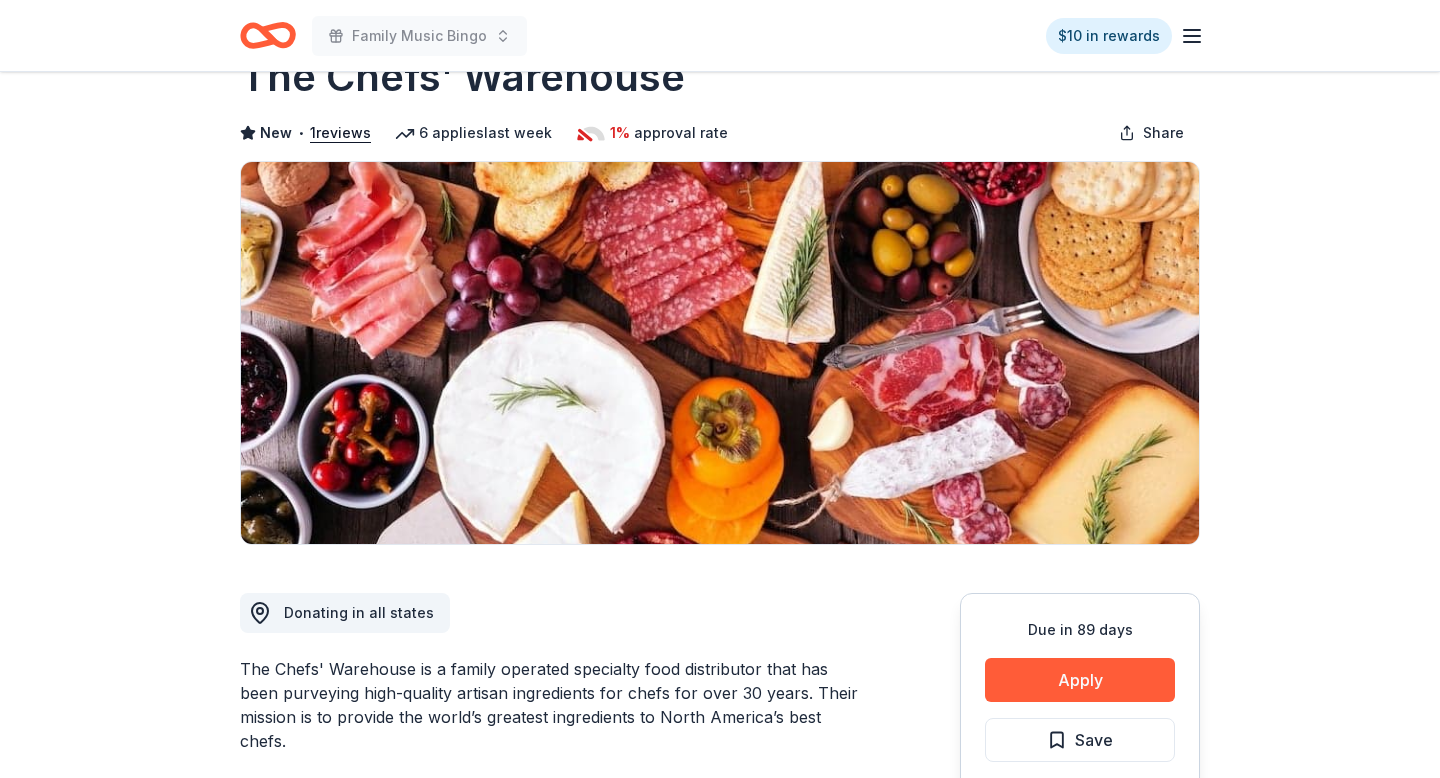 scroll, scrollTop: 0, scrollLeft: 0, axis: both 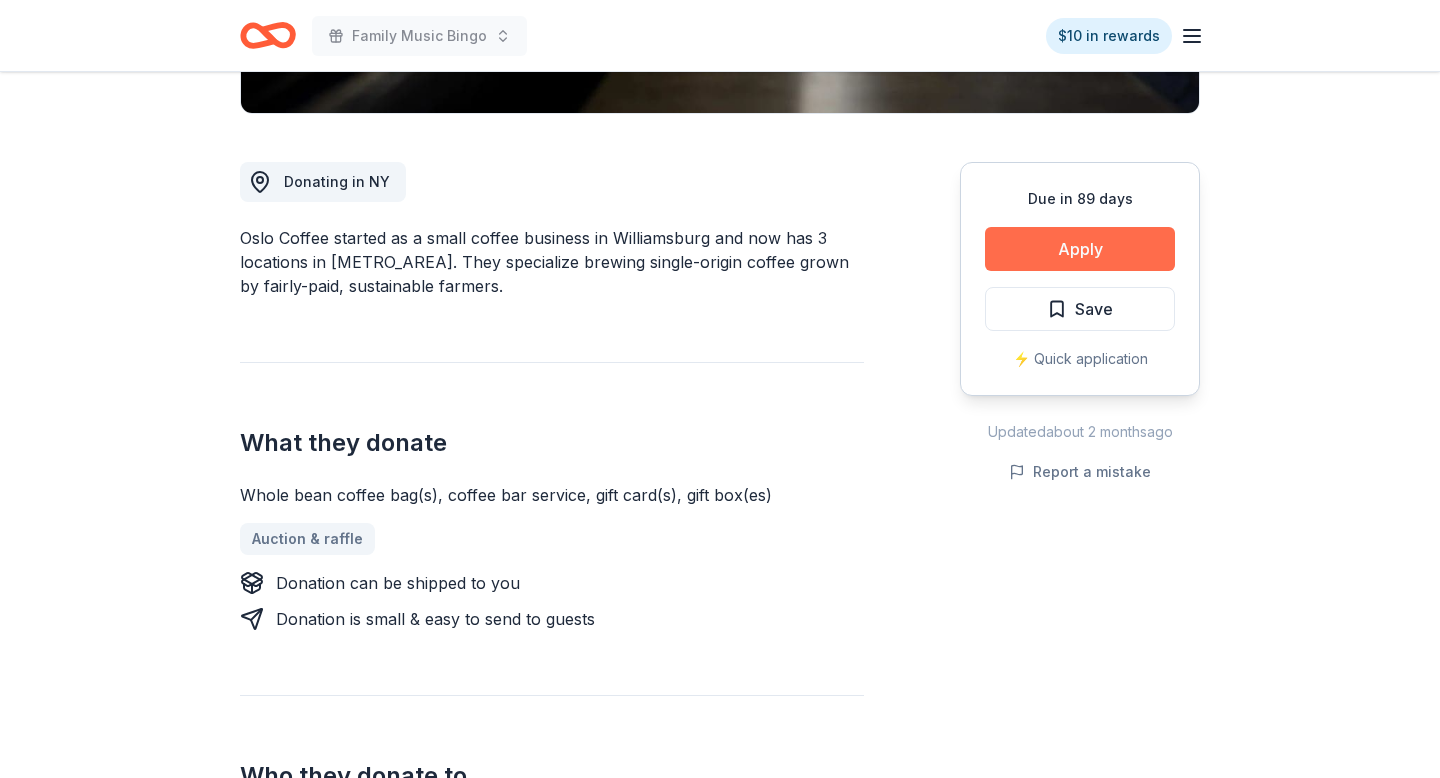 click on "Apply" at bounding box center (1080, 249) 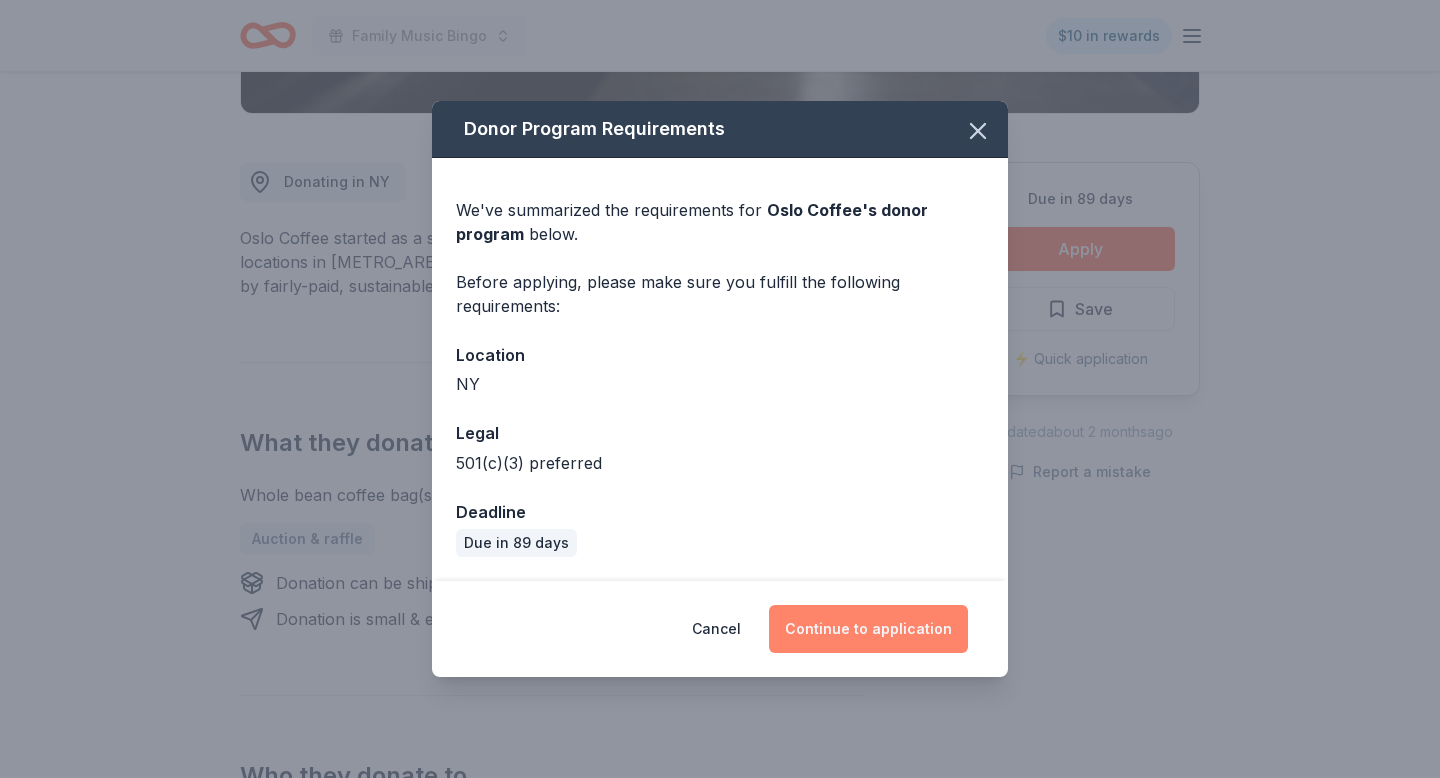 click on "Continue to application" at bounding box center (868, 629) 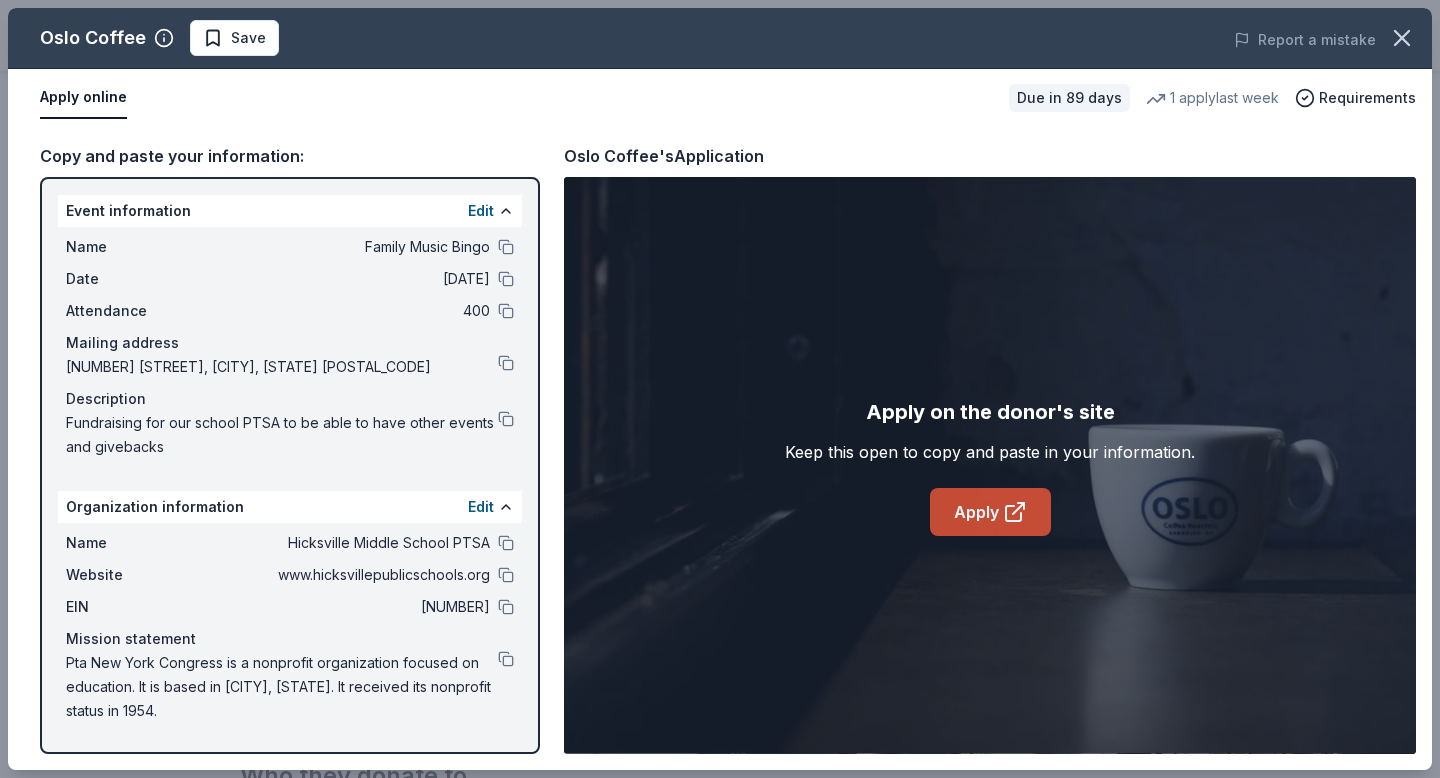 click 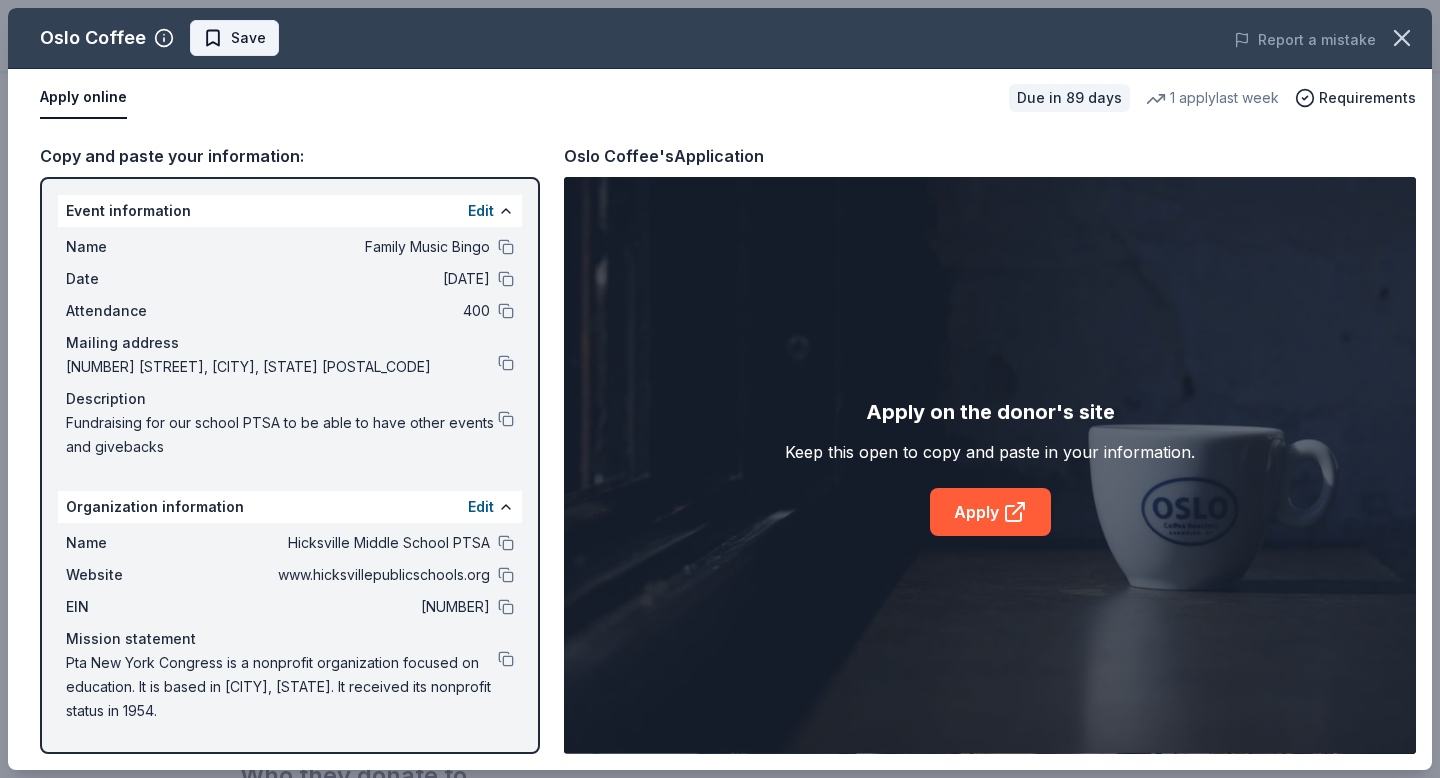 click on "Save" at bounding box center [234, 38] 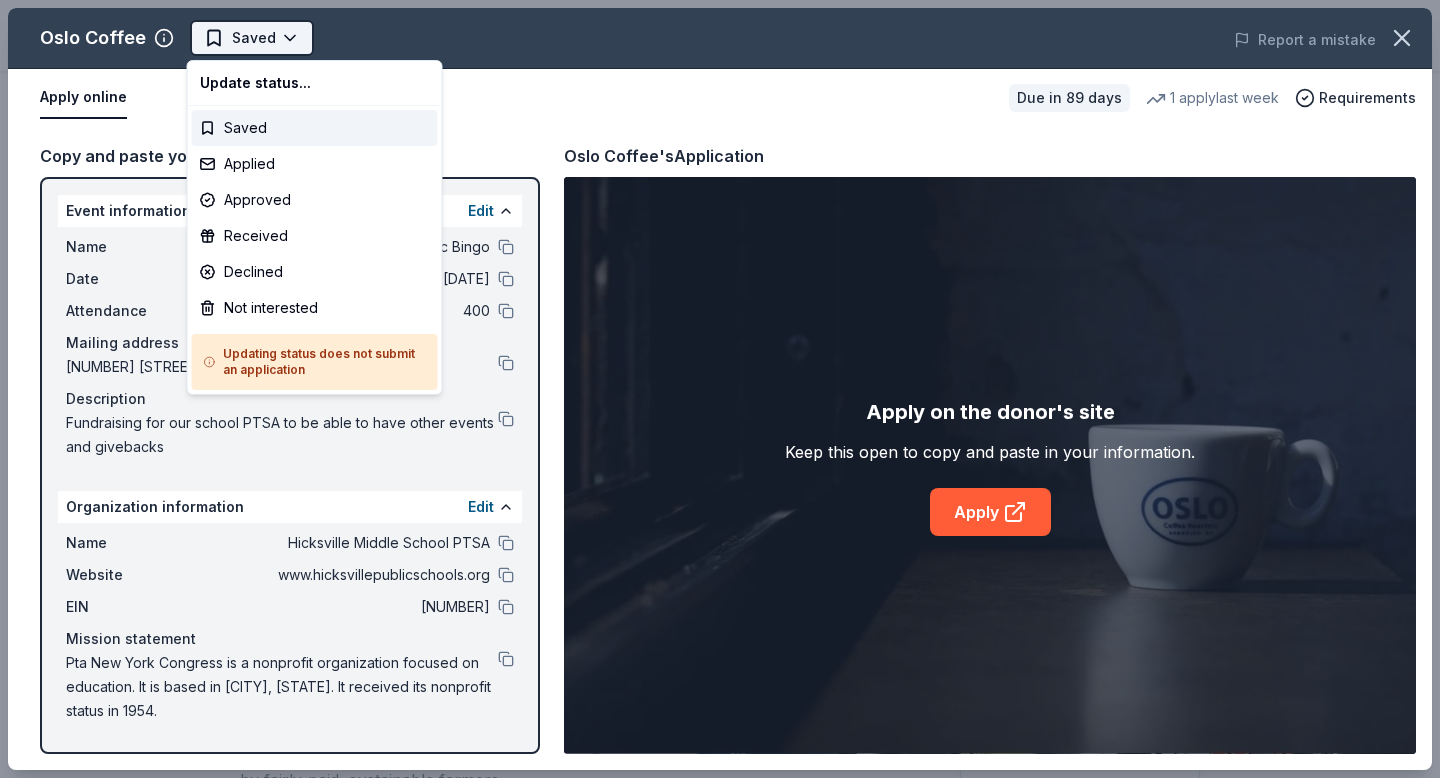 scroll, scrollTop: 0, scrollLeft: 0, axis: both 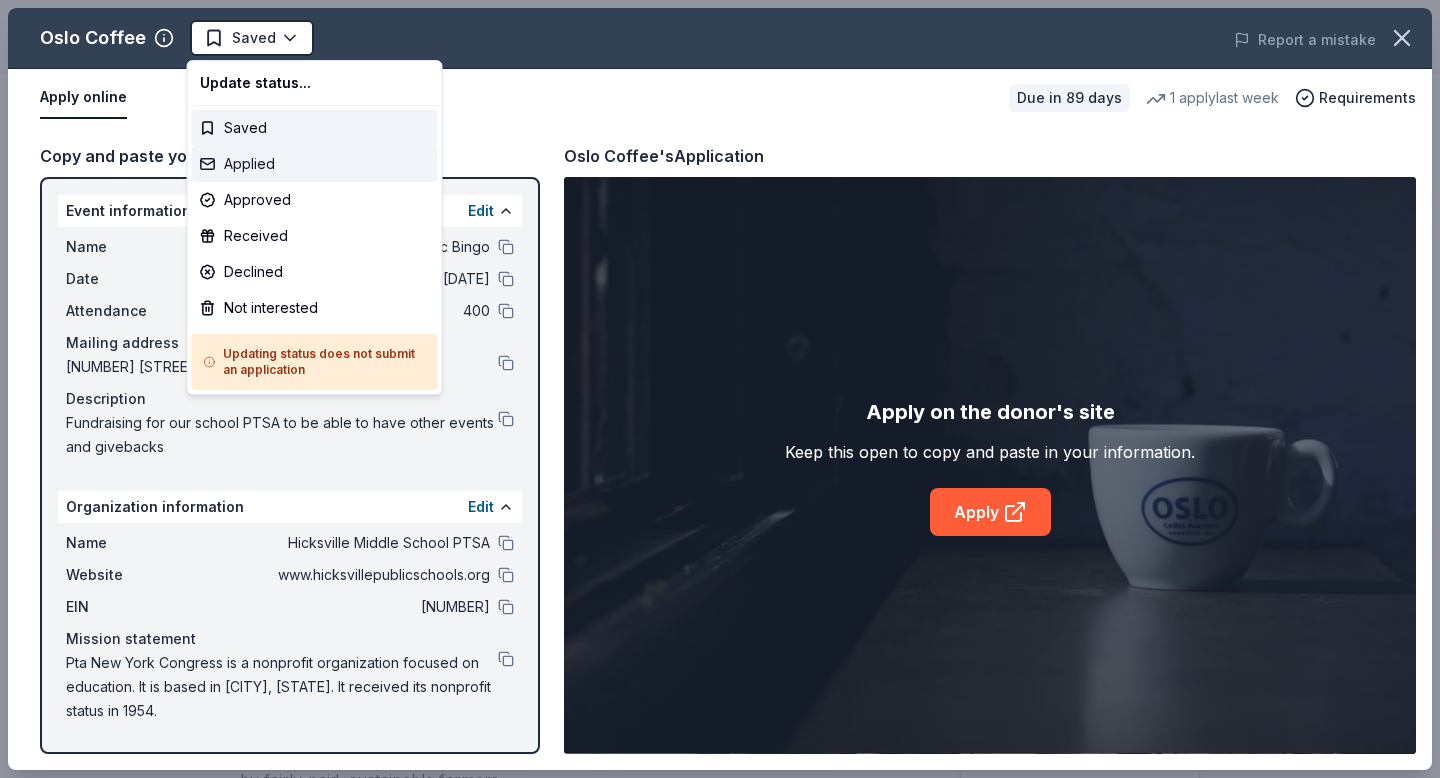 click on "Applied" at bounding box center (315, 164) 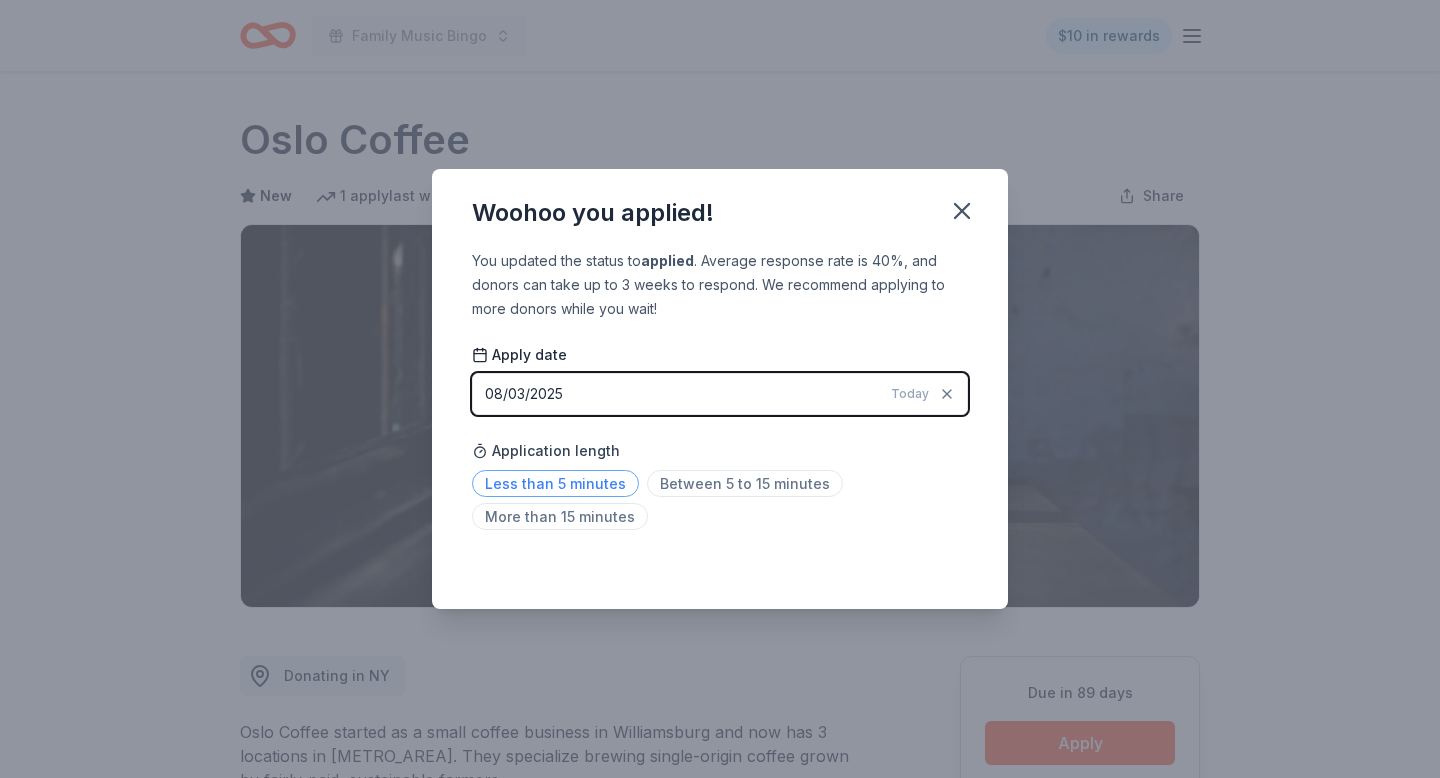 click on "Less than 5 minutes" at bounding box center [555, 483] 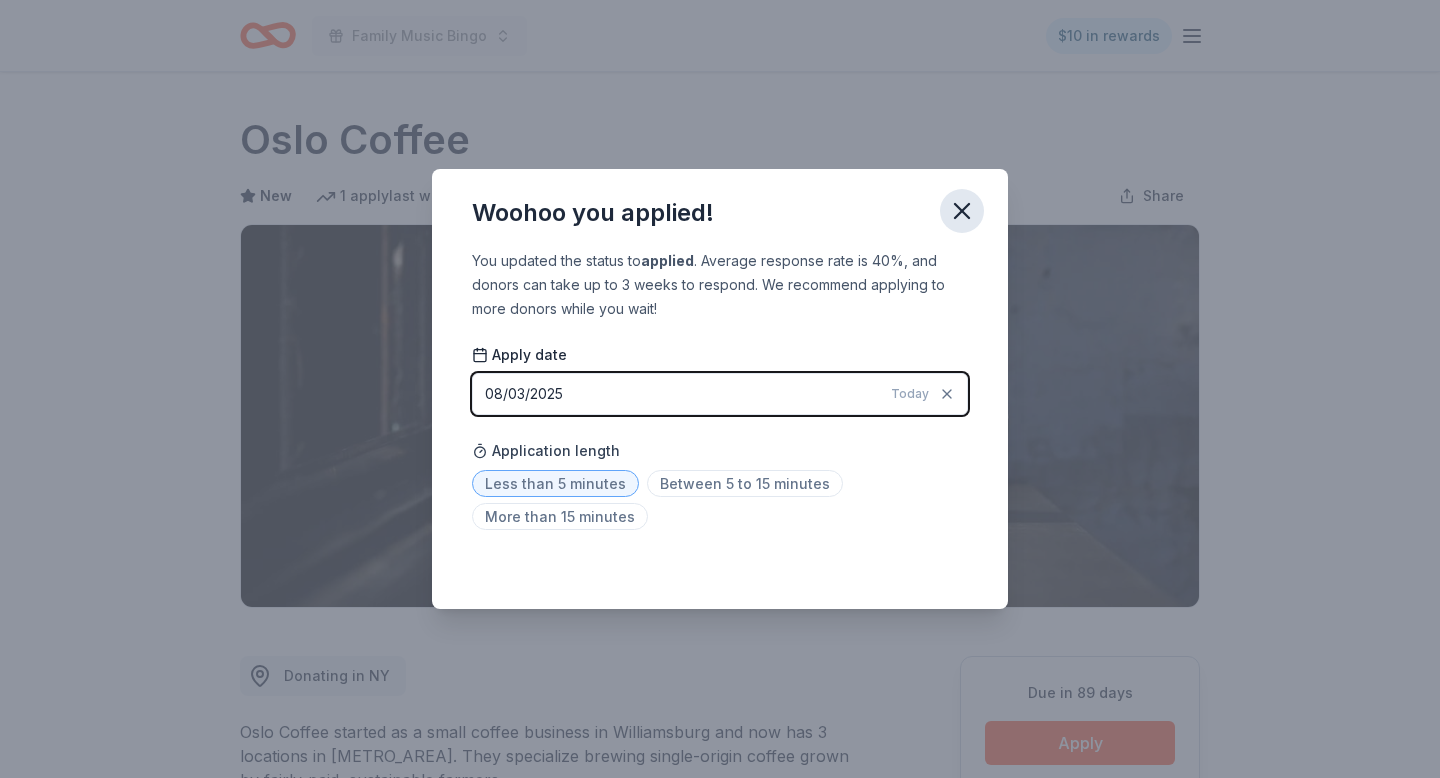 click 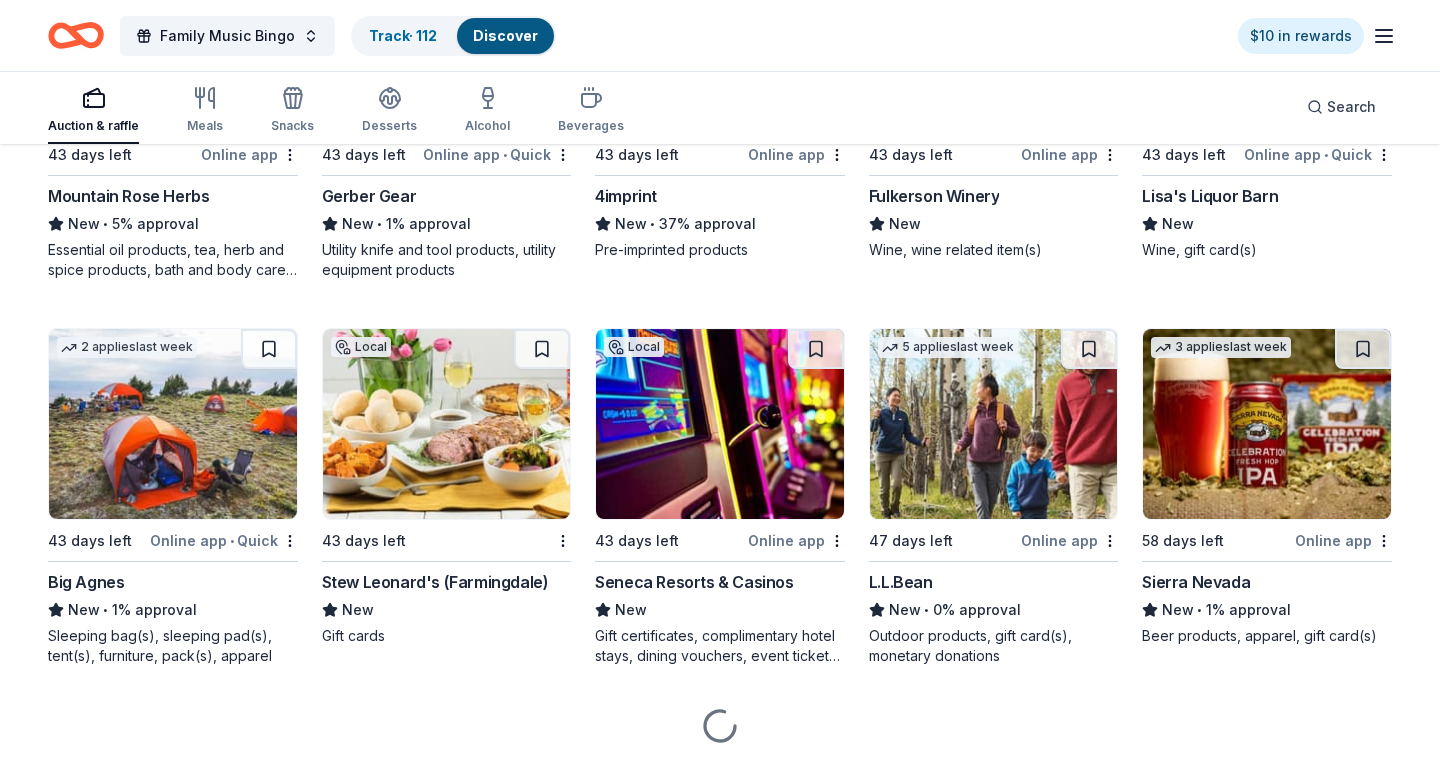 scroll, scrollTop: 1246, scrollLeft: 0, axis: vertical 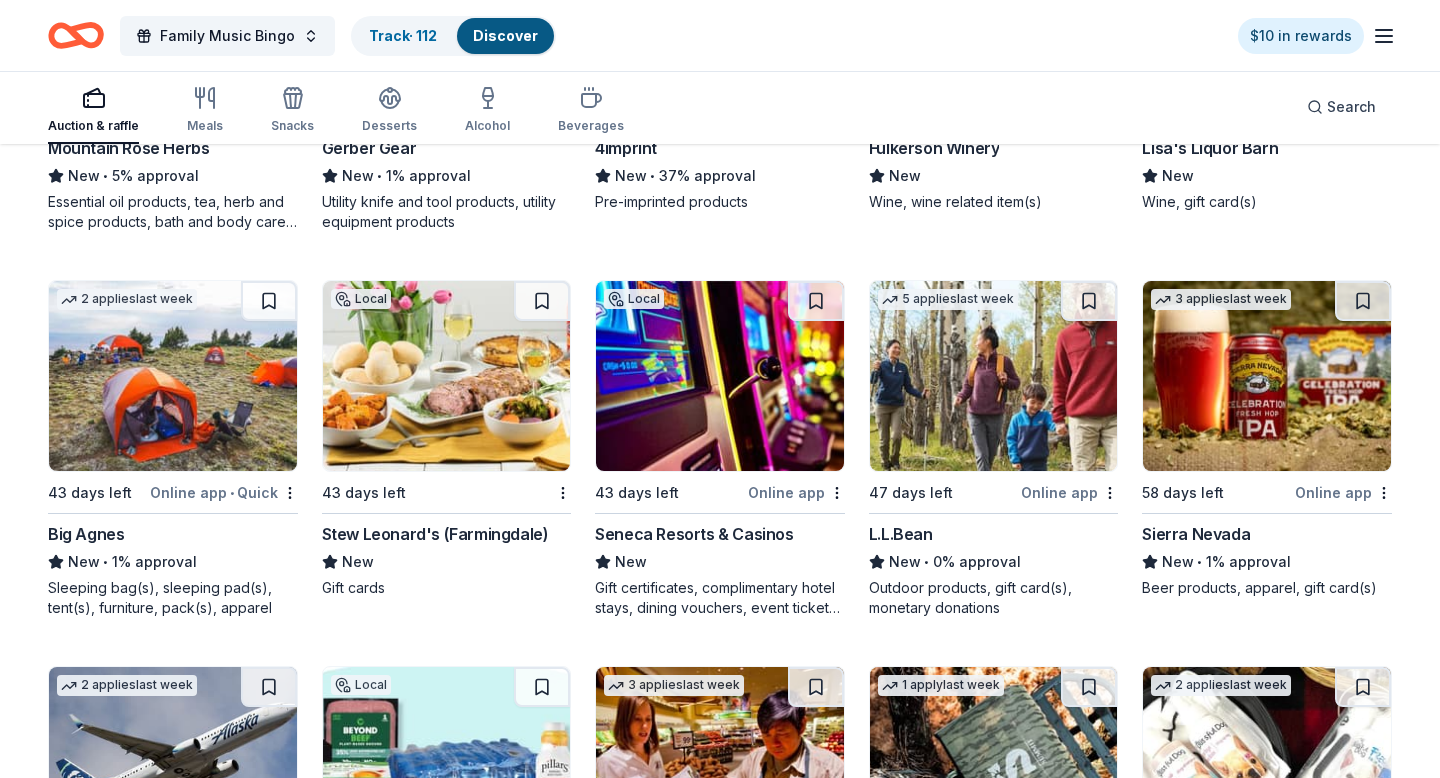 click at bounding box center [173, 376] 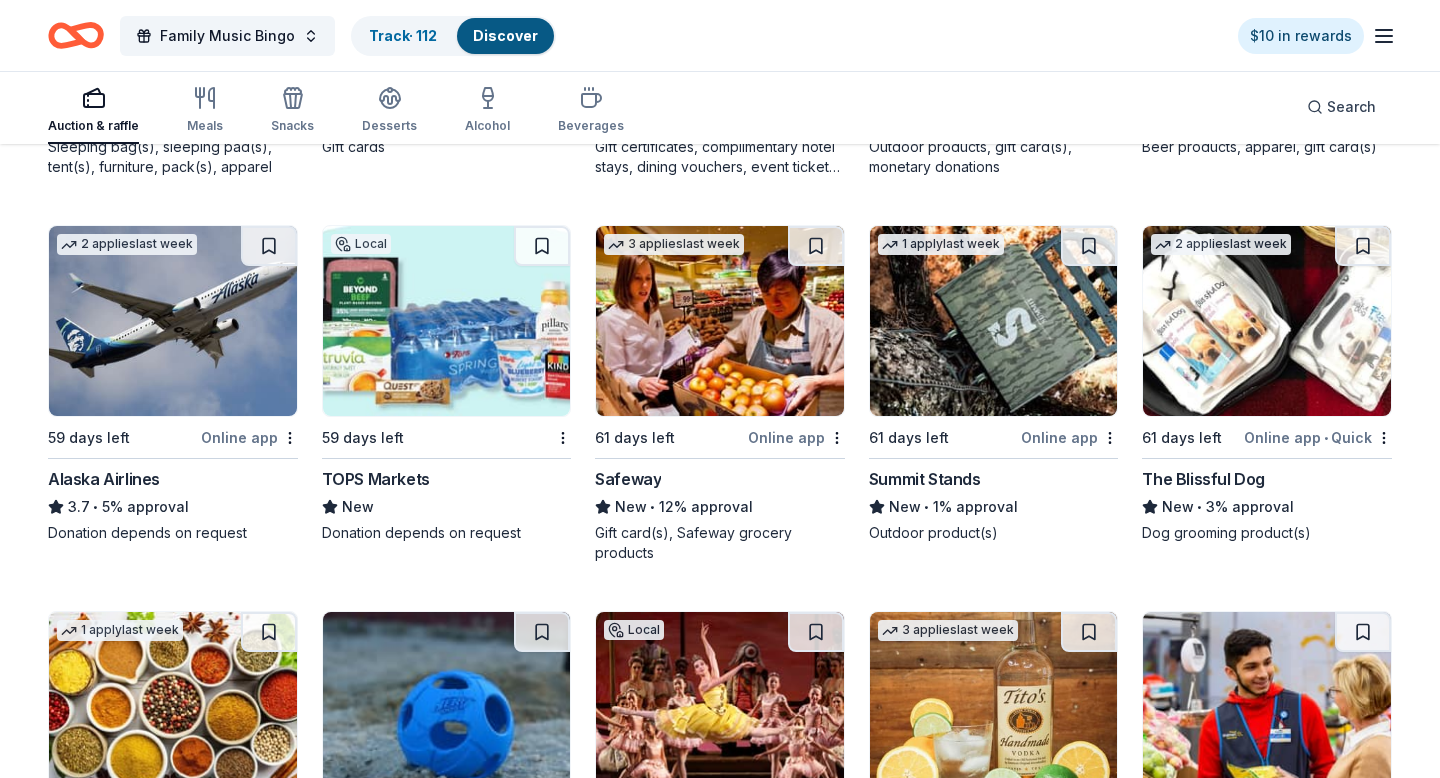 scroll, scrollTop: 1690, scrollLeft: 0, axis: vertical 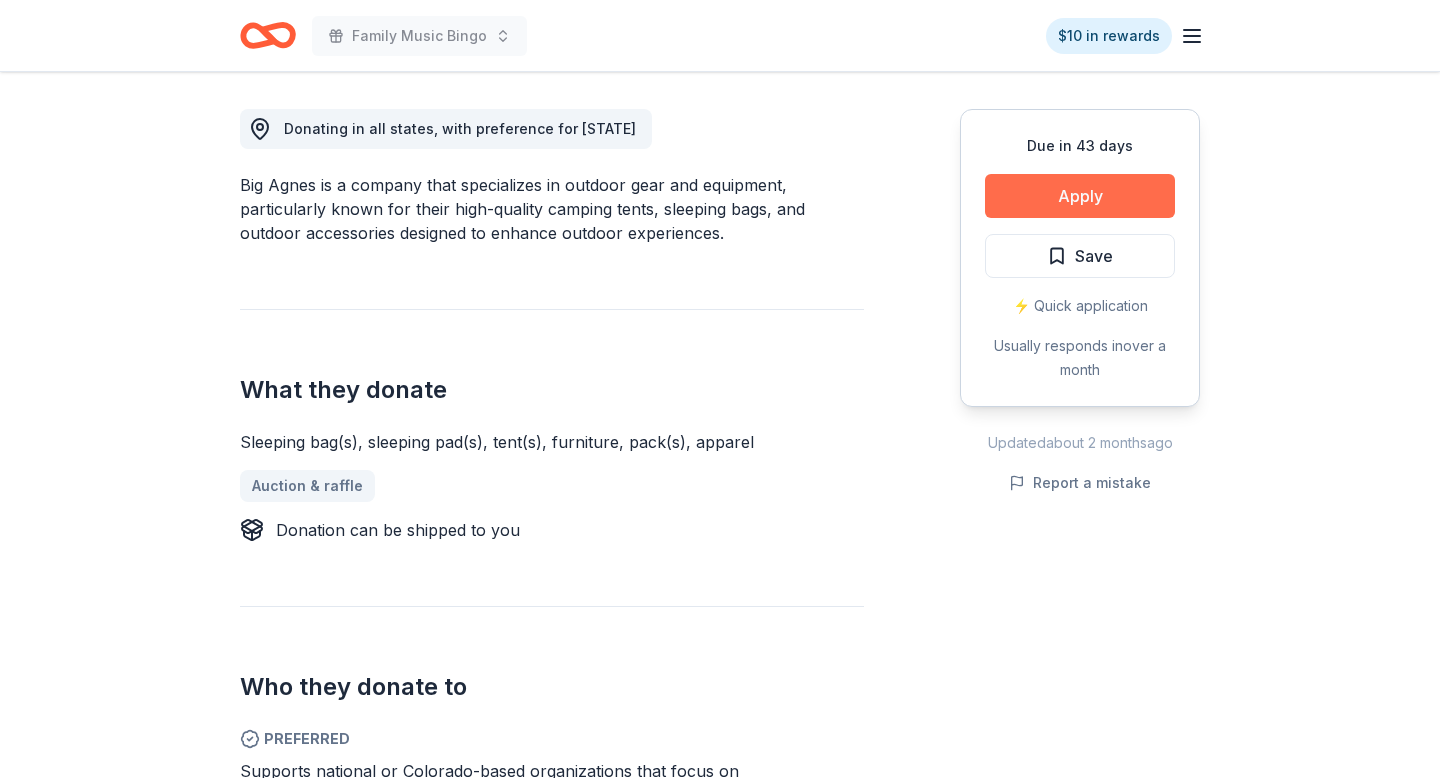 click on "Apply" at bounding box center (1080, 196) 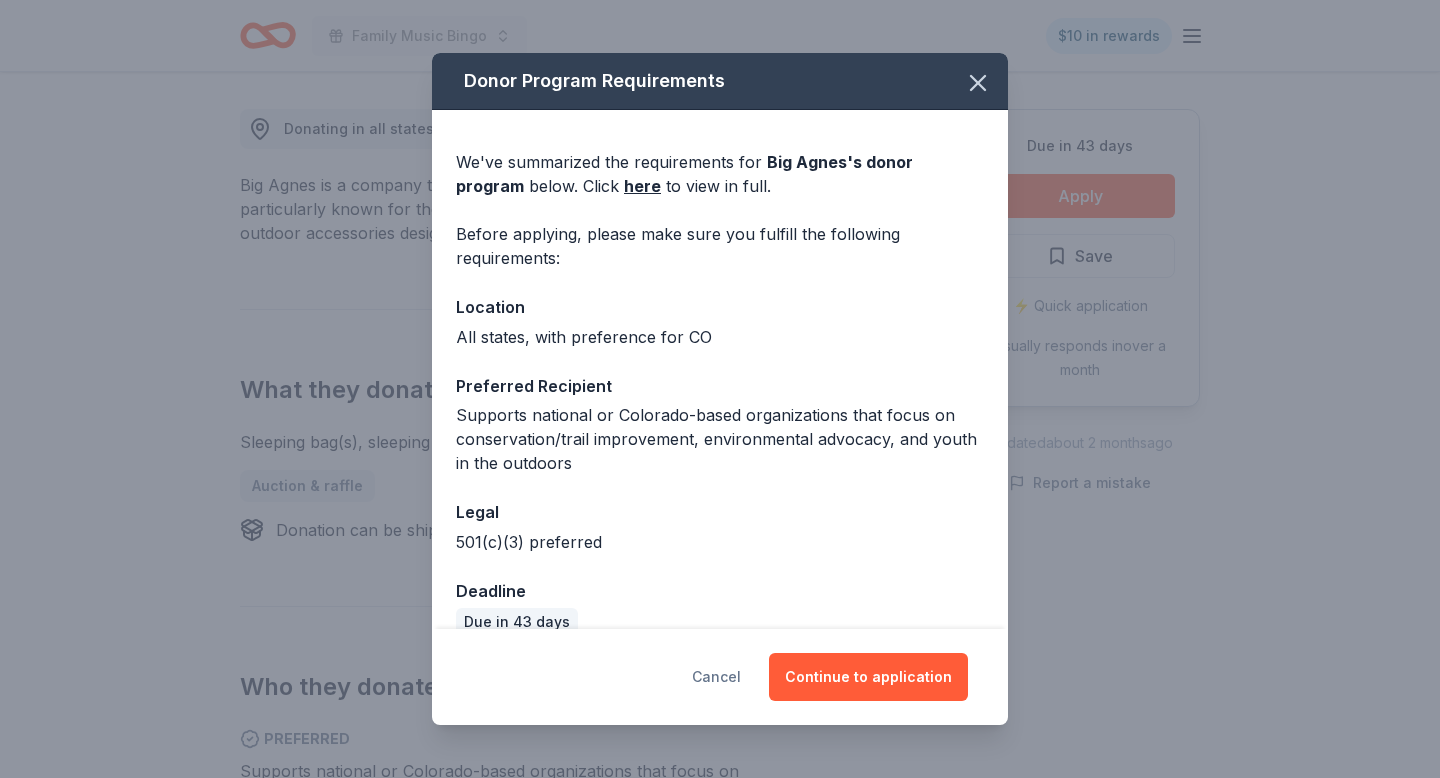 click on "Cancel" at bounding box center (716, 677) 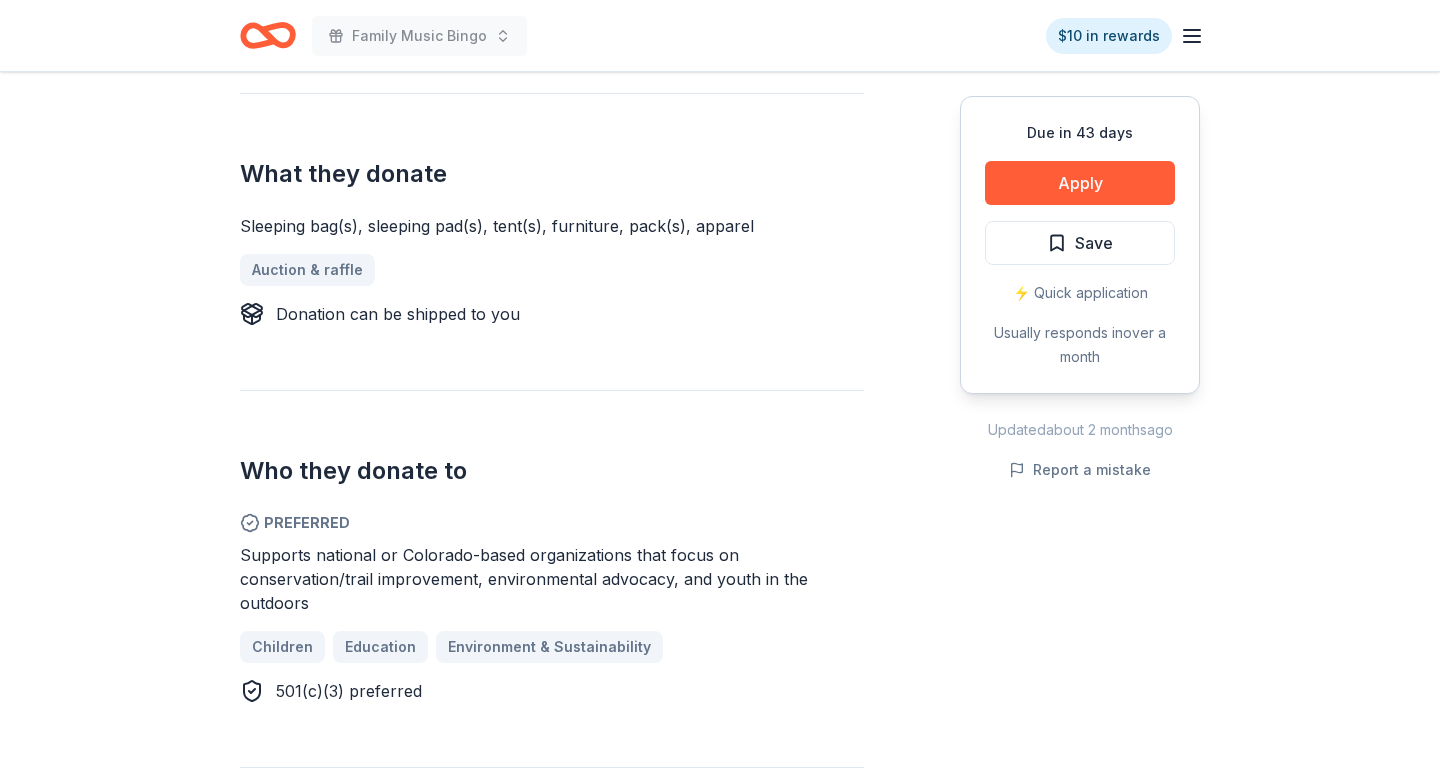 scroll, scrollTop: 768, scrollLeft: 0, axis: vertical 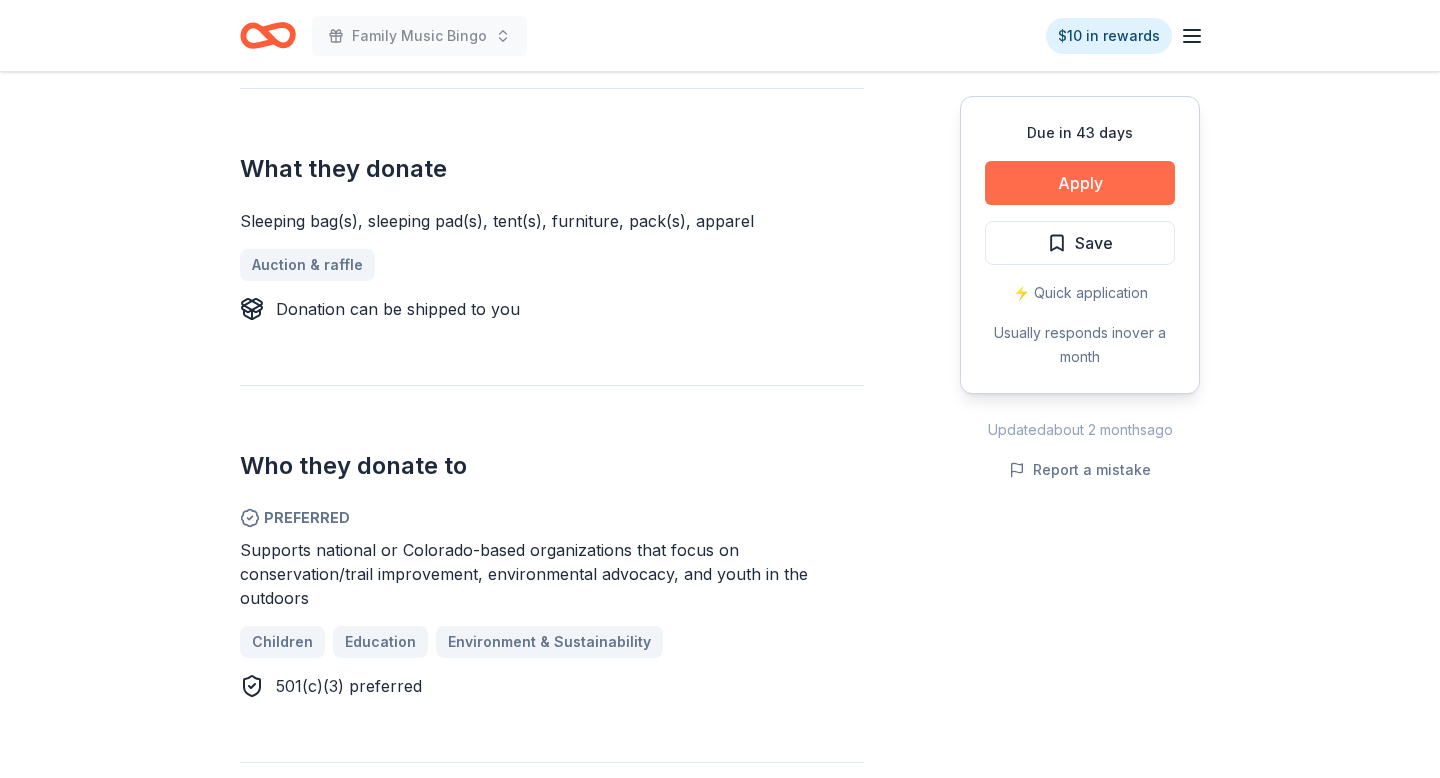 click on "Apply" at bounding box center (1080, 183) 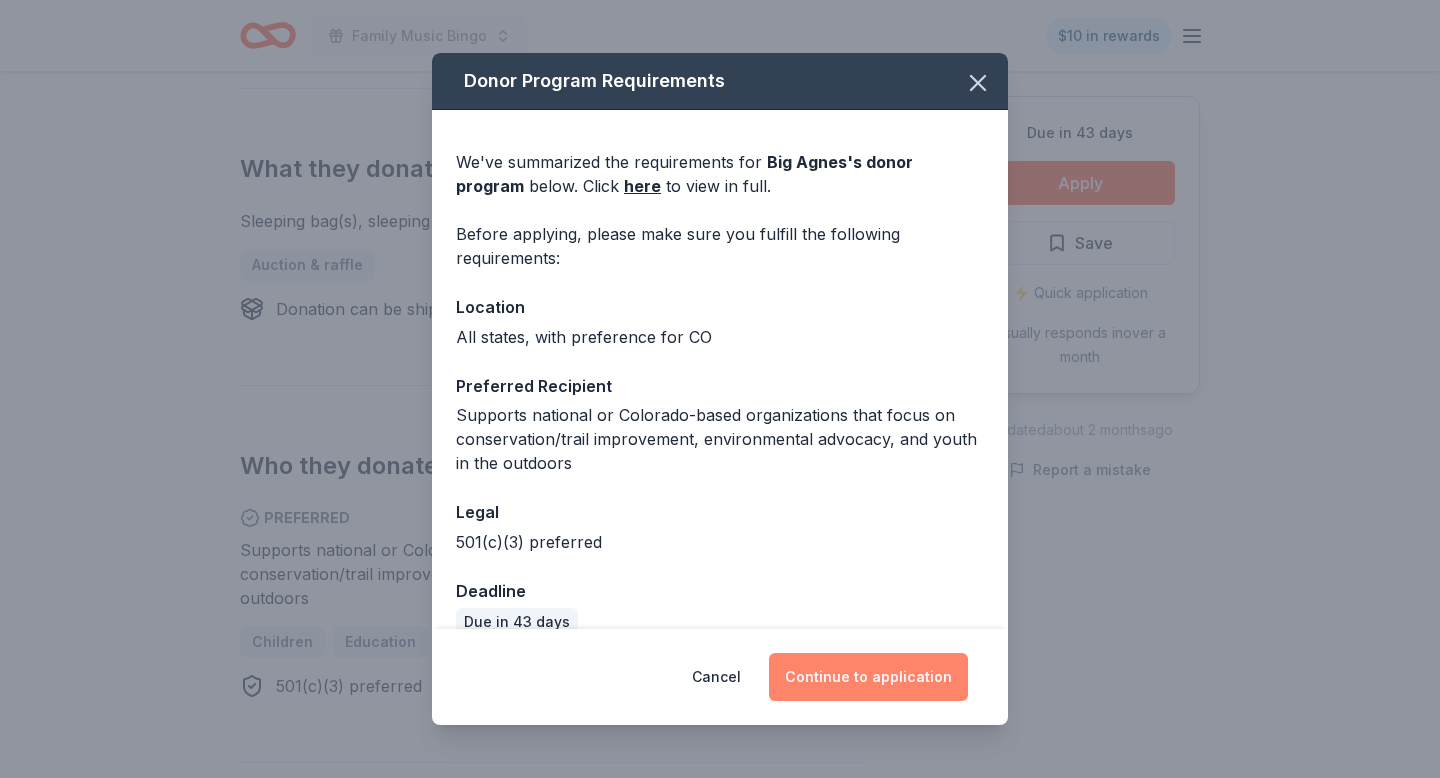 click on "Continue to application" at bounding box center (868, 677) 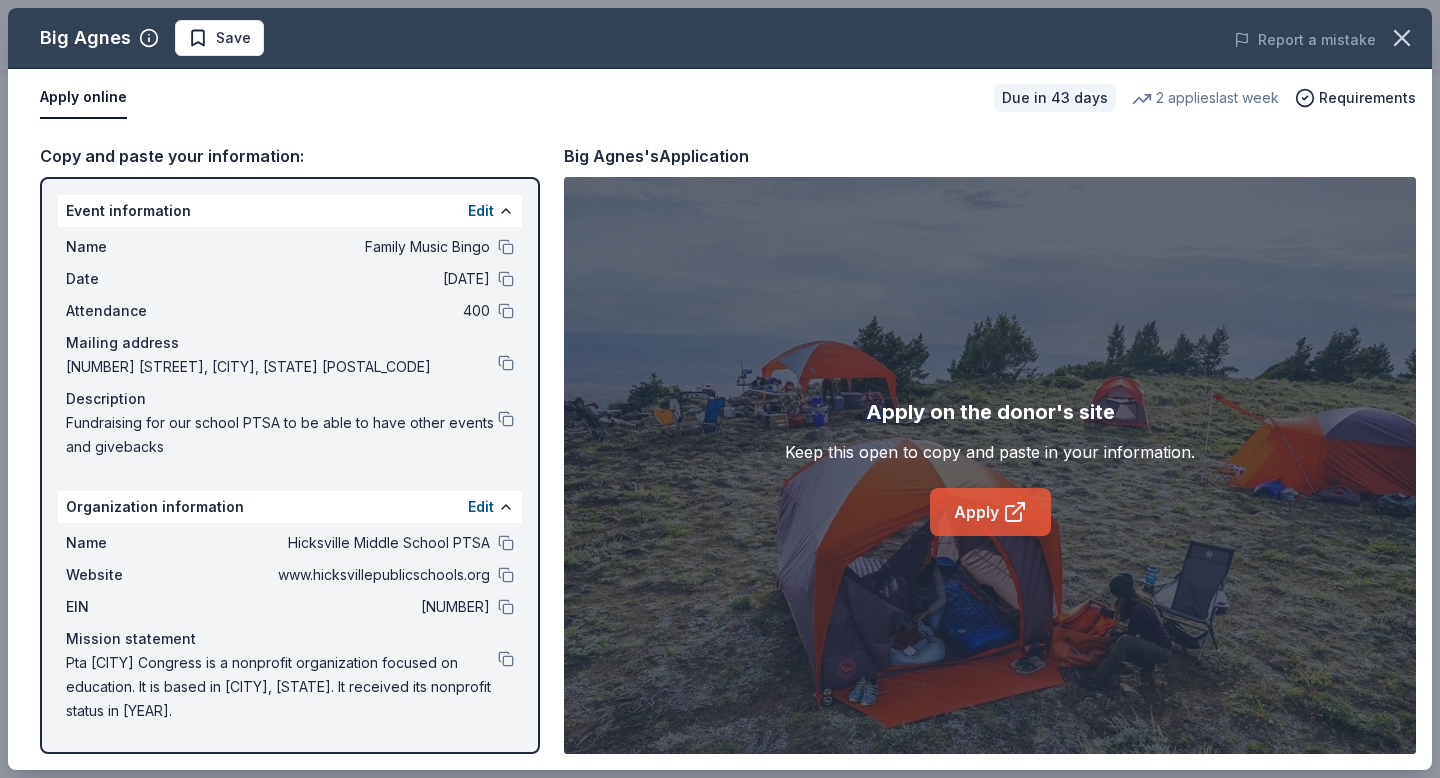 click on "Apply" at bounding box center [990, 512] 